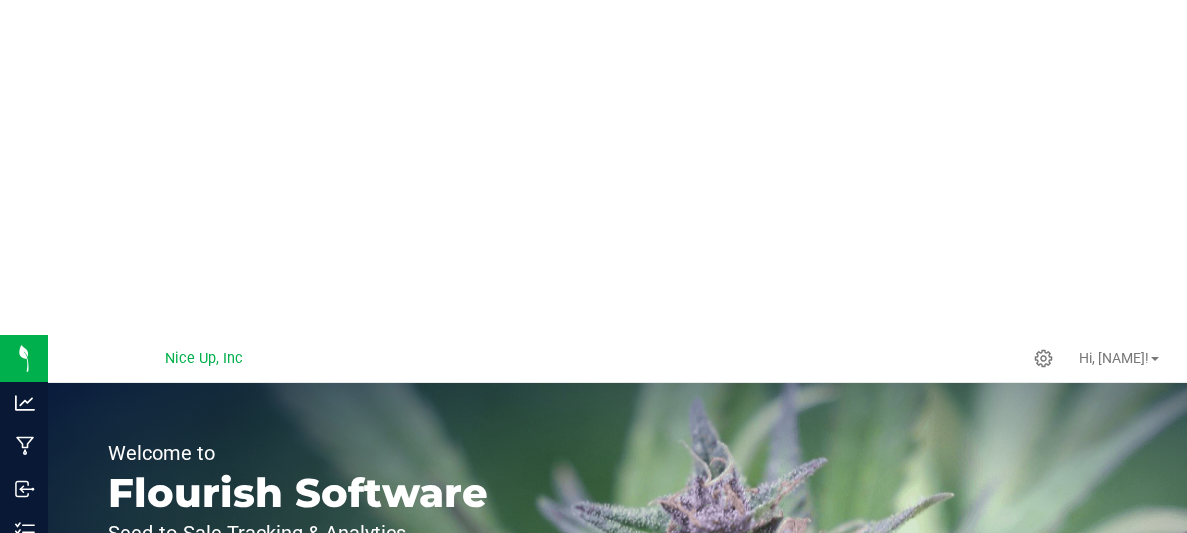 scroll, scrollTop: 0, scrollLeft: 0, axis: both 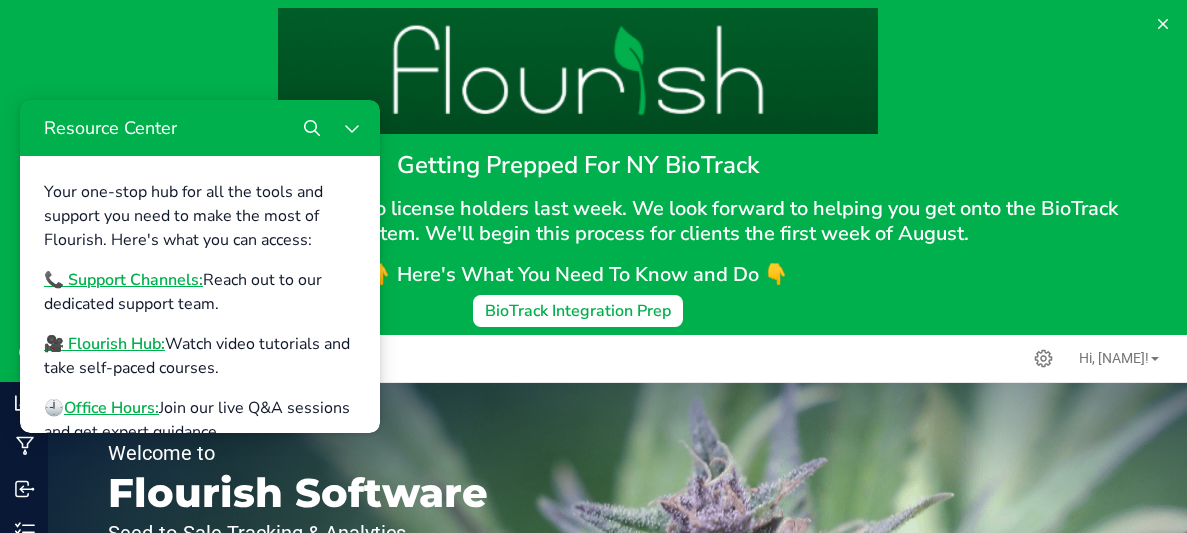 click at bounding box center [577, 71] 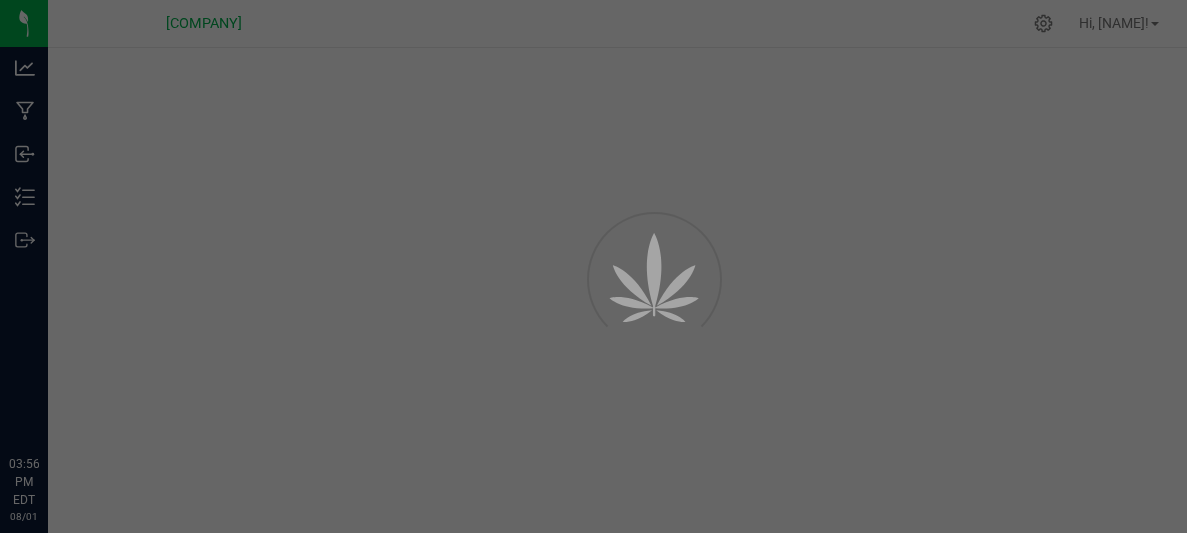 scroll, scrollTop: 0, scrollLeft: 0, axis: both 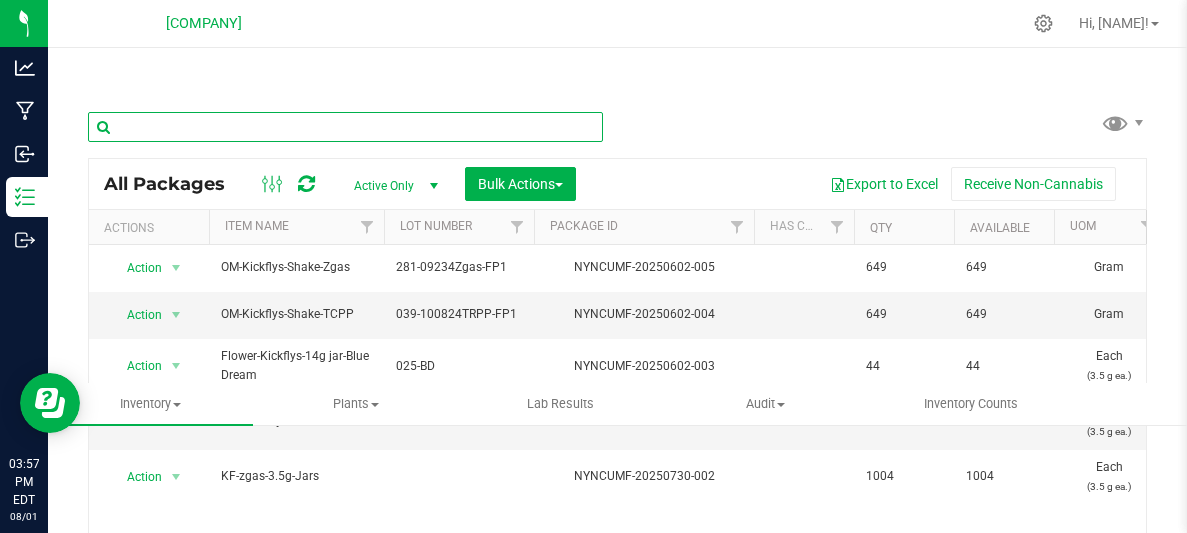 click at bounding box center [345, 127] 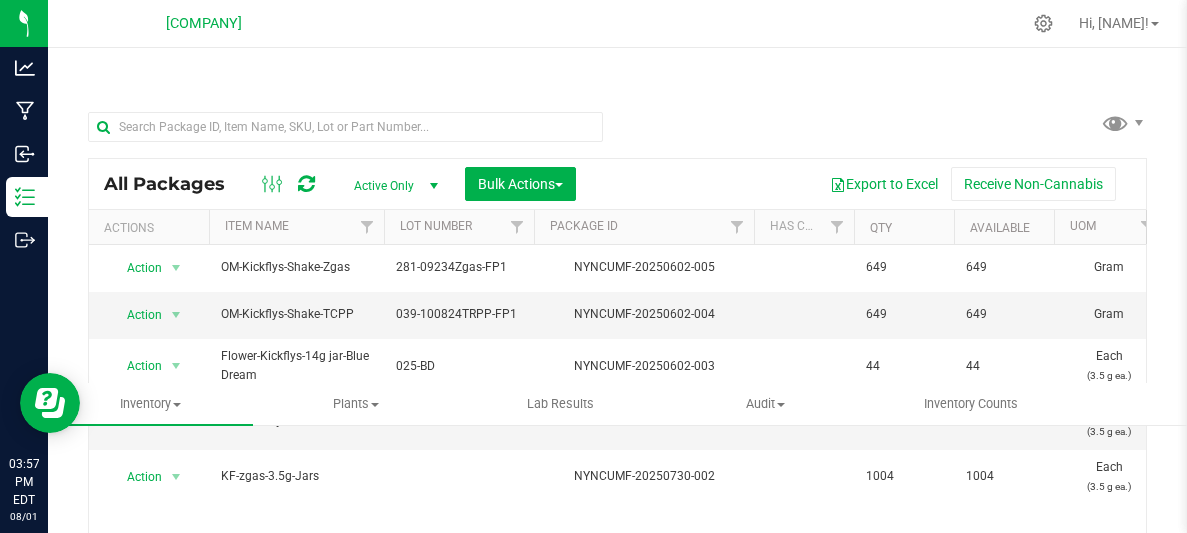 click on "All Packages
Active Only Active Only Lab Samples Locked All
Bulk Actions
Add to manufacturing run
Add to outbound order
Combine packages
Combine packages (lot)" at bounding box center (617, 184) 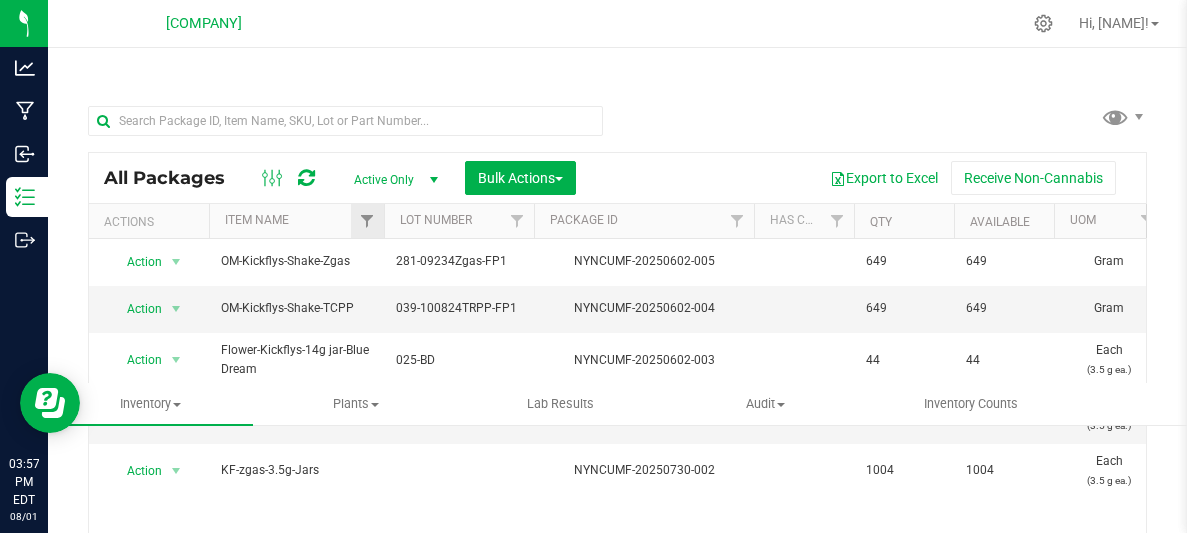 scroll, scrollTop: 10, scrollLeft: 0, axis: vertical 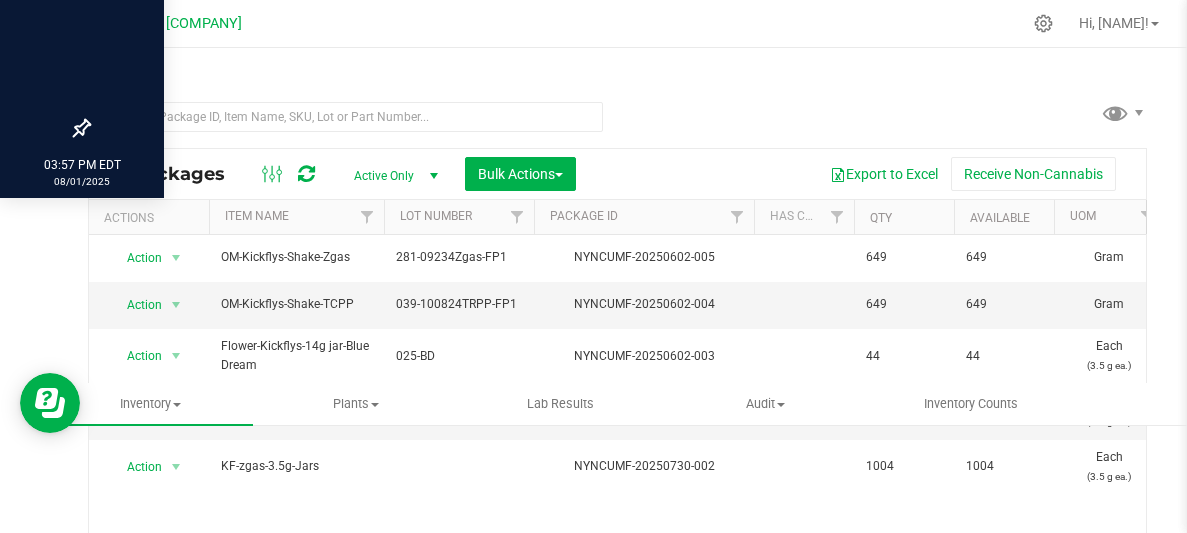 click on "Analytics Manufacturing Inbound Inventory Outbound [TIME] [TIMEZONE] [DATE]  [DATE]" at bounding box center [24, 266] 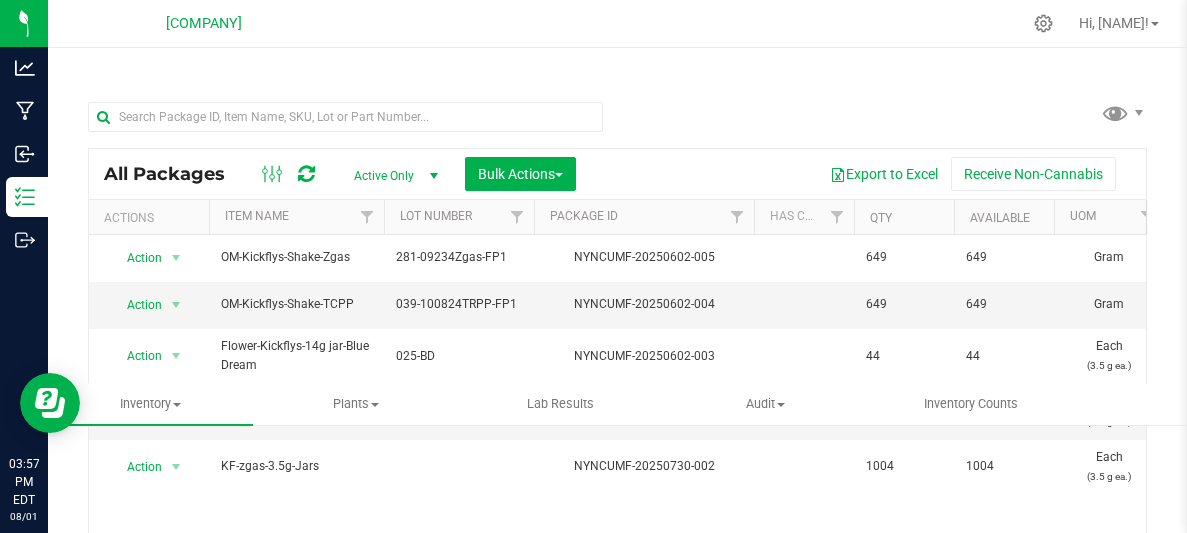 click on "Analytics Manufacturing Inbound Inventory Outbound [TIME] [TIMEZONE] [DATE]  [DATE]" at bounding box center [24, 266] 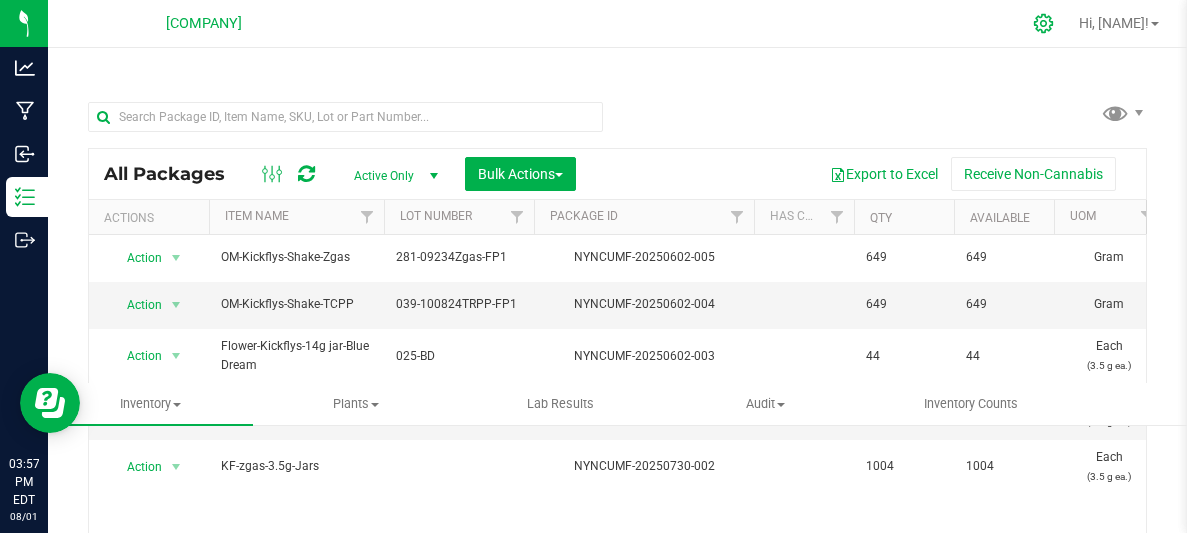 click 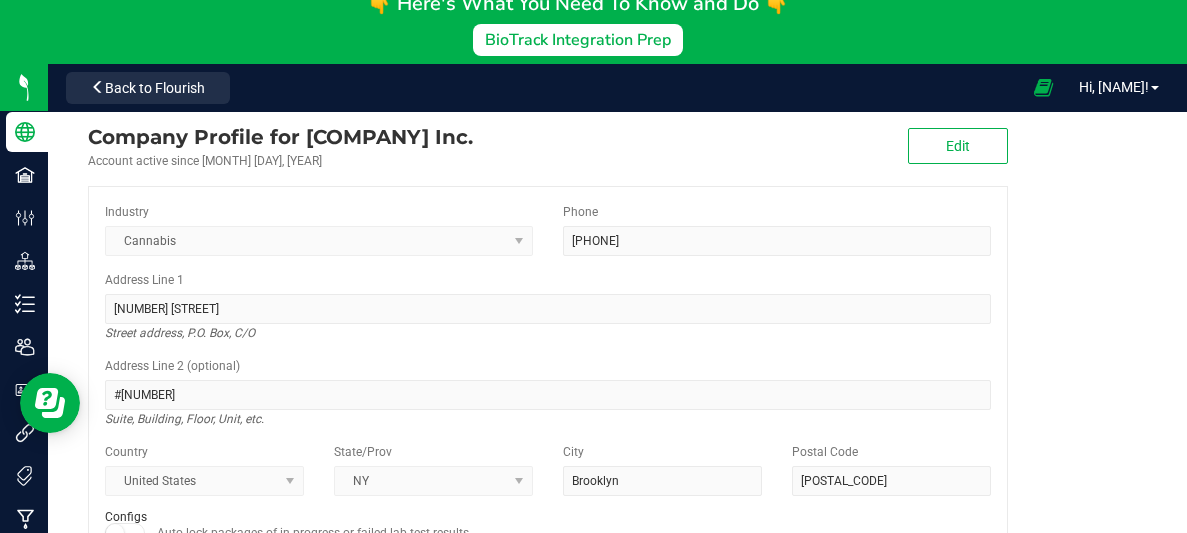 scroll, scrollTop: 269, scrollLeft: 0, axis: vertical 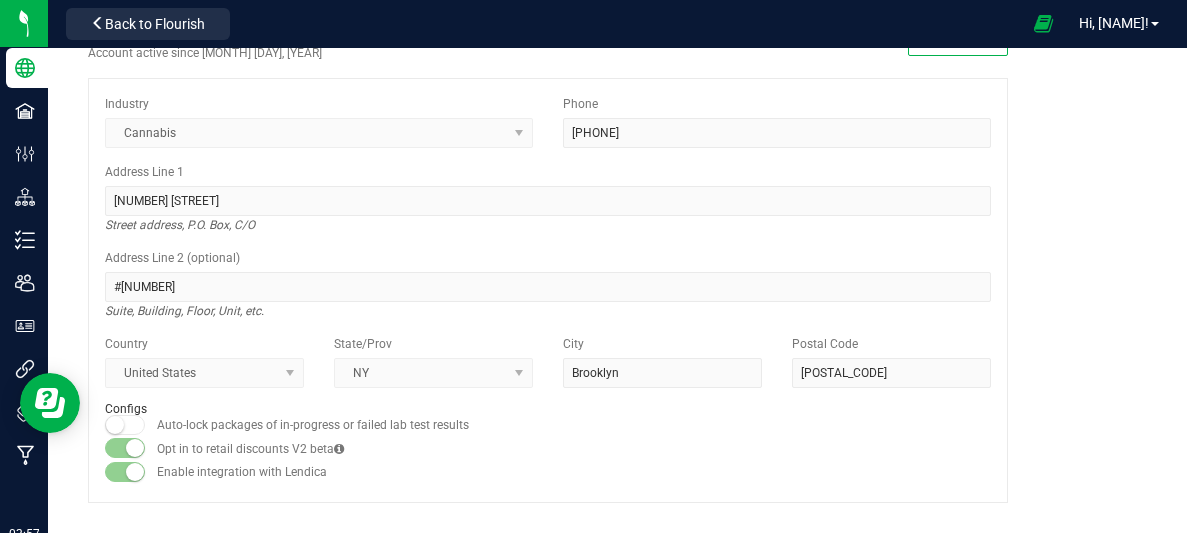 click at bounding box center [135, 448] 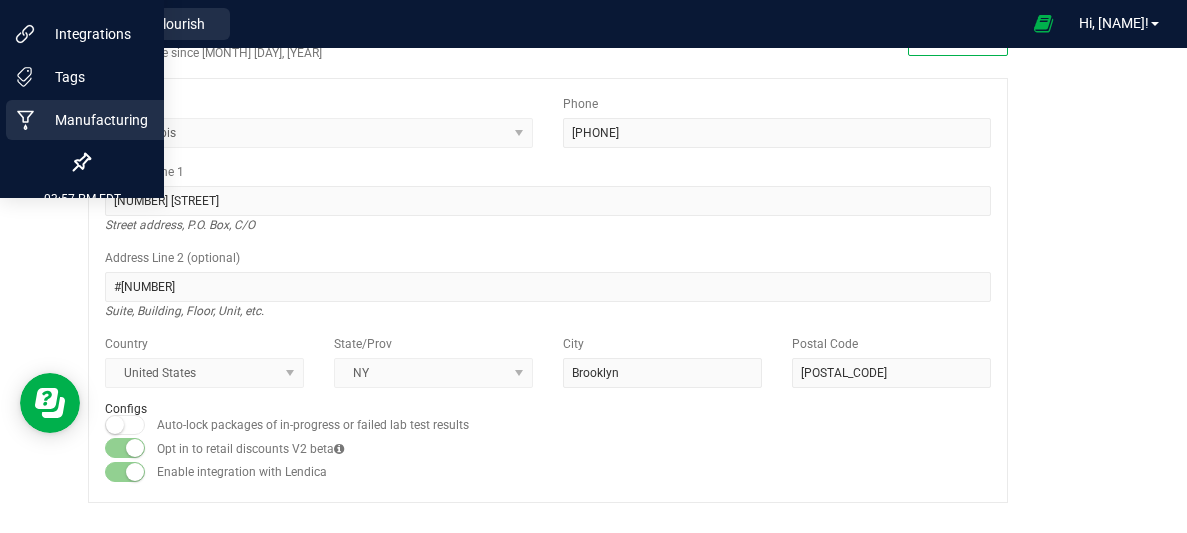 click on "Company Facilities                                                 Configuration Distribution Inventory Users User Roles Integrations Tags Manufacturing [TIME] [TIMEZONE] [DATE]  [DATE]" at bounding box center [24, 266] 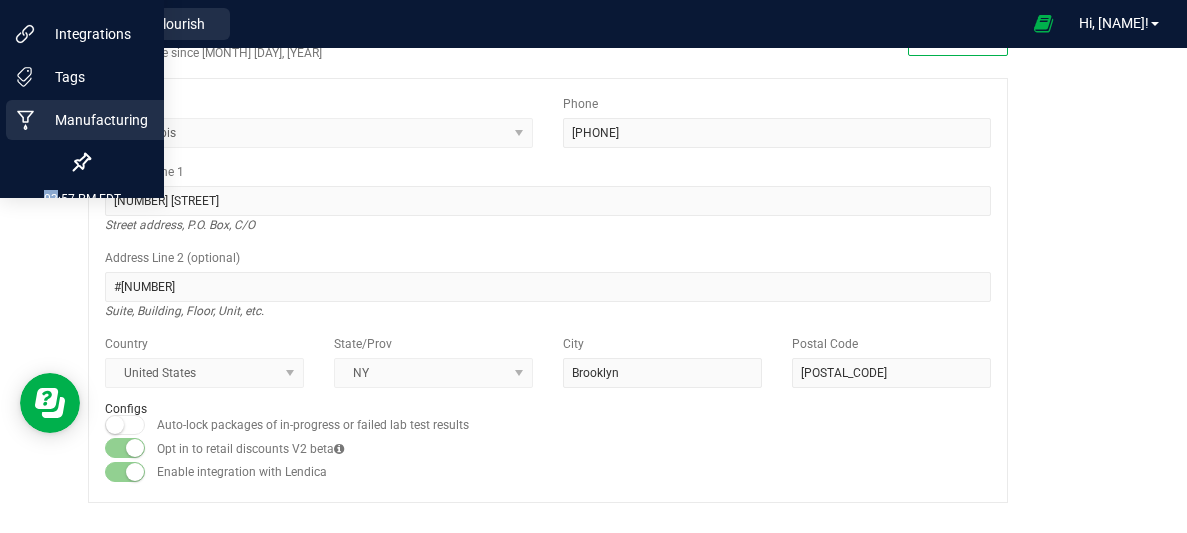 click on "Company Facilities                                                 Configuration Distribution Inventory Users User Roles Integrations Tags Manufacturing [TIME] [TIMEZONE] [DATE]  [DATE]" at bounding box center (24, 266) 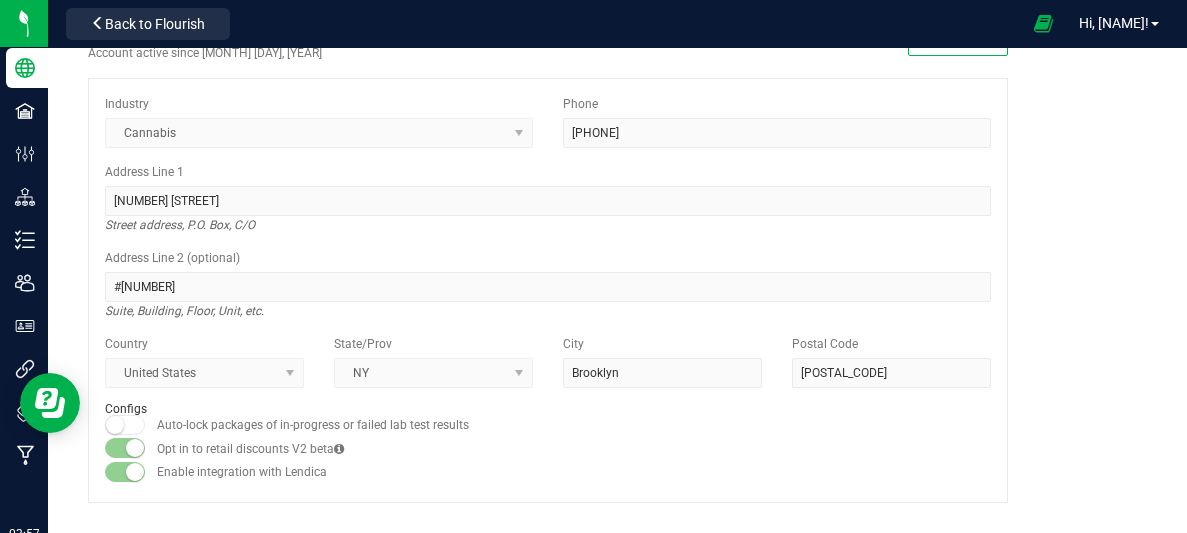 click on "Company Facilities                                                 Configuration Distribution Inventory Users User Roles Integrations Tags Manufacturing [TIME] [TIMEZONE] [DATE]  [DATE]" at bounding box center [24, 266] 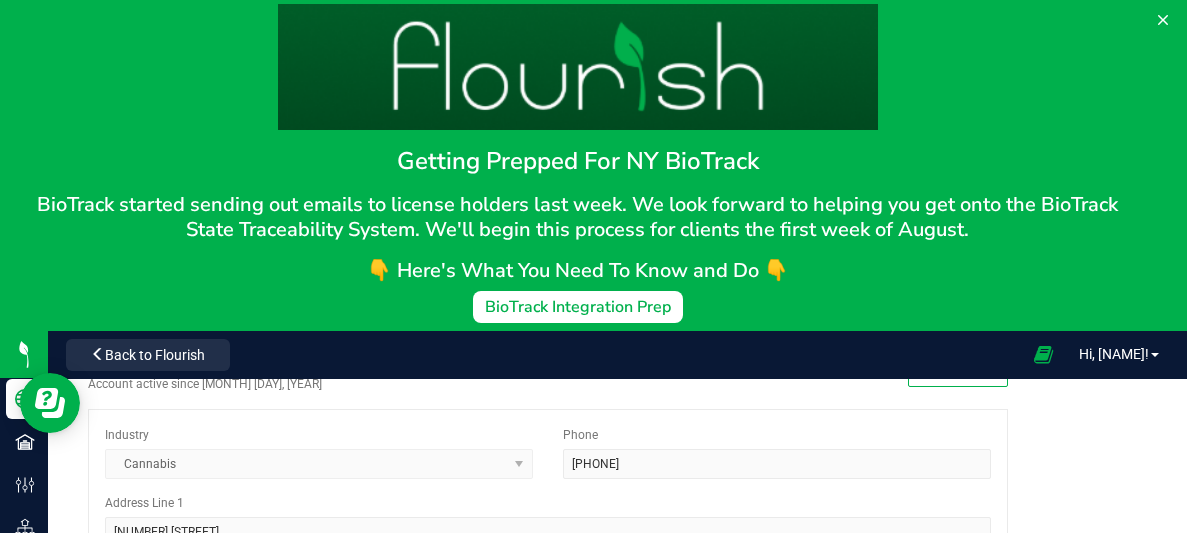 scroll, scrollTop: 5, scrollLeft: 0, axis: vertical 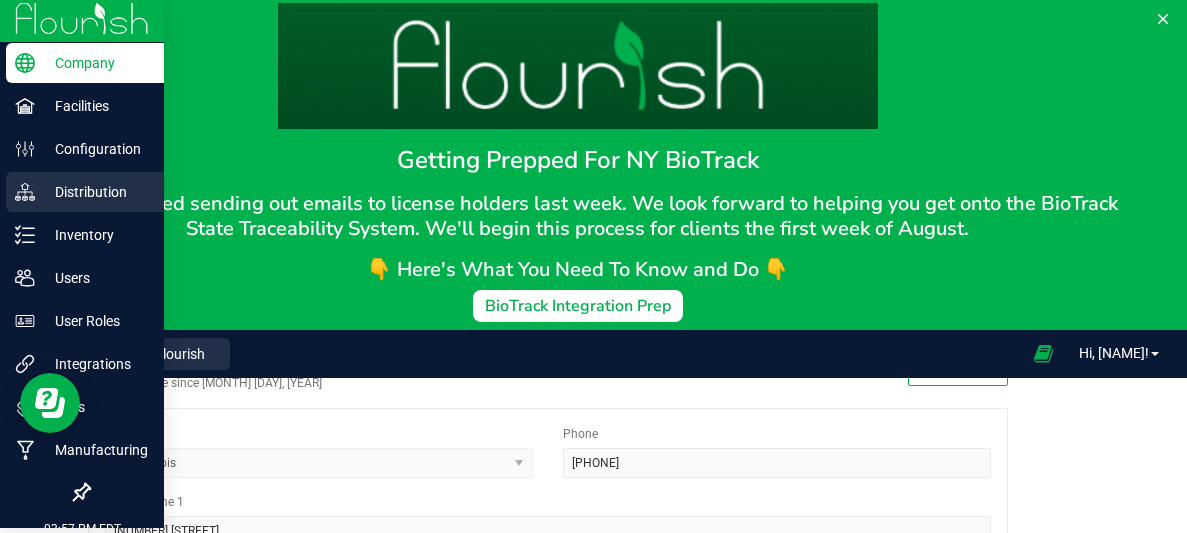 click on "Distribution" at bounding box center (95, 192) 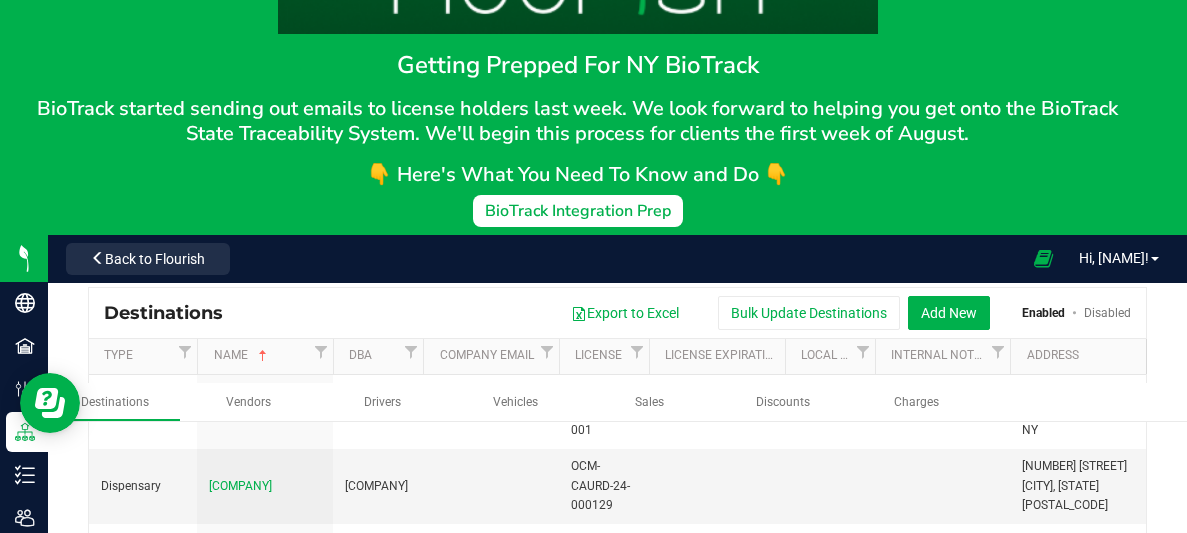 scroll, scrollTop: 108, scrollLeft: 0, axis: vertical 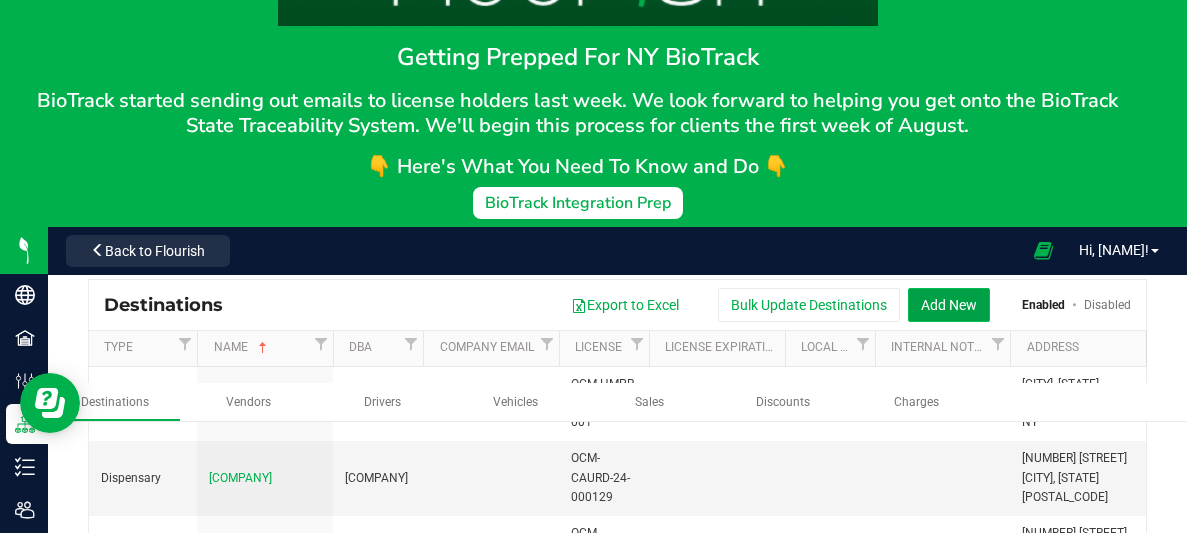 click on "Add New" at bounding box center [949, 305] 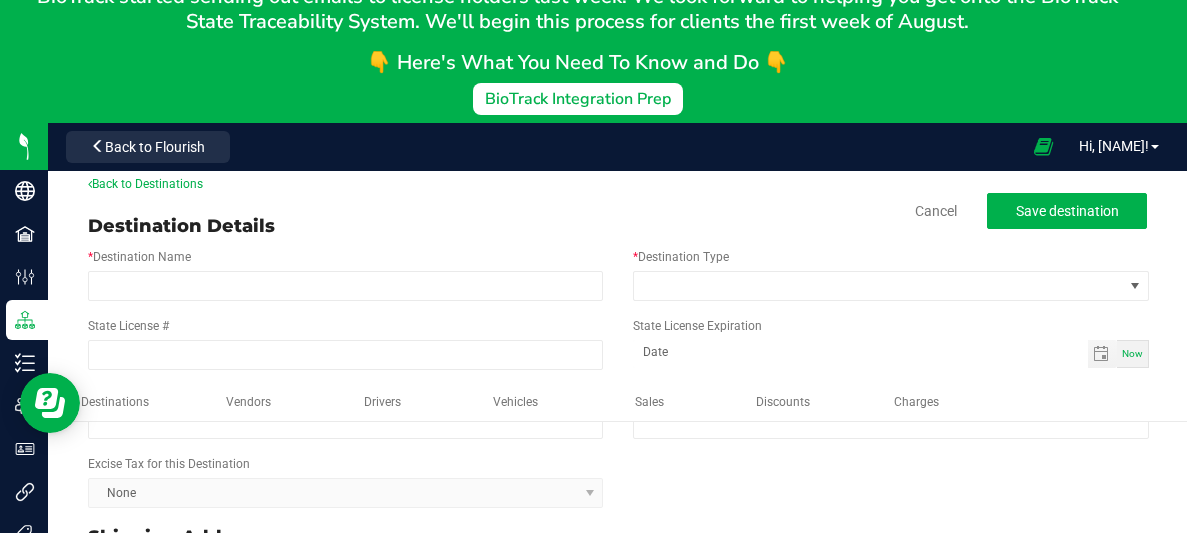 scroll, scrollTop: 213, scrollLeft: 0, axis: vertical 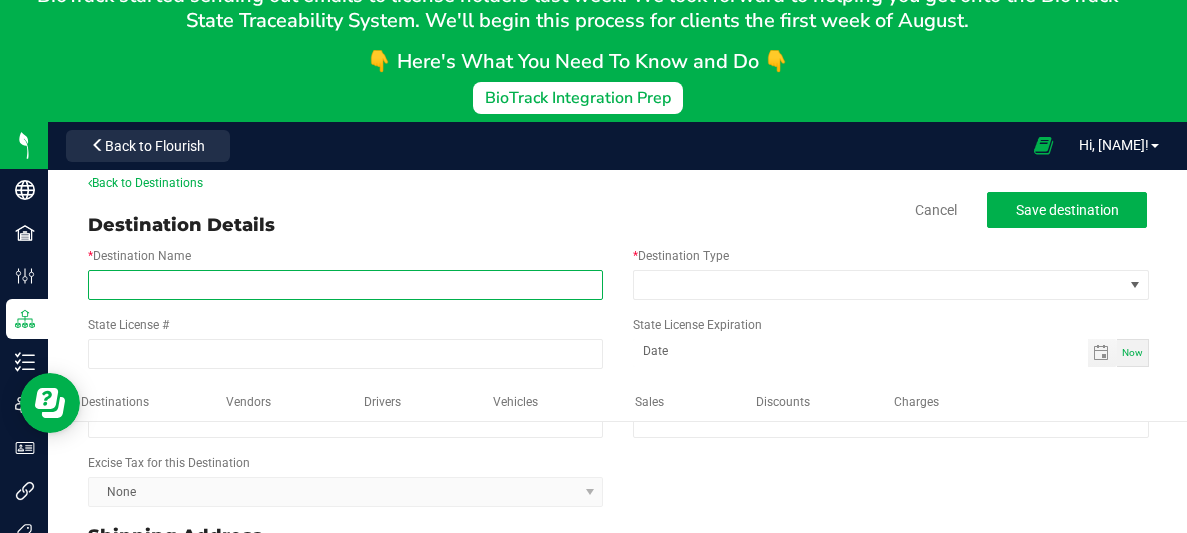 click on "*  Destination Name" at bounding box center (345, 285) 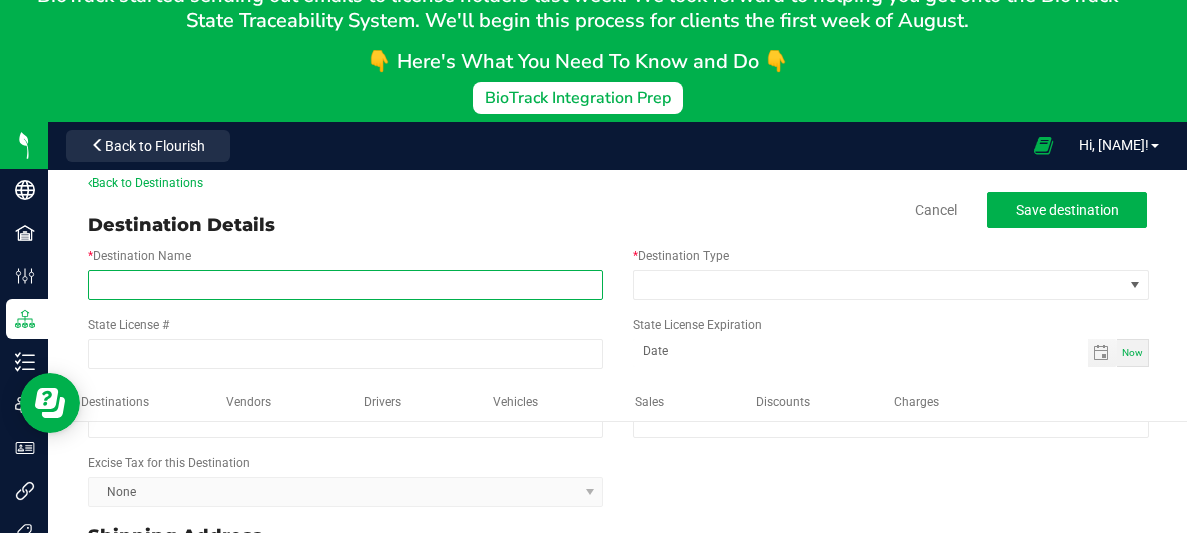 click on "*  Destination Name" at bounding box center (345, 285) 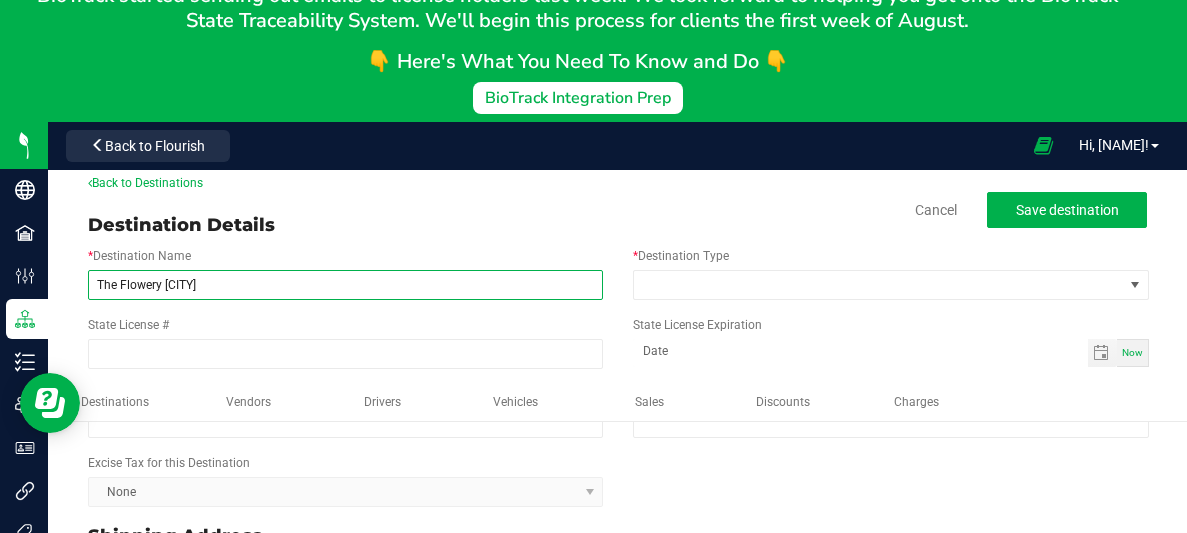 type on "The Flowery [CITY]" 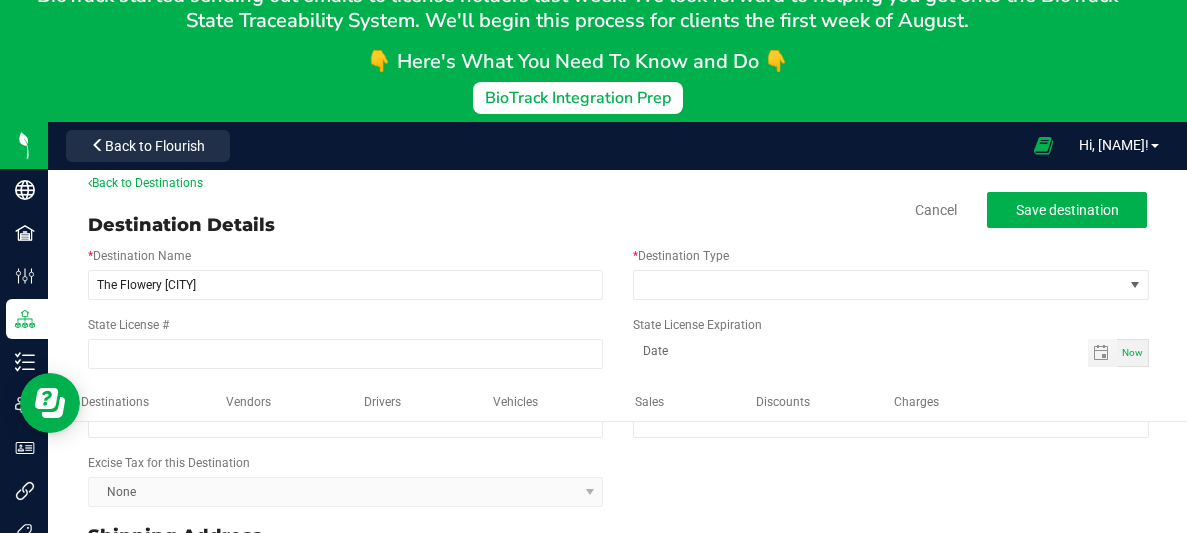 click on "*  Destination Type" at bounding box center [890, 273] 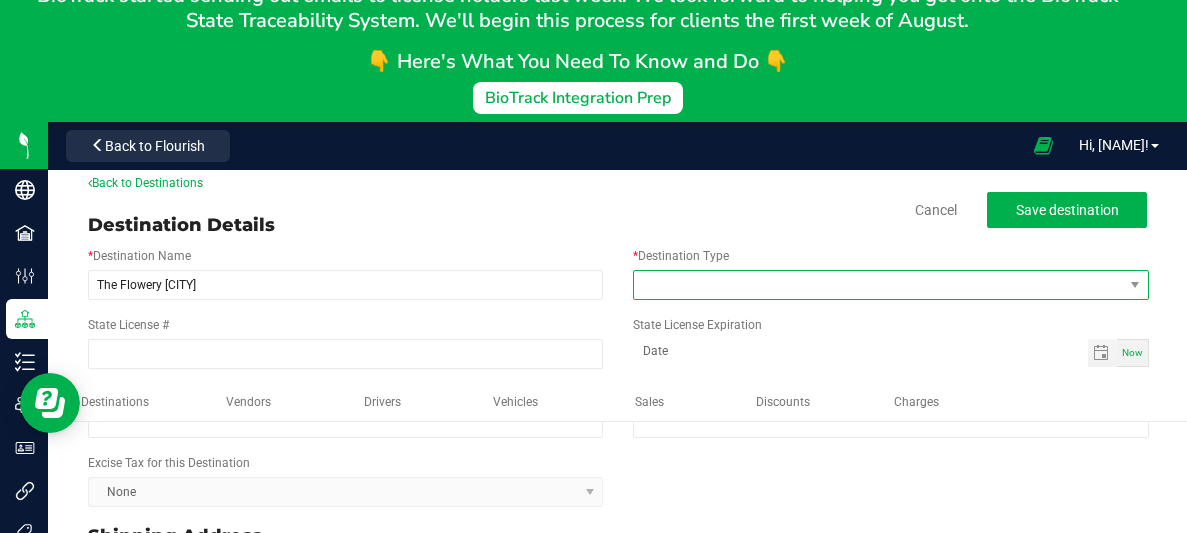 click at bounding box center [878, 285] 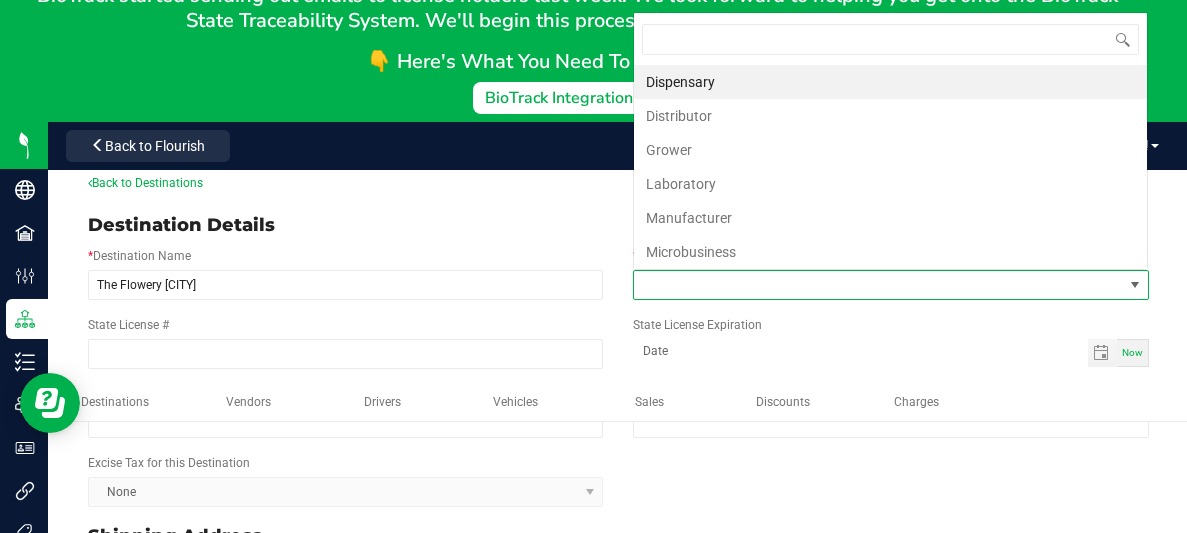 scroll, scrollTop: 0, scrollLeft: 0, axis: both 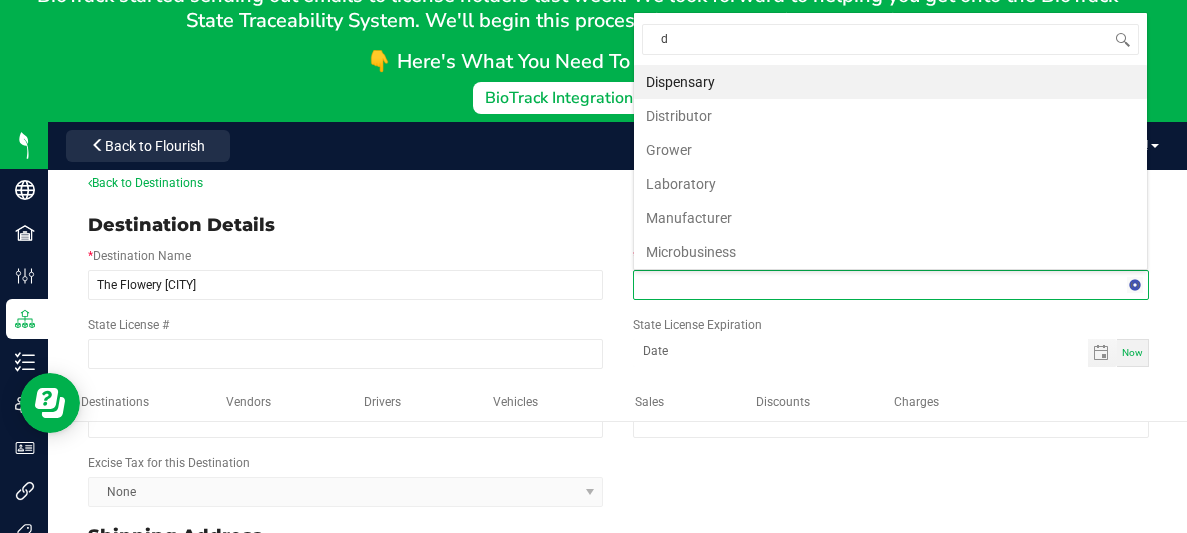 type on "di" 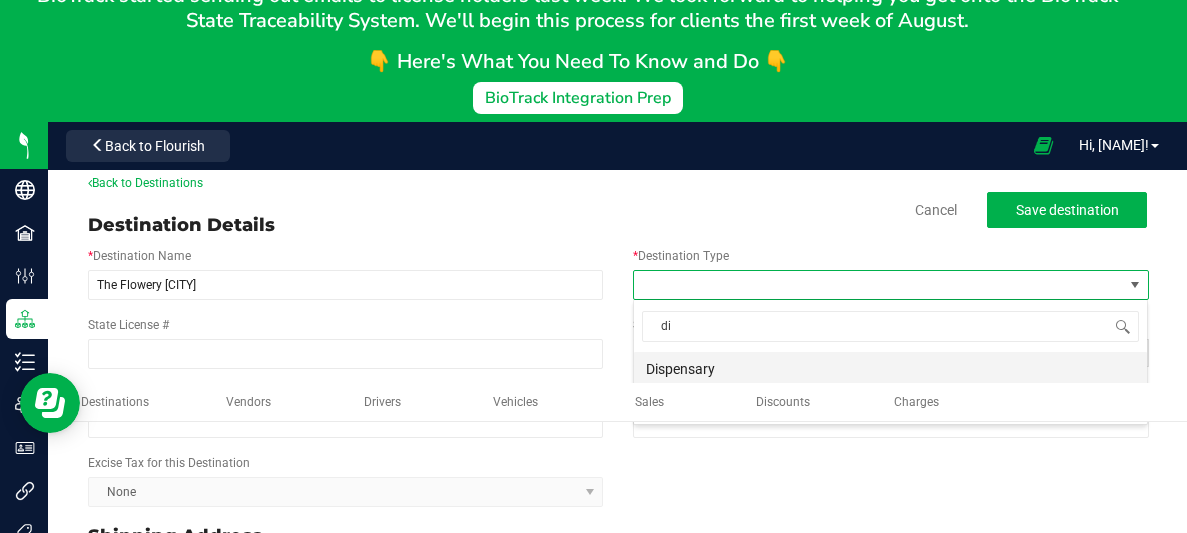 click on "Dispensary" at bounding box center (890, 369) 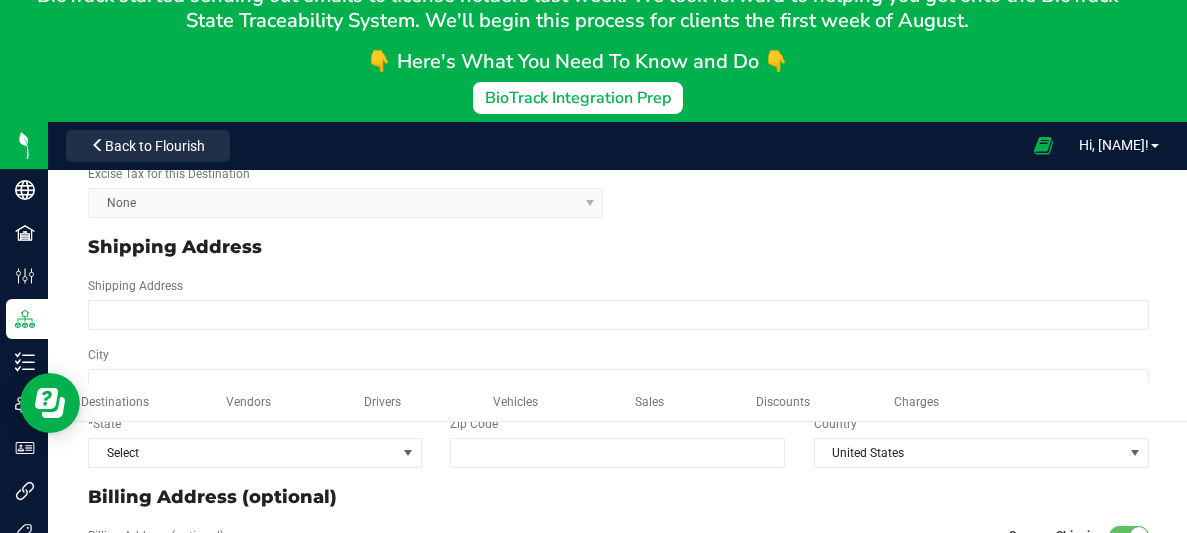 scroll, scrollTop: 343, scrollLeft: 0, axis: vertical 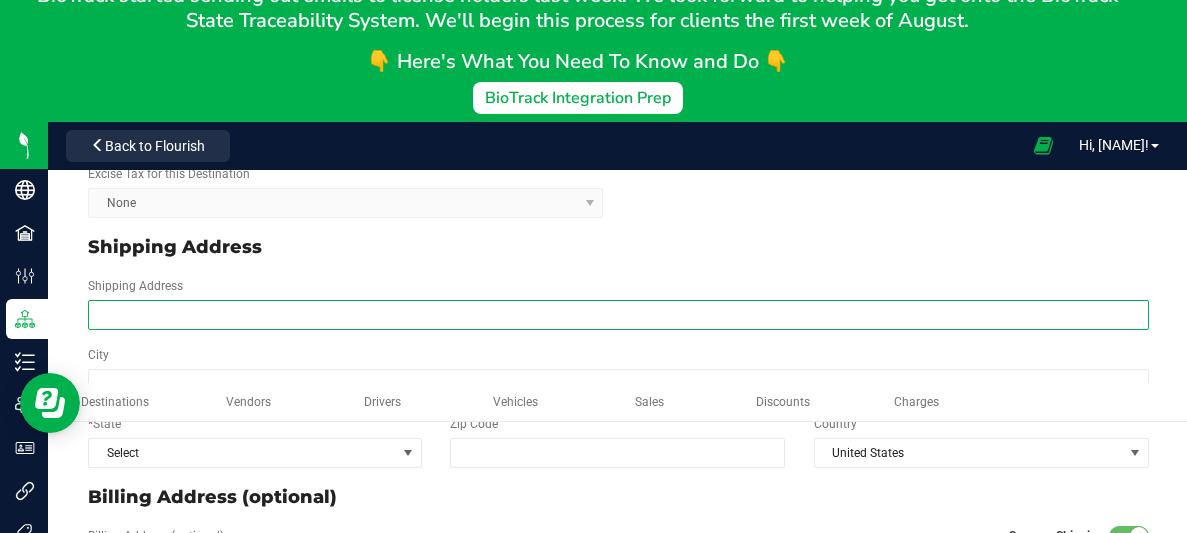 click on "Shipping Address" at bounding box center (618, 315) 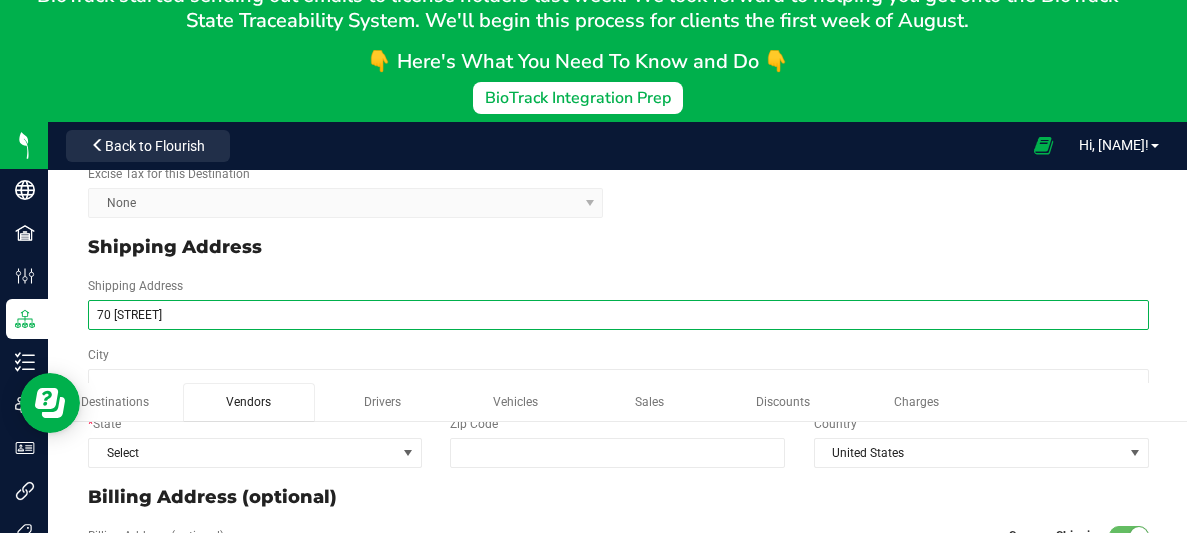 type on "70 [STREET]" 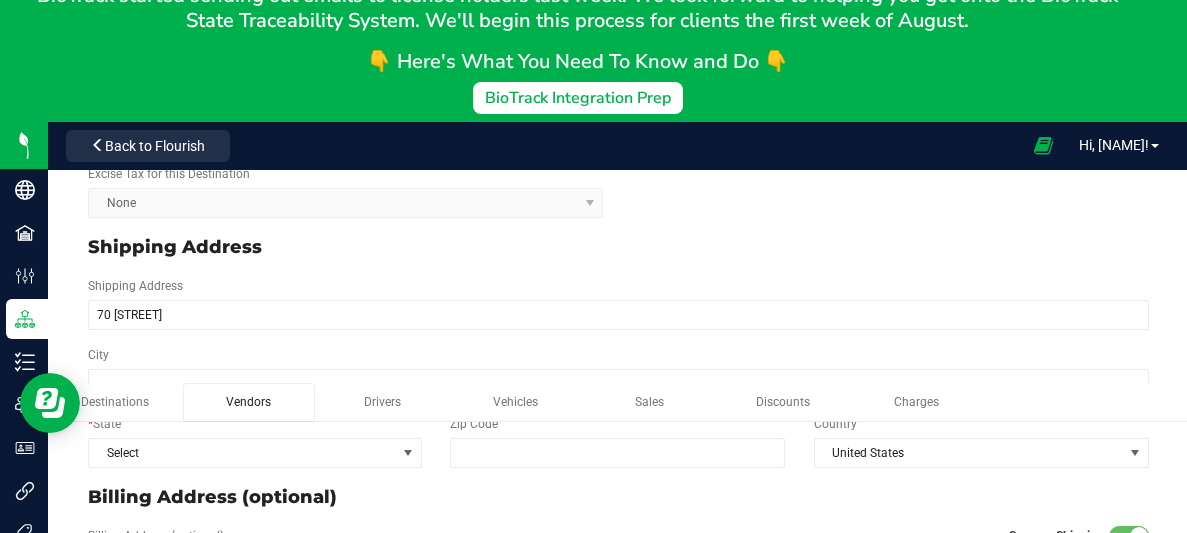 type on "70 [STREET]" 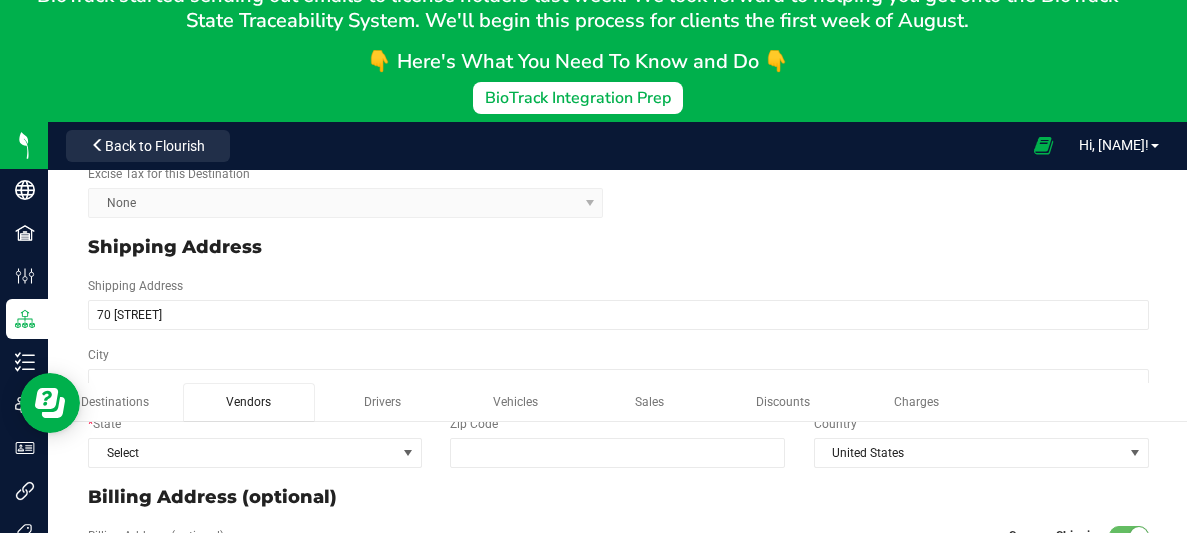click on "Vendors" at bounding box center (249, 402) 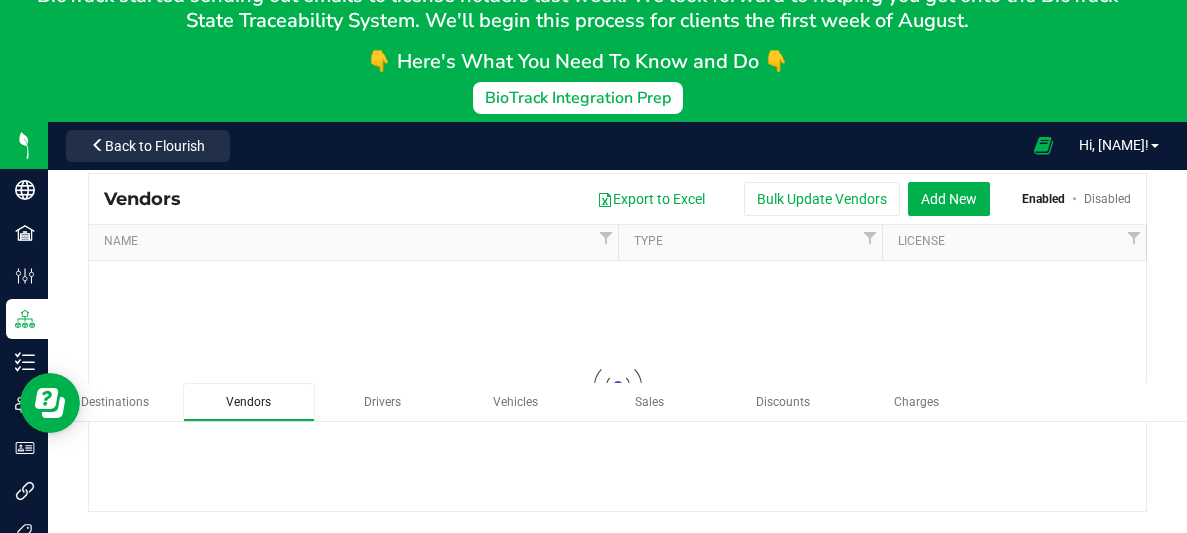 scroll, scrollTop: 0, scrollLeft: 0, axis: both 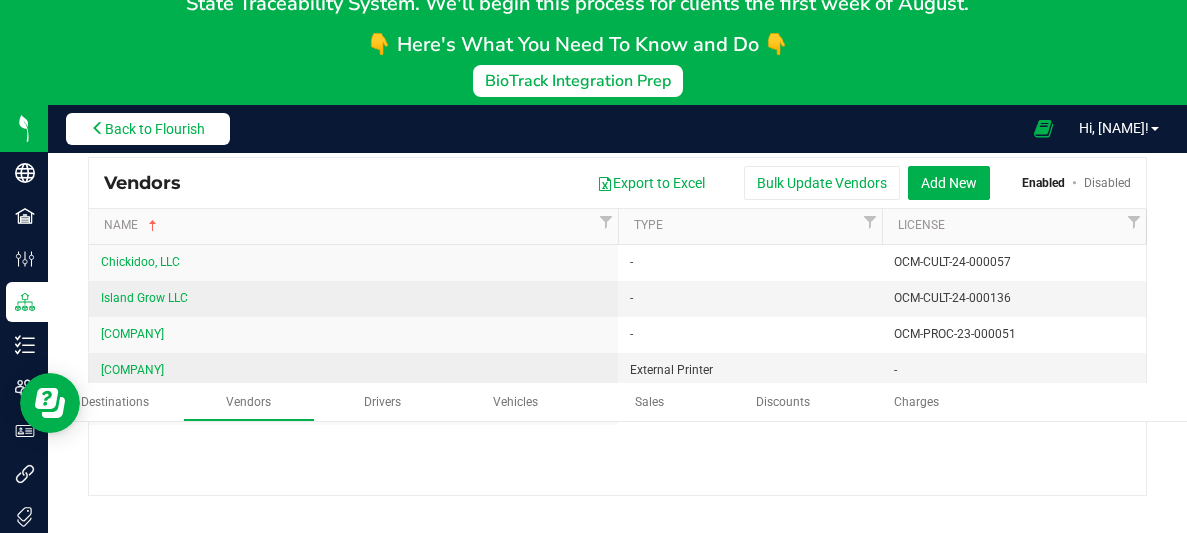 click on "Back to Flourish" at bounding box center [148, 129] 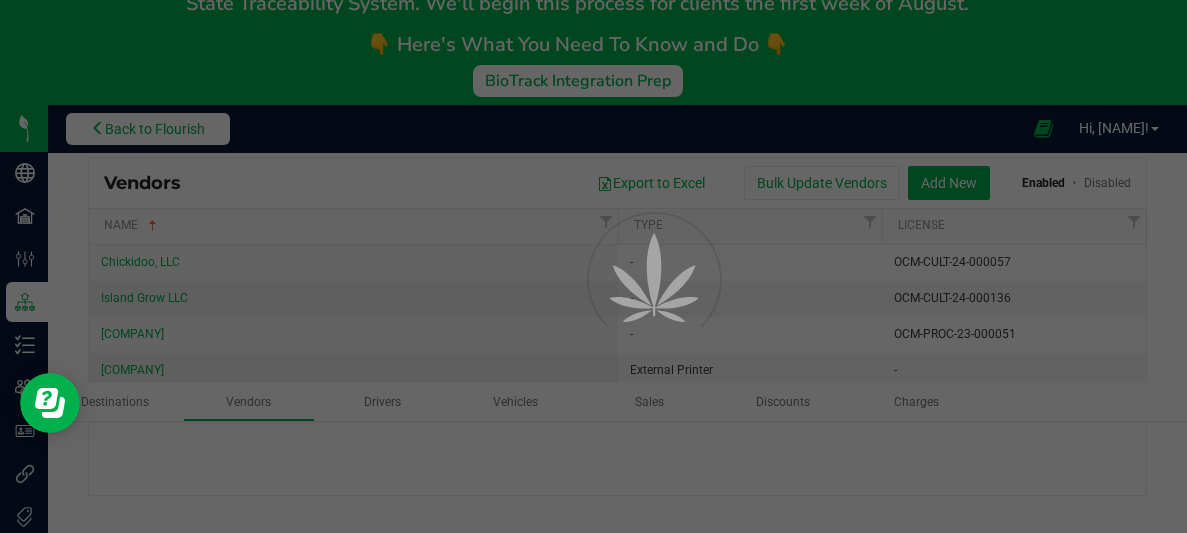 scroll, scrollTop: 0, scrollLeft: 0, axis: both 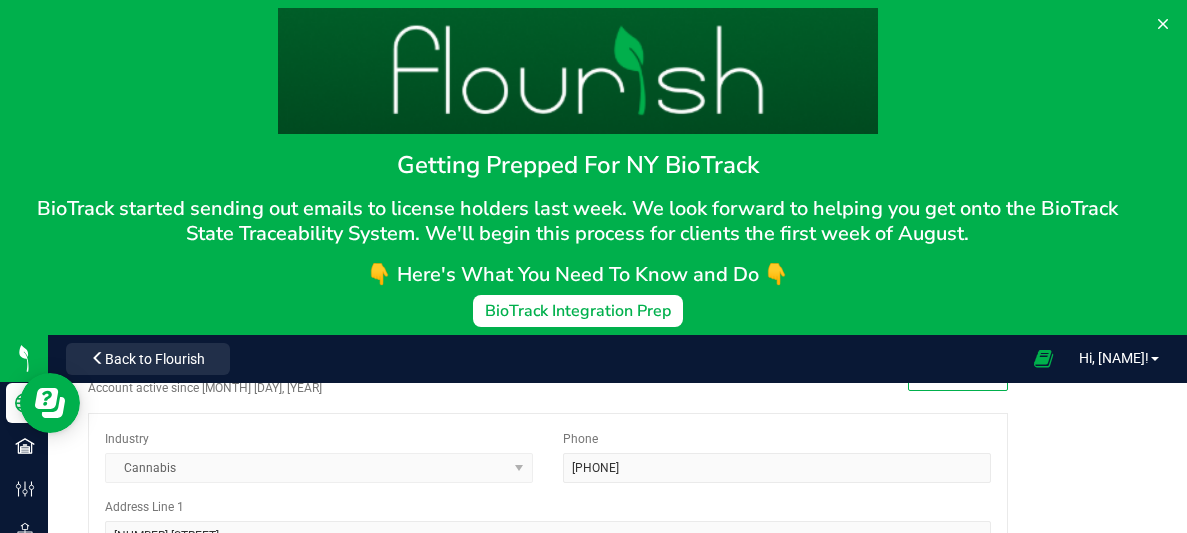 click on "Company Profile for Nice Up Inc.   Account active since [DATE]   Edit   Industry  Cannabis  Phone  [PHONE]  Address Line 1  [NUMBER] [STREET]  Street address, P.O. Box, C/O   Address Line 2 (optional)  #3B  Suite, Building, Floor, Unit, etc.   Country  United States  State/Prov  NY  City  [CITY]  Postal Code  [POSTAL_CODE] Configs  Auto-lock packages of in-progress or failed lab test results   Opt in to retail discounts V2 beta   Enable integration with Lendica" at bounding box center (617, 593) 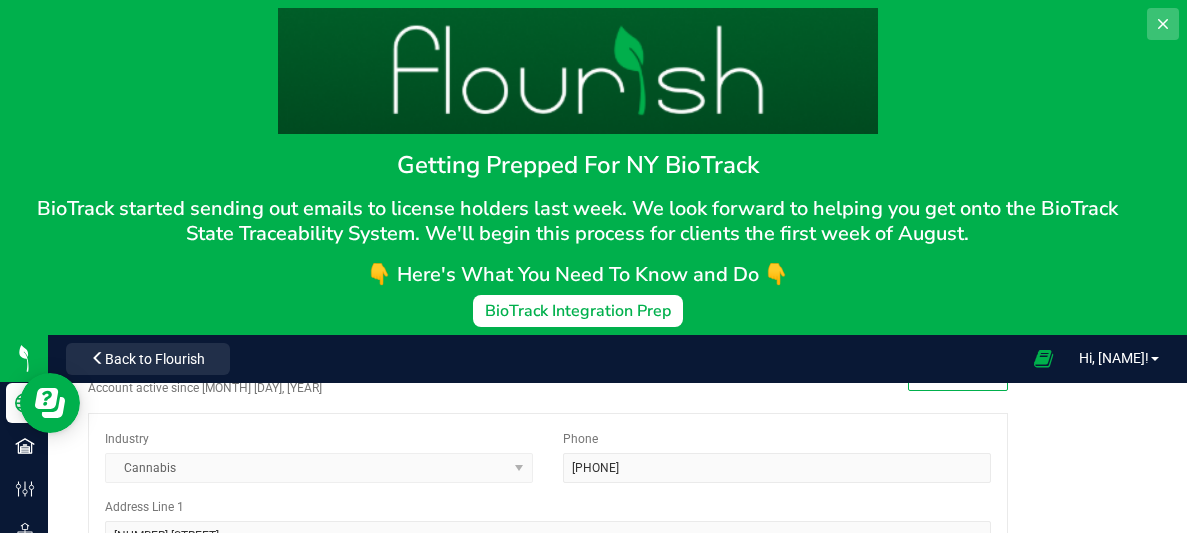 click 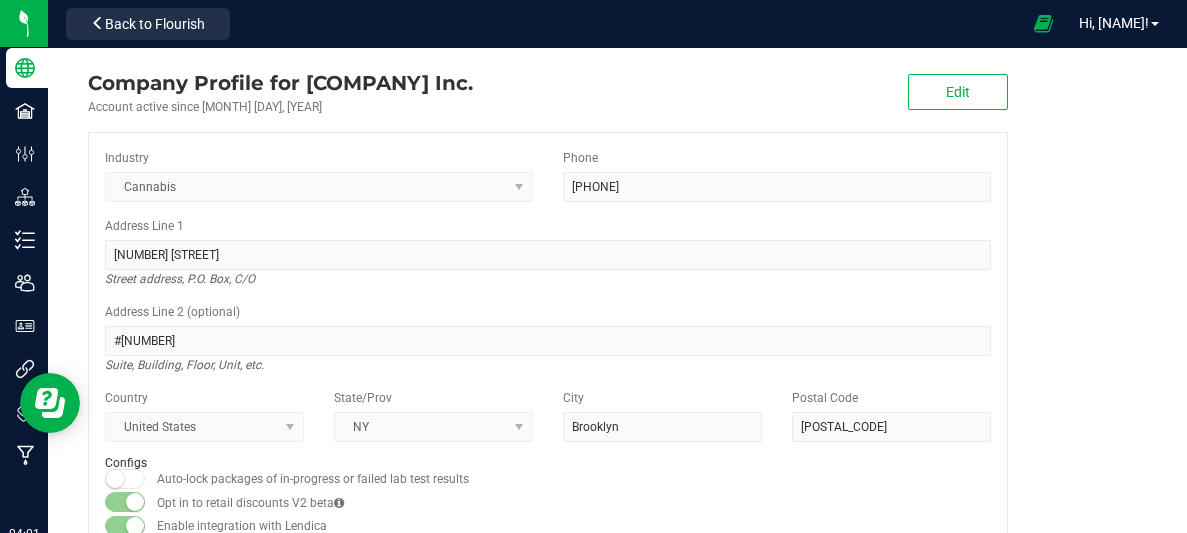 scroll, scrollTop: 1, scrollLeft: 0, axis: vertical 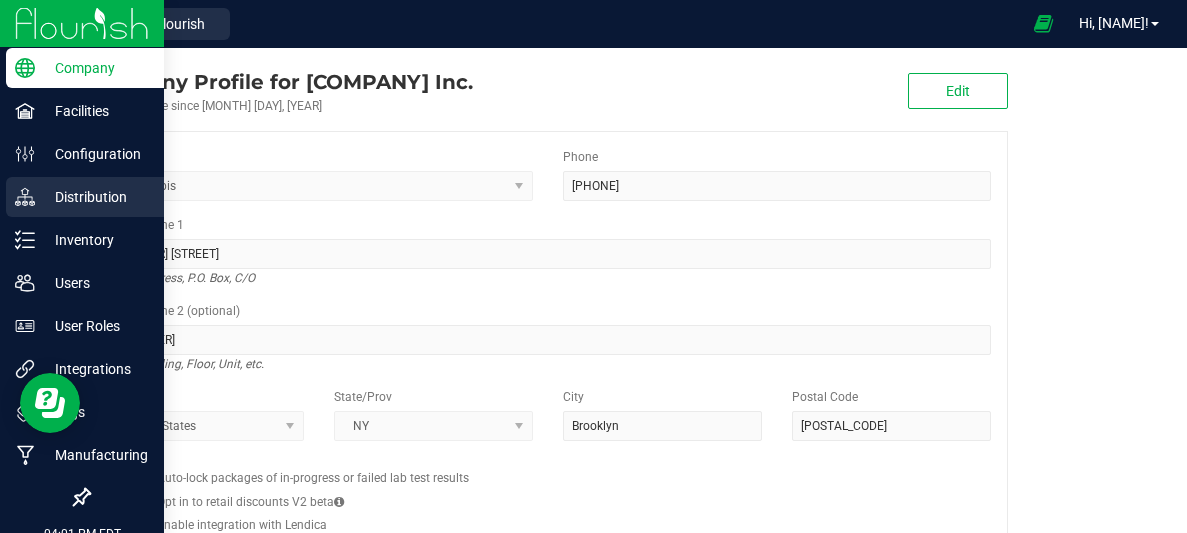 click on "Distribution" at bounding box center (95, 197) 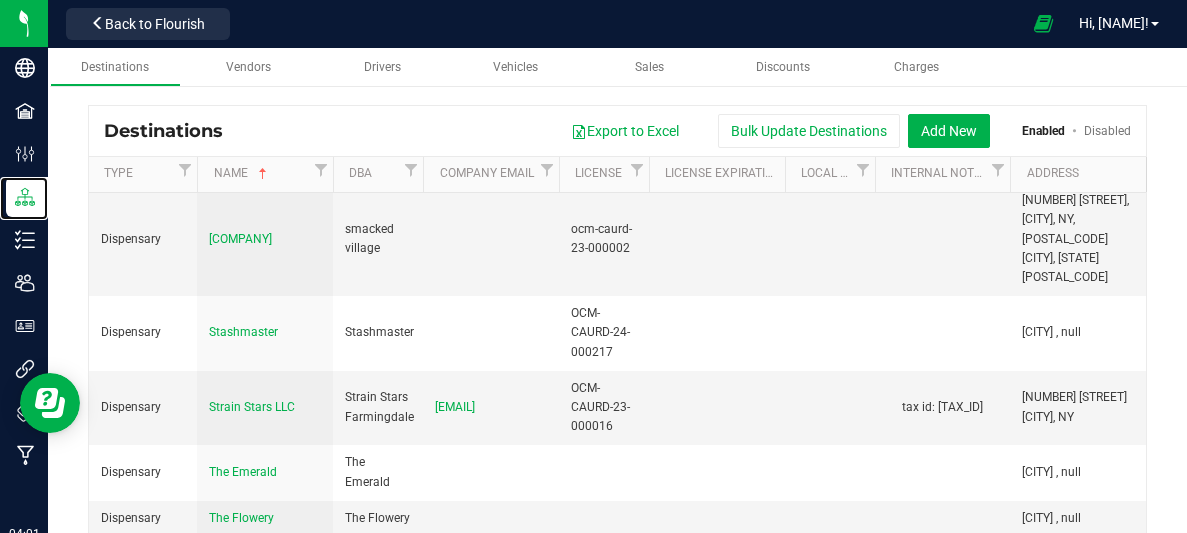 scroll, scrollTop: 2387, scrollLeft: 0, axis: vertical 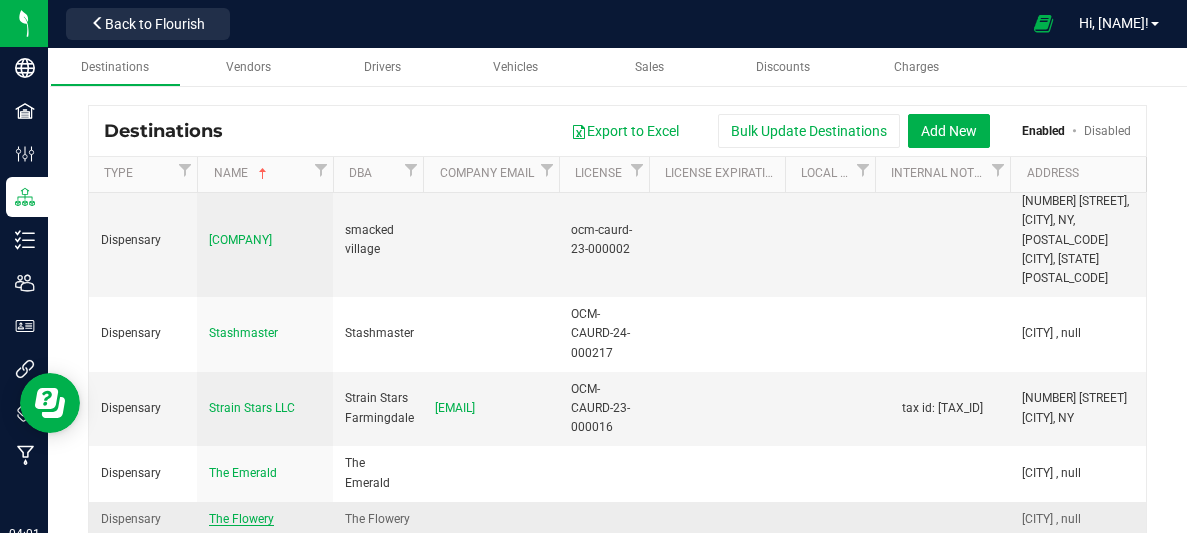 click on "The Flowery" at bounding box center [241, 519] 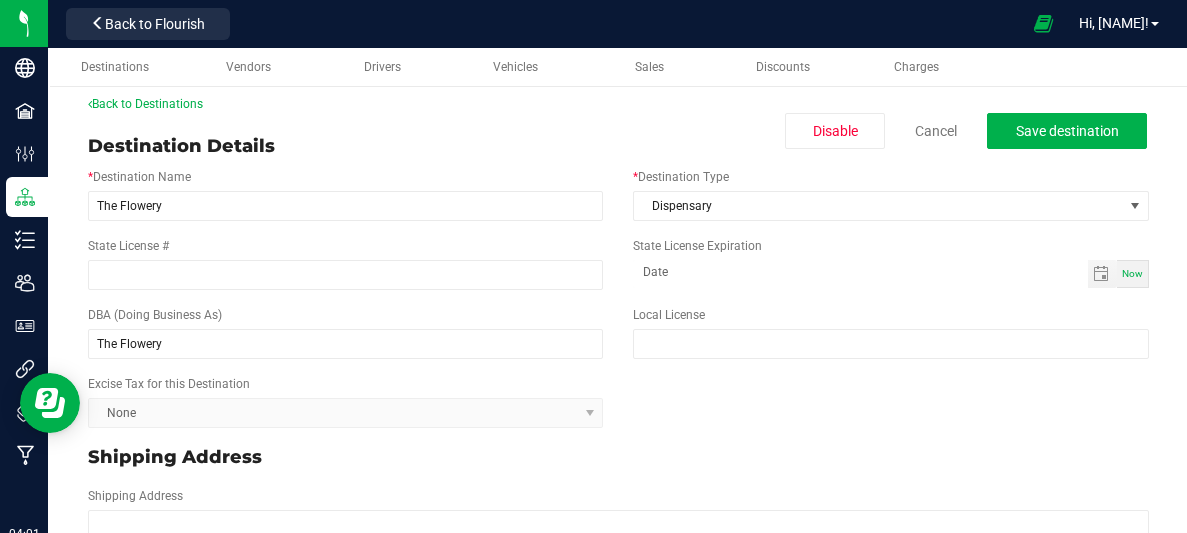 scroll, scrollTop: 8, scrollLeft: 0, axis: vertical 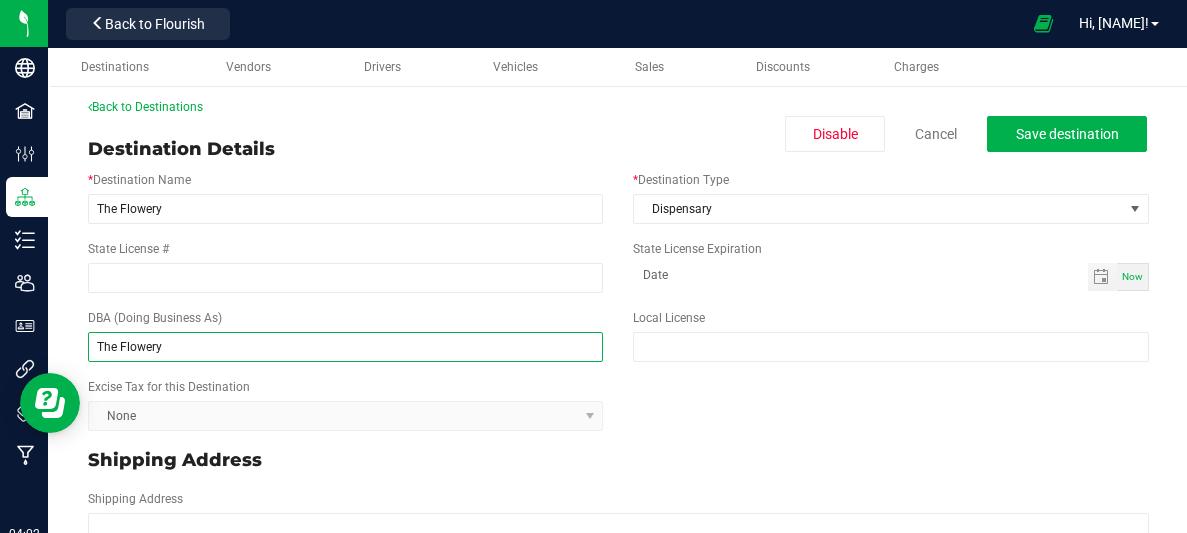 click on "The Flowery" at bounding box center [345, 347] 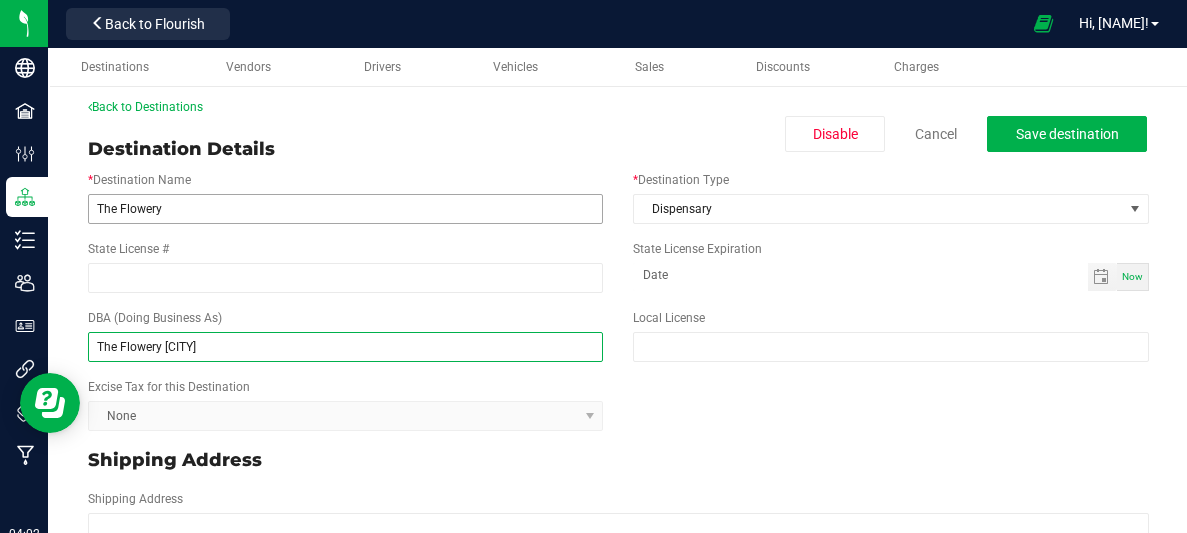 type on "The Flowery [CITY]" 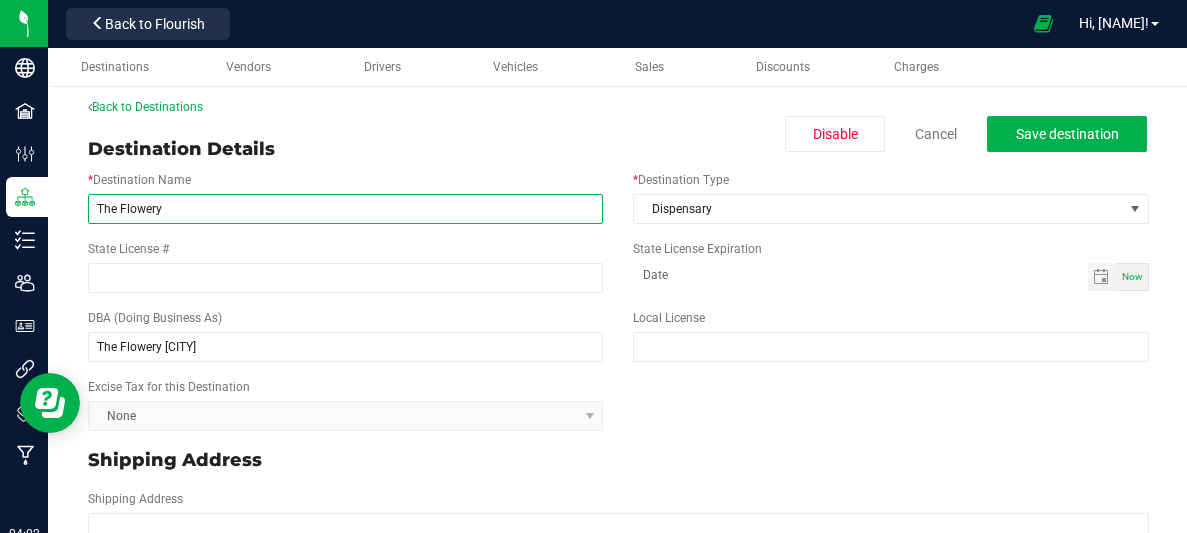 click on "The Flowery" at bounding box center [345, 209] 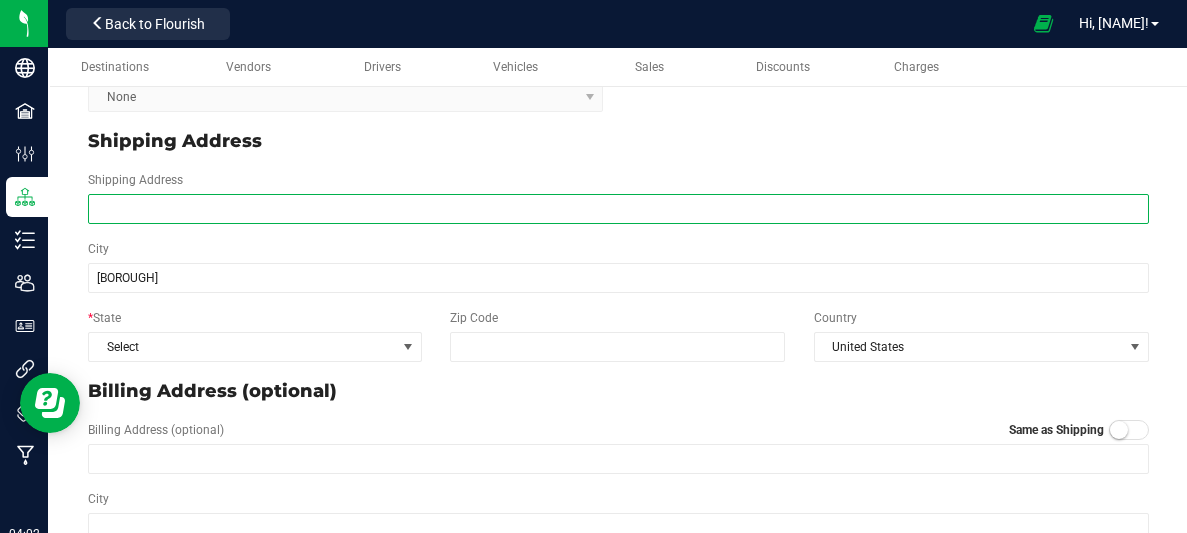 scroll, scrollTop: 326, scrollLeft: 0, axis: vertical 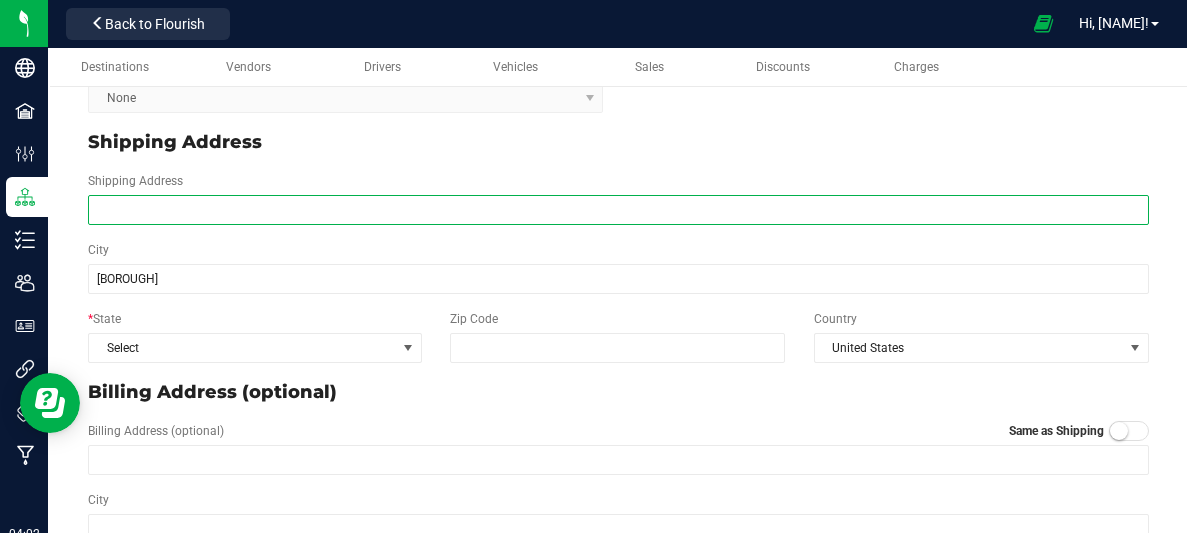 click on "Shipping Address" at bounding box center [618, 210] 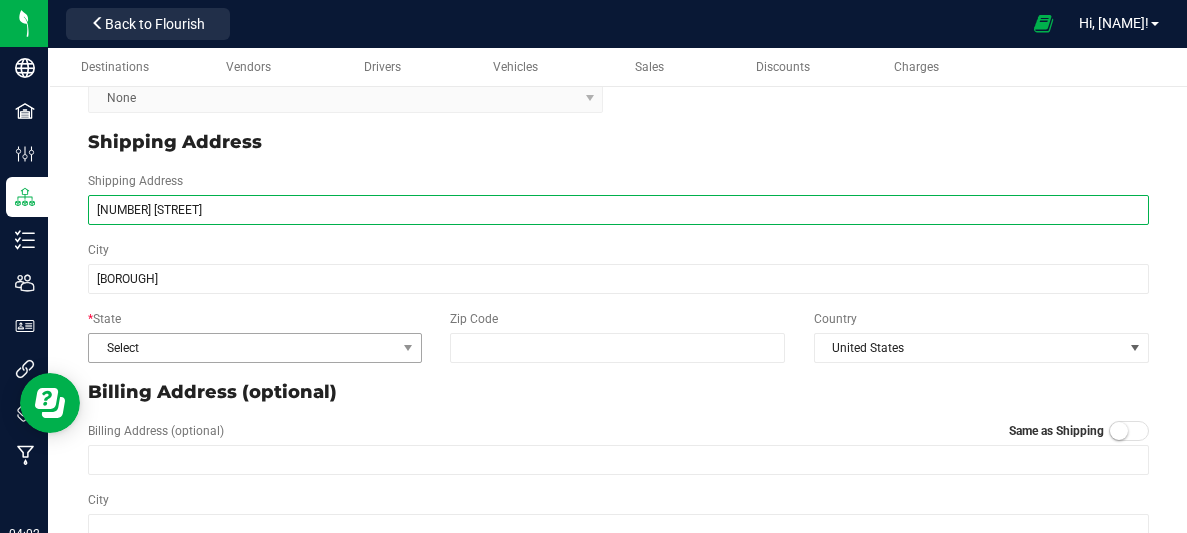 type on "[NUMBER] [STREET]" 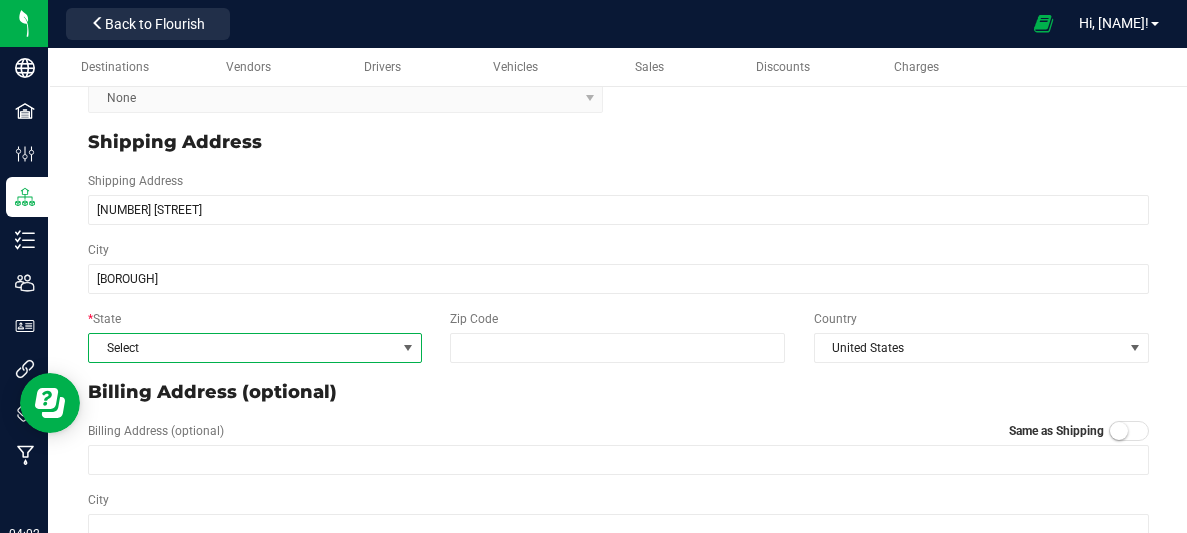 click on "Select" at bounding box center [242, 348] 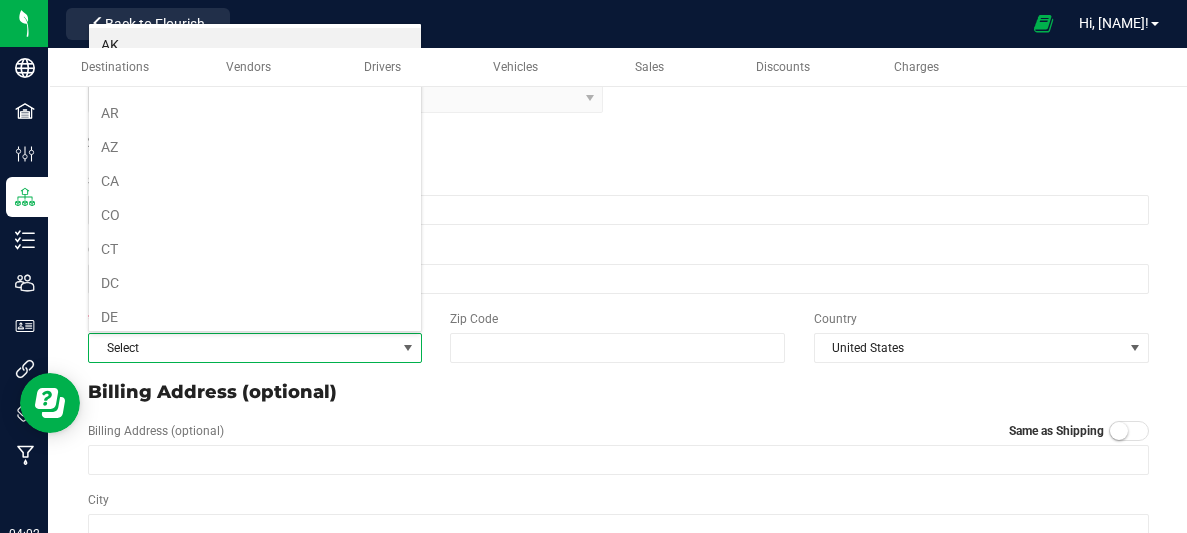 scroll, scrollTop: 99970, scrollLeft: 99666, axis: both 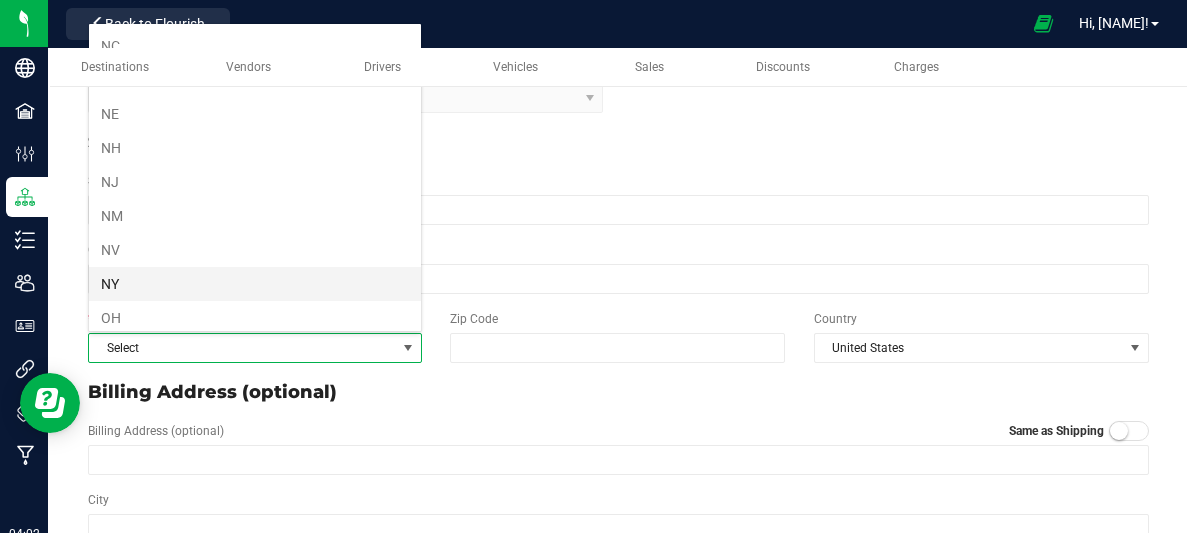 click on "NY" at bounding box center [255, 284] 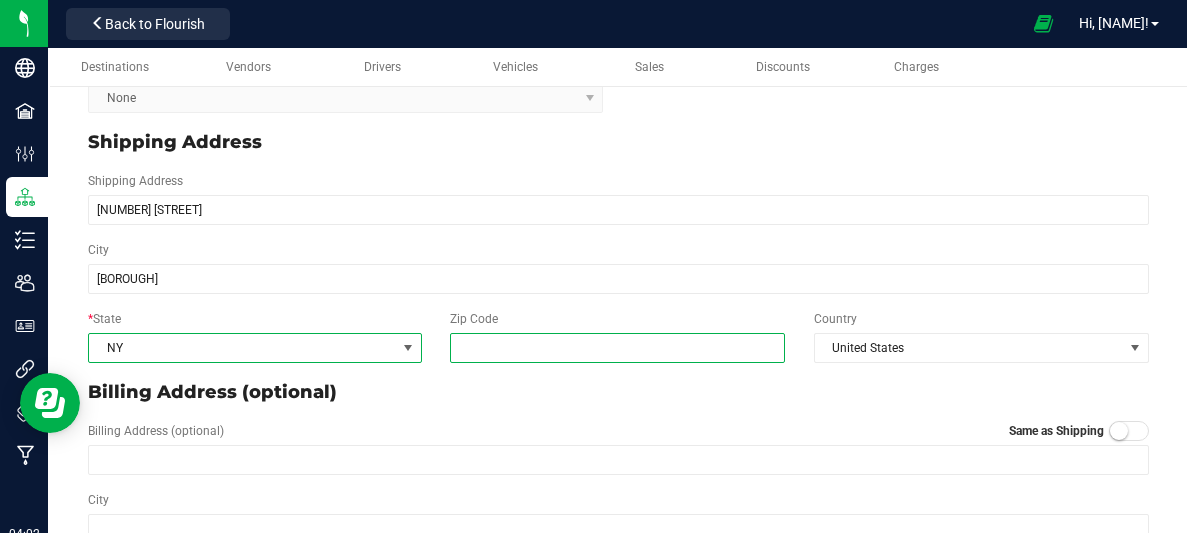 click on "Zip Code" at bounding box center (617, 348) 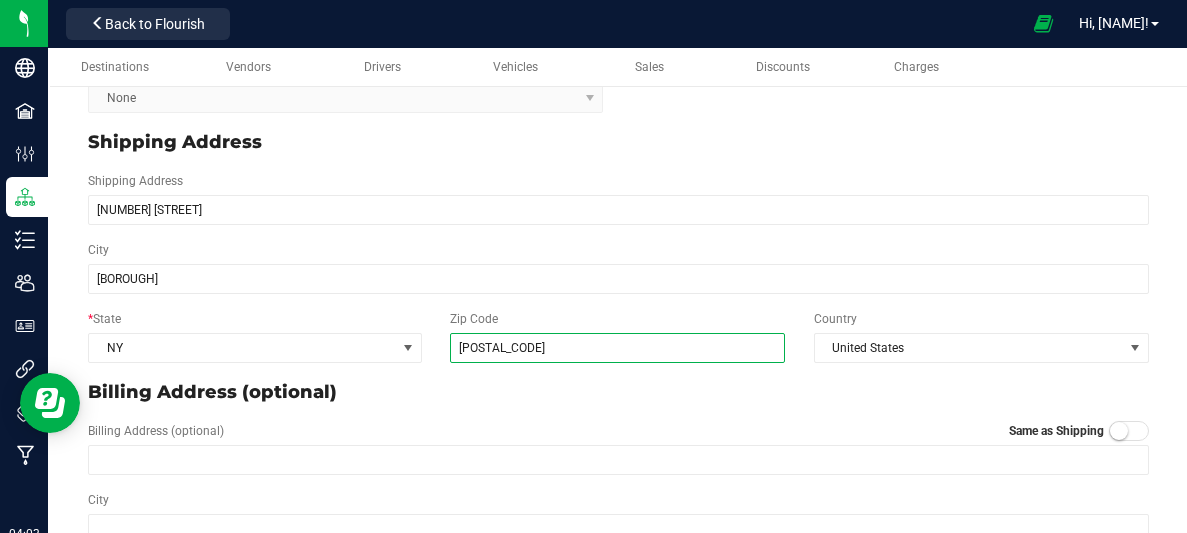 type on "[POSTAL_CODE]" 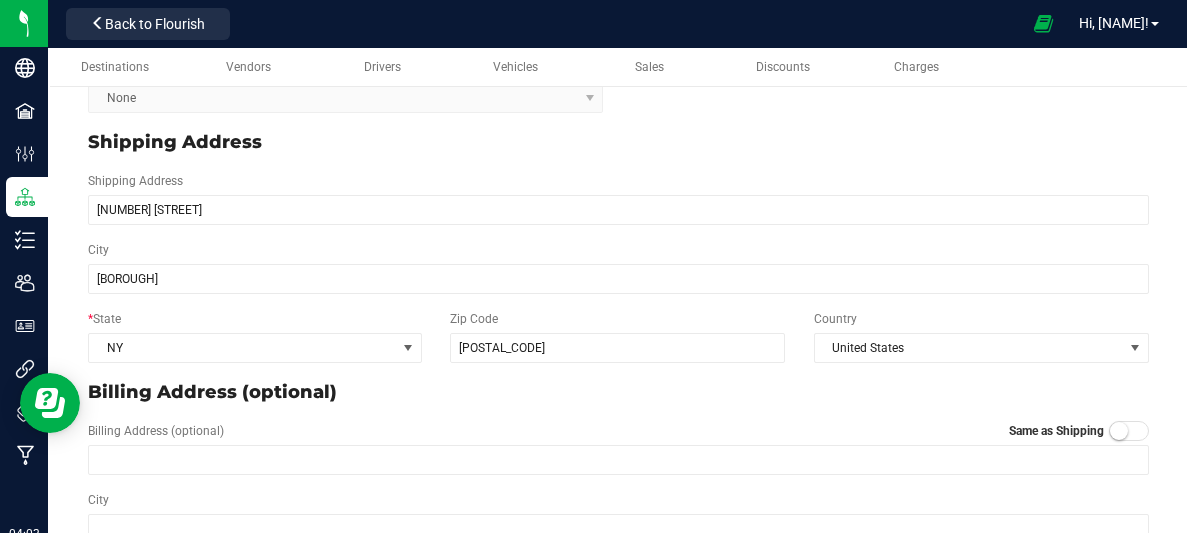click at bounding box center [1119, 431] 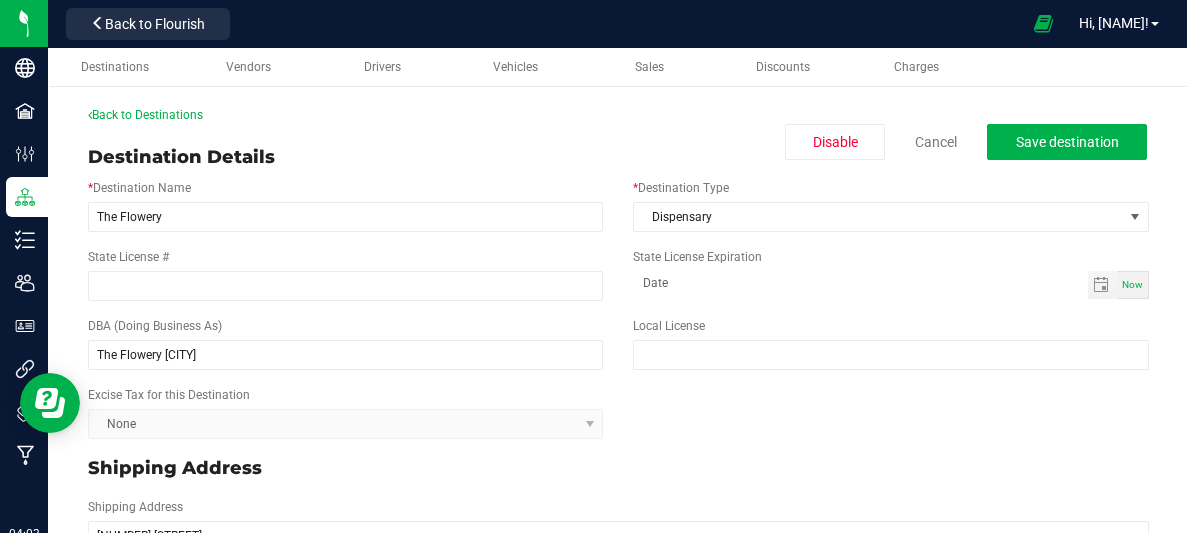 scroll, scrollTop: 0, scrollLeft: 0, axis: both 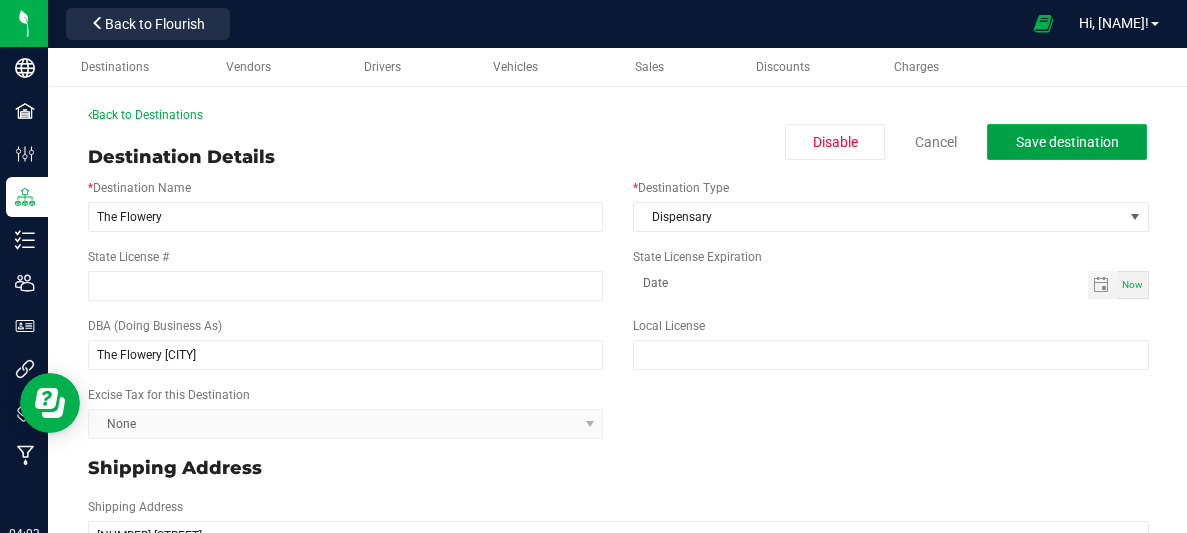 click on "Save destination" 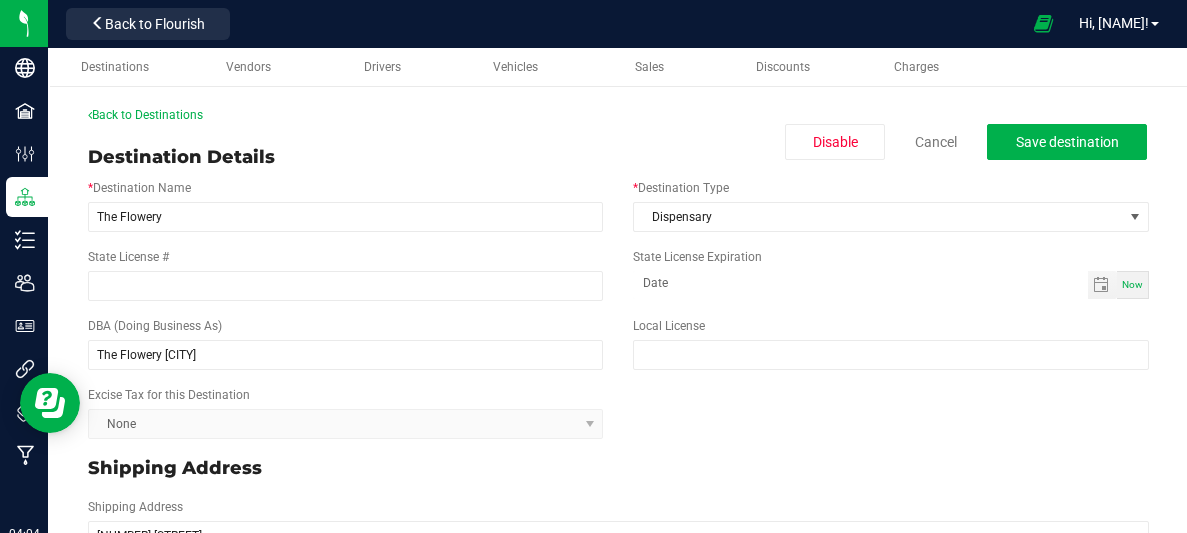 scroll, scrollTop: 2, scrollLeft: 0, axis: vertical 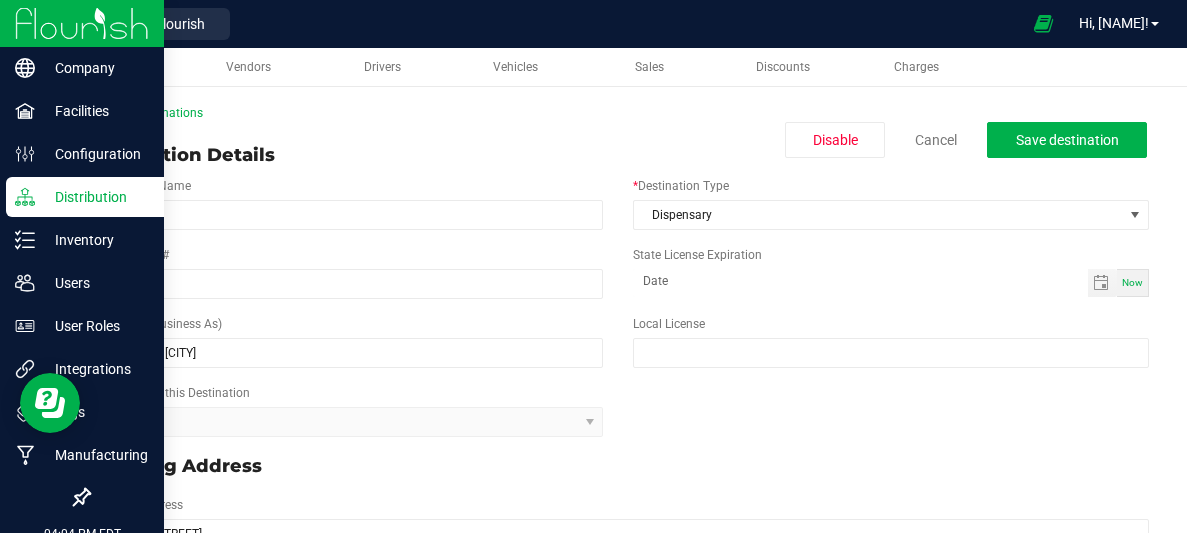 click at bounding box center (82, 23) 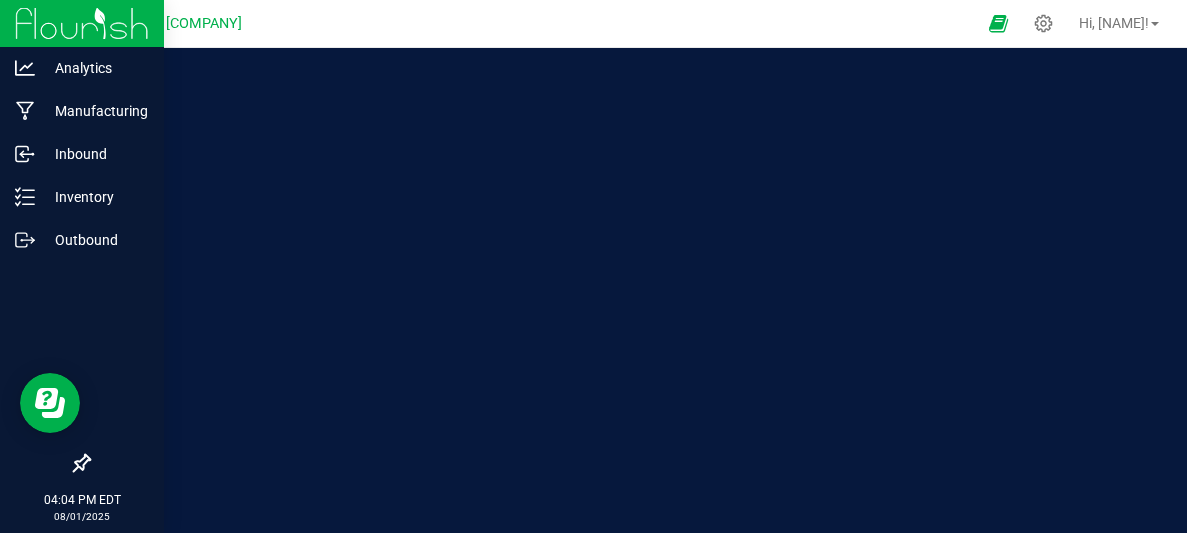 scroll, scrollTop: 0, scrollLeft: 0, axis: both 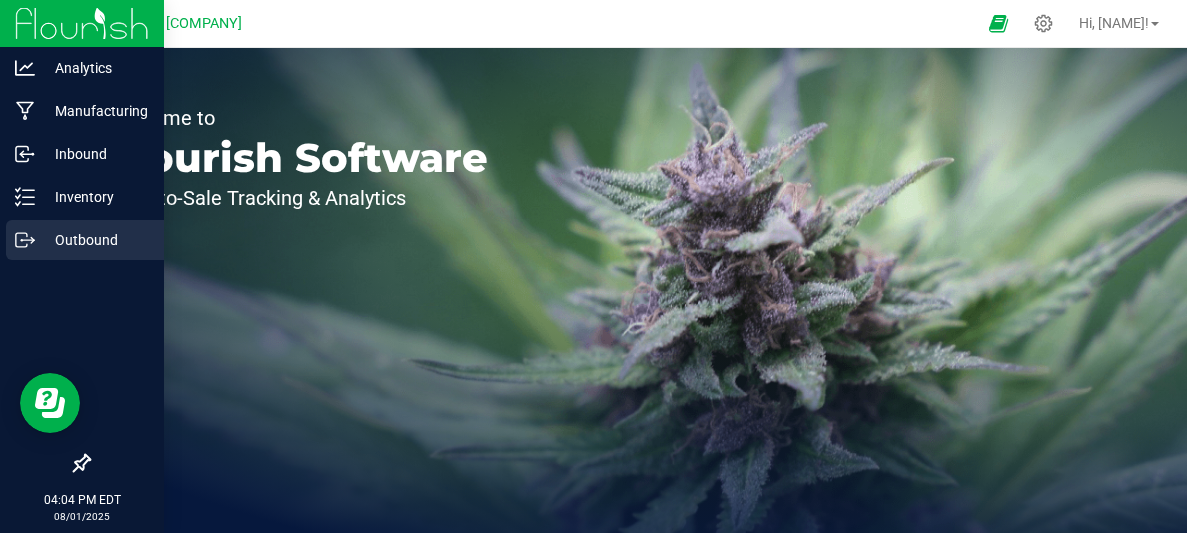 click 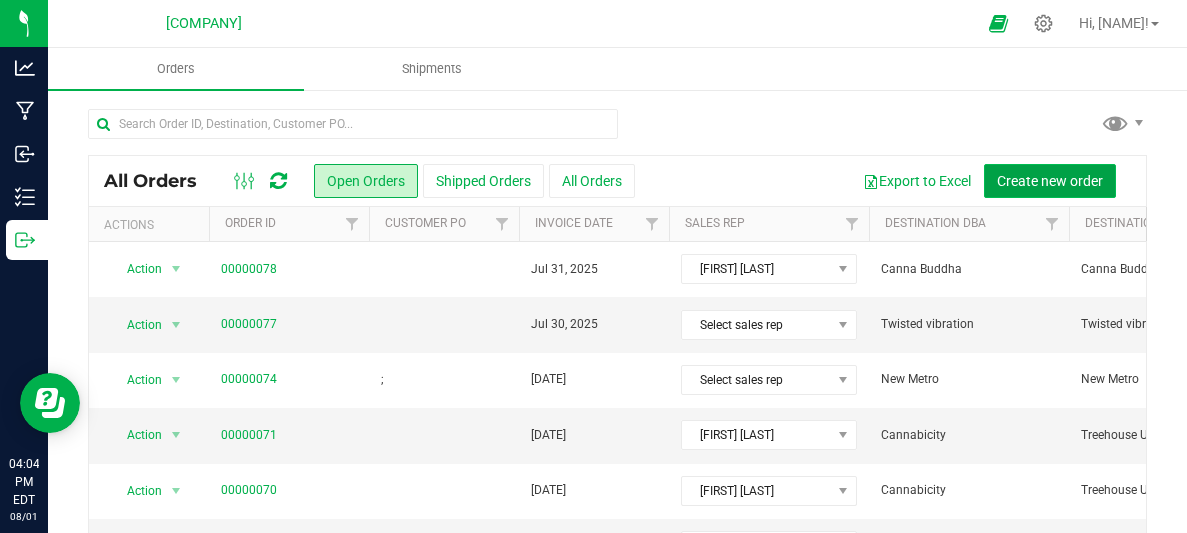 click on "Create new order" at bounding box center [1050, 181] 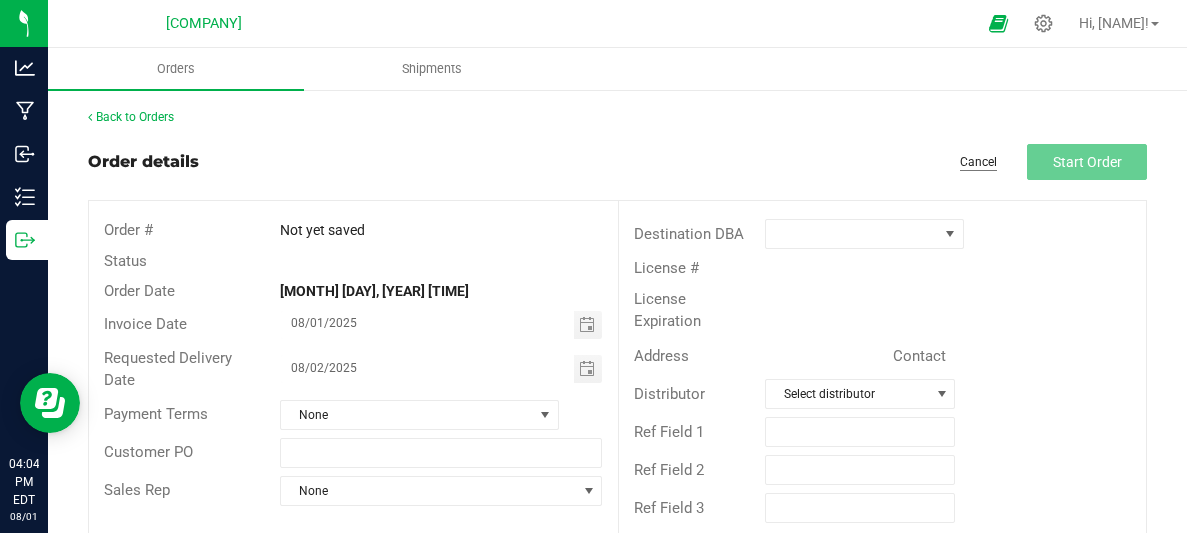 click on "Cancel" at bounding box center (978, 162) 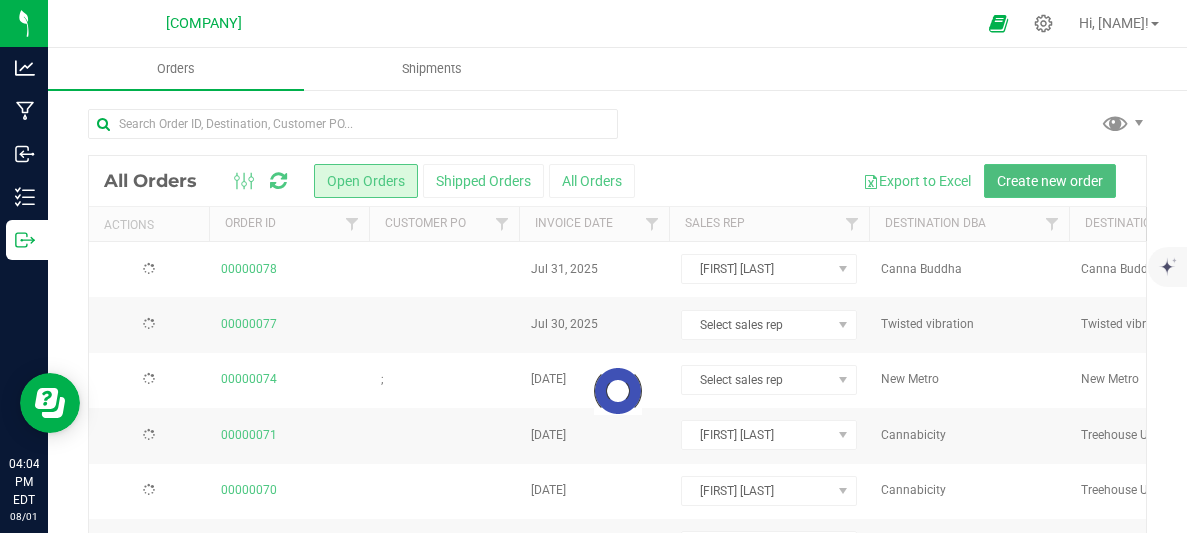 click on "Create new order" at bounding box center [1050, 181] 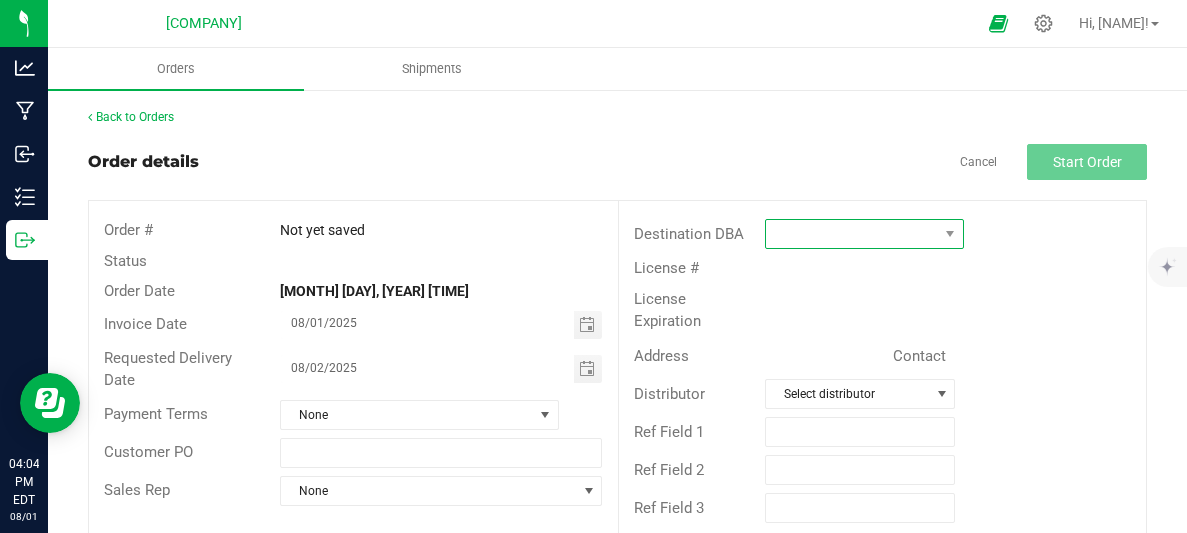 click at bounding box center [852, 234] 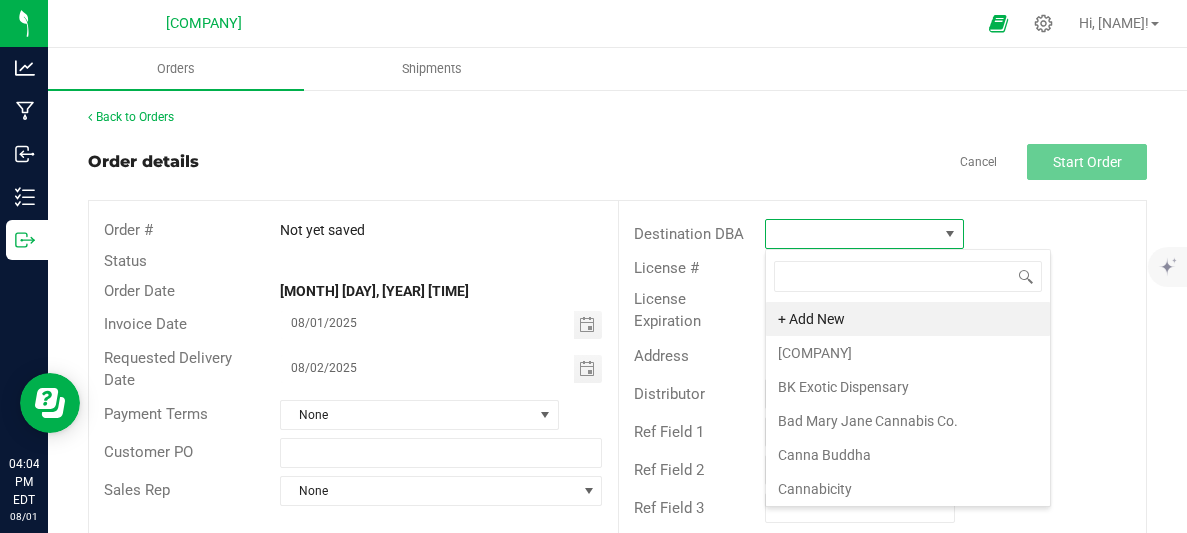 scroll, scrollTop: 99970, scrollLeft: 99800, axis: both 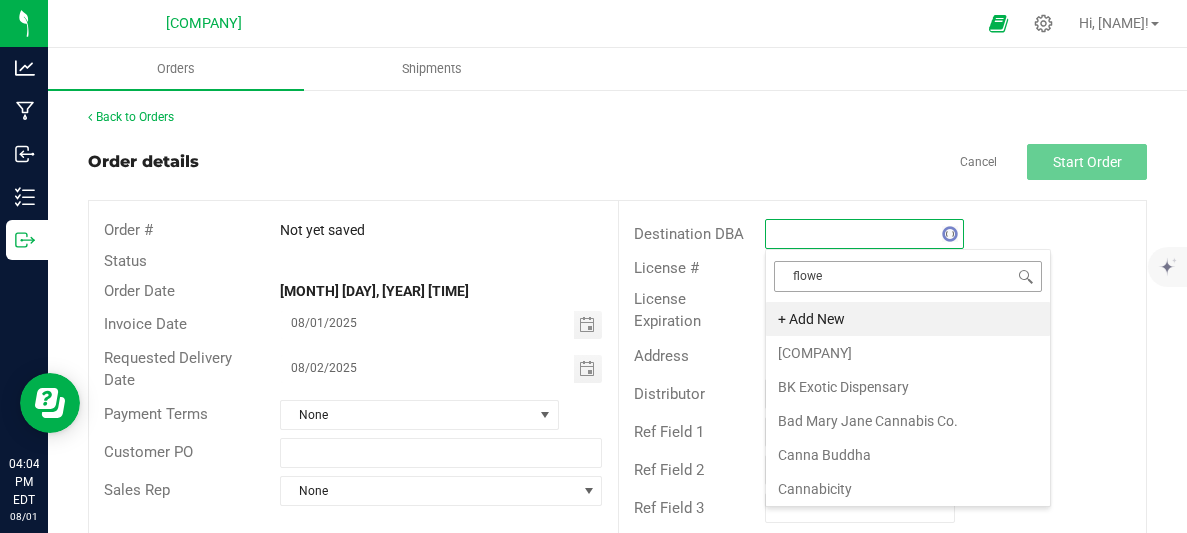 type on "flower" 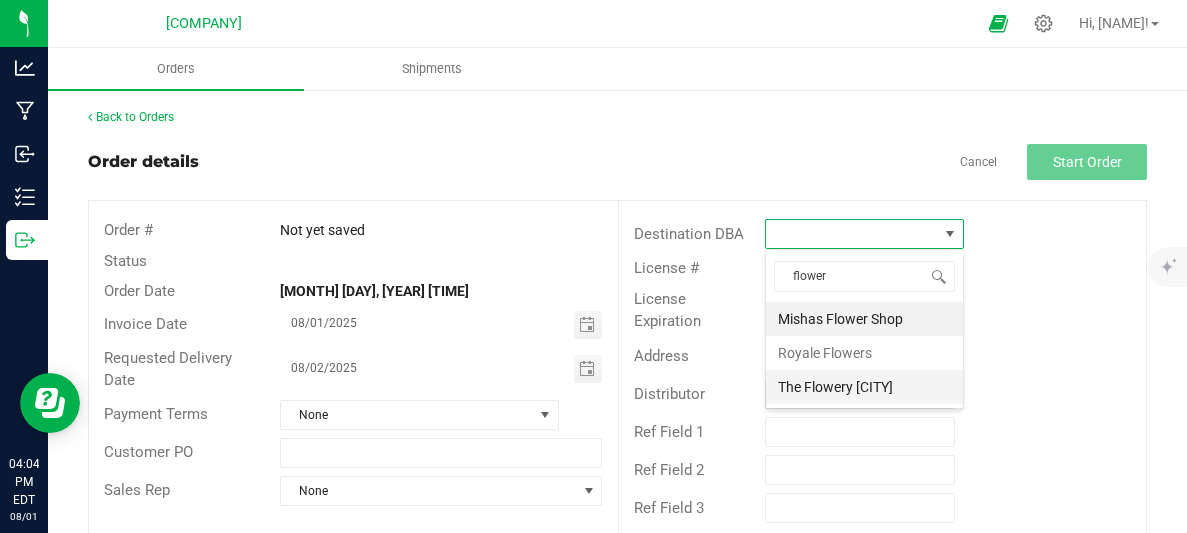 click on "The Flowery [CITY]" at bounding box center [864, 387] 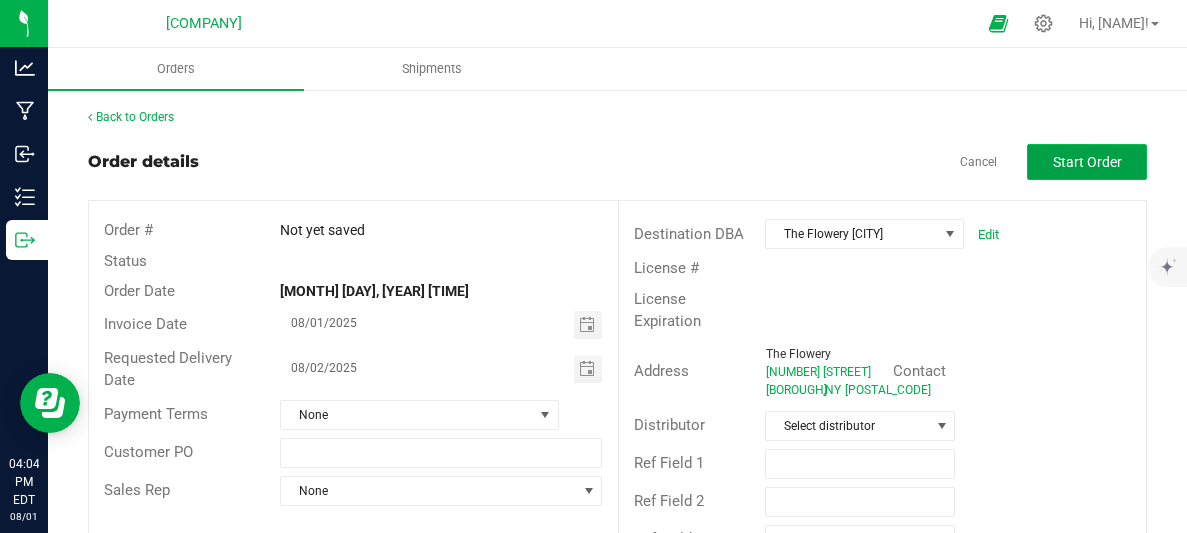 click on "Start Order" at bounding box center (1087, 162) 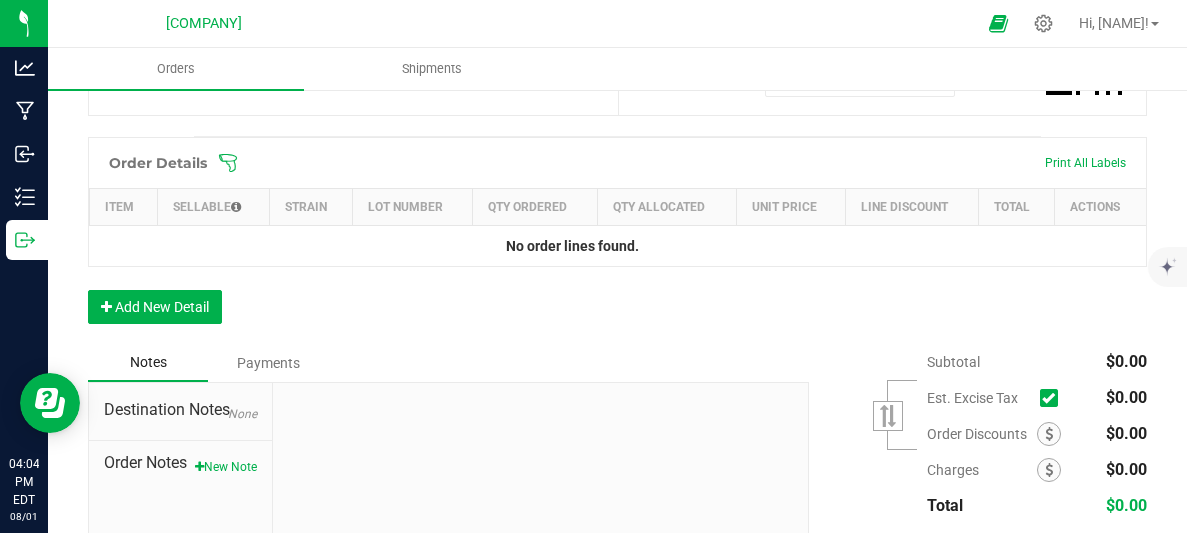 scroll, scrollTop: 483, scrollLeft: 0, axis: vertical 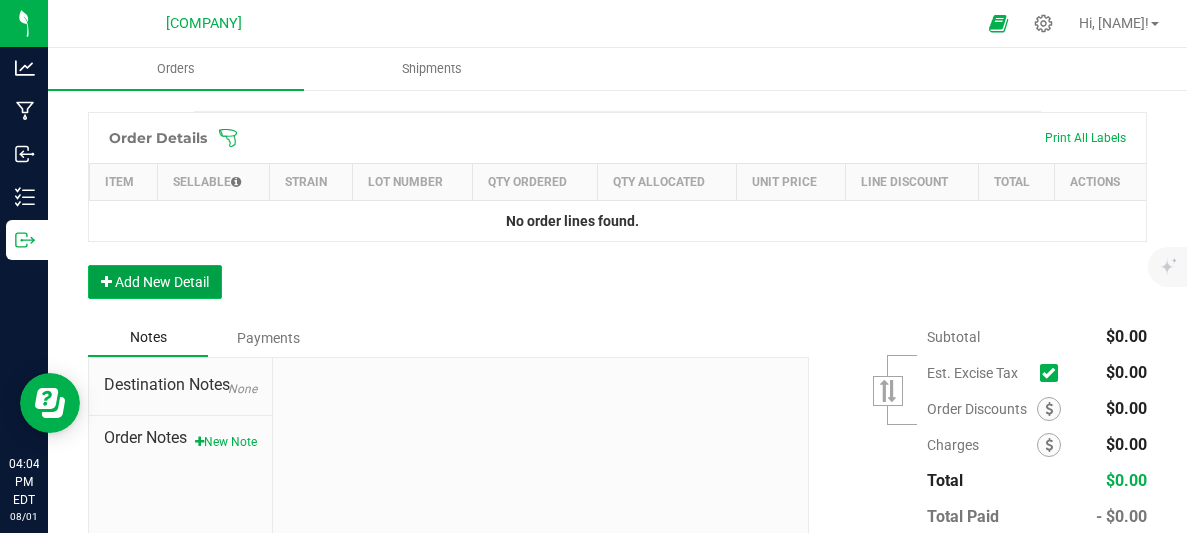 click on "Add New Detail" at bounding box center [155, 282] 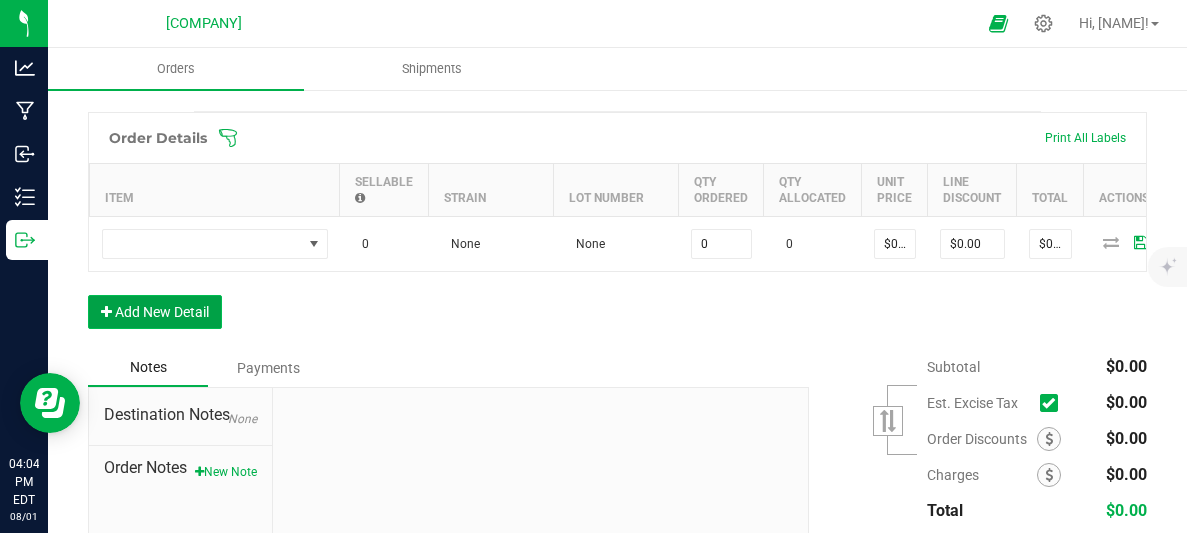 click on "Add New Detail" at bounding box center (155, 312) 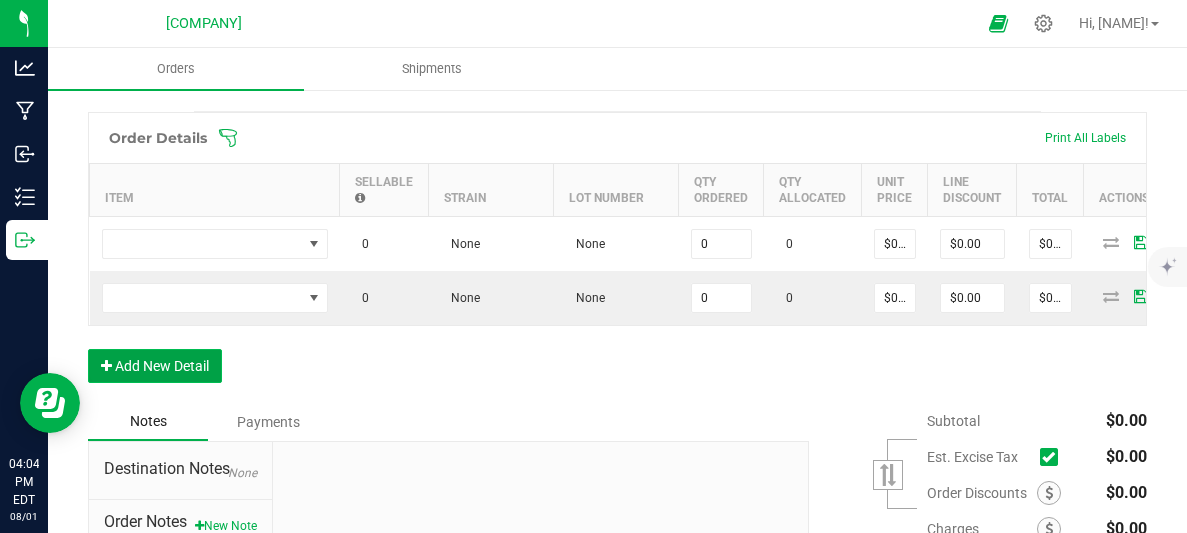 click on "Add New Detail" at bounding box center (155, 366) 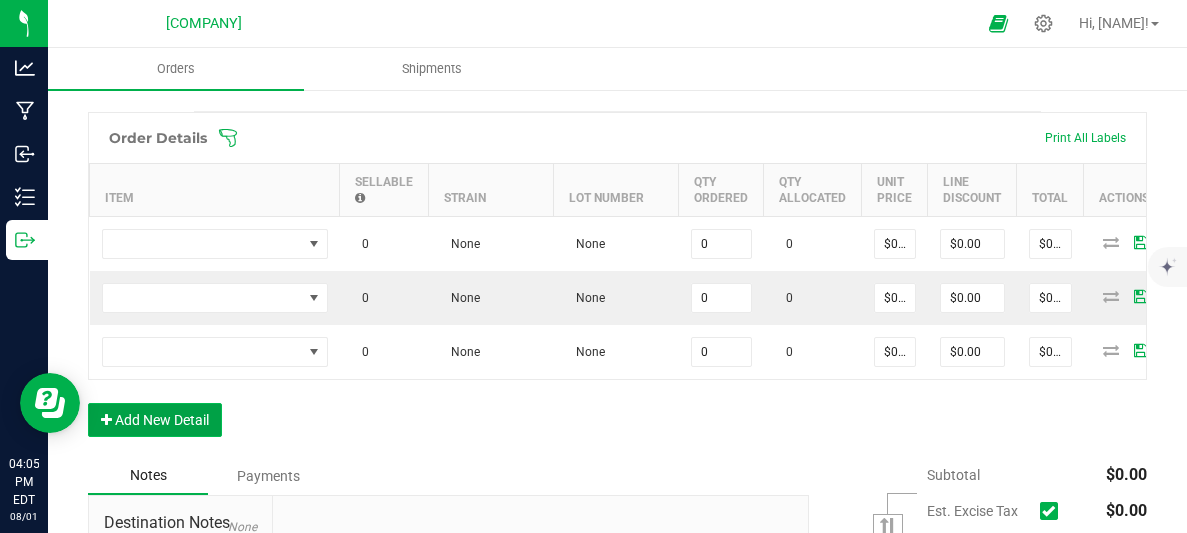 click on "Add New Detail" at bounding box center (155, 420) 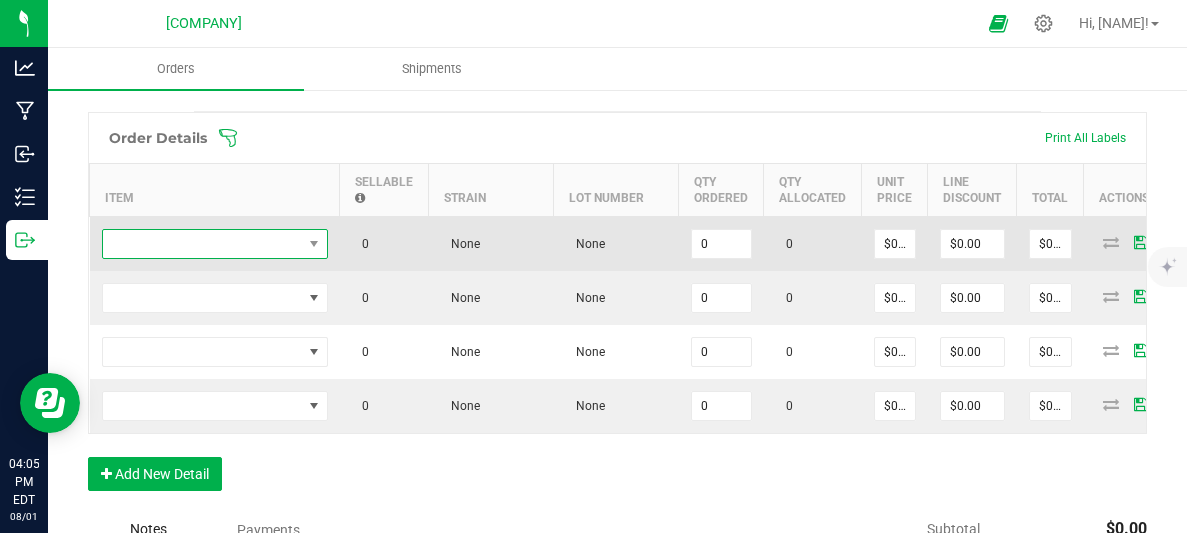 click at bounding box center [202, 244] 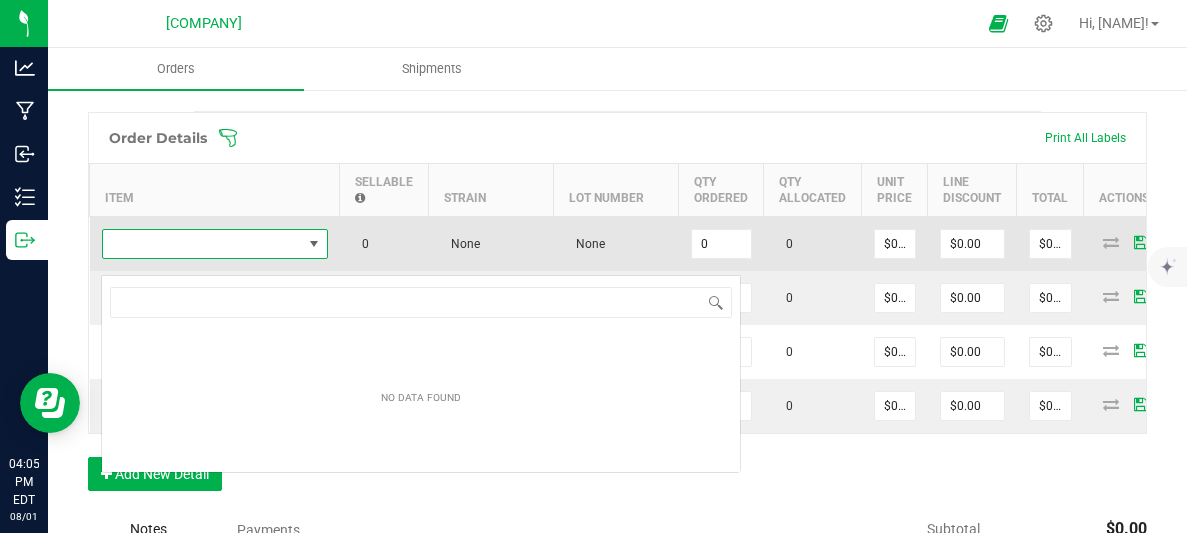 scroll, scrollTop: 99970, scrollLeft: 99774, axis: both 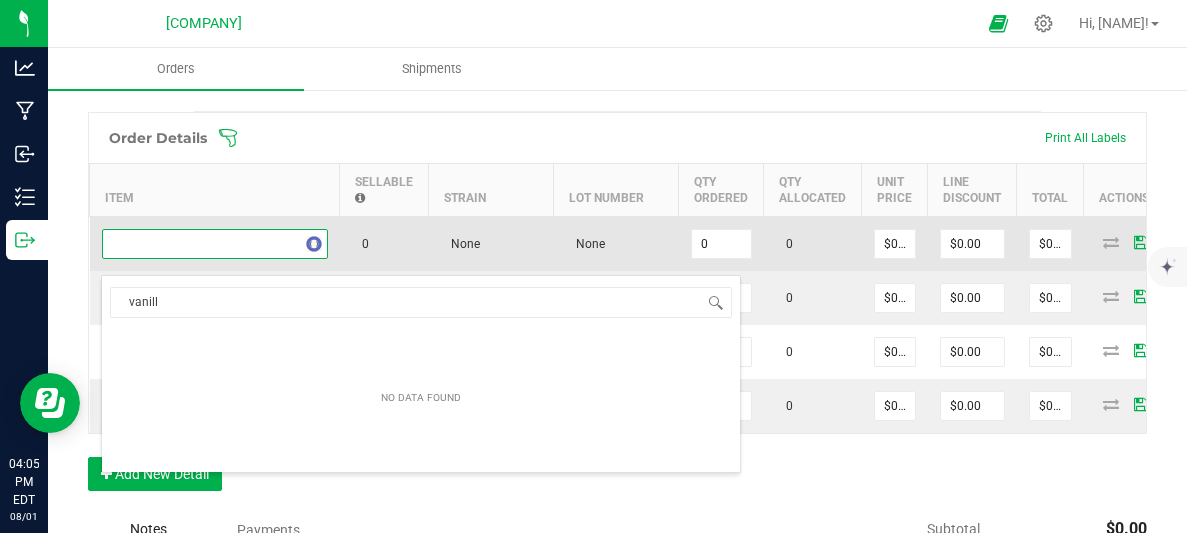 type on "vanilla" 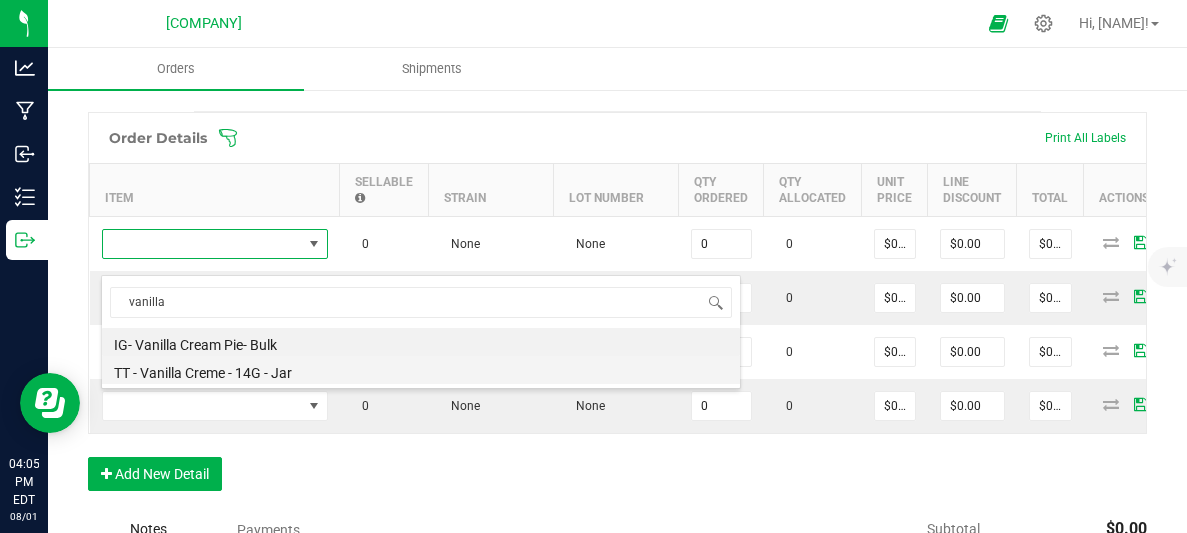 click on "TT - Vanilla Creme - 14G - Jar" at bounding box center [421, 370] 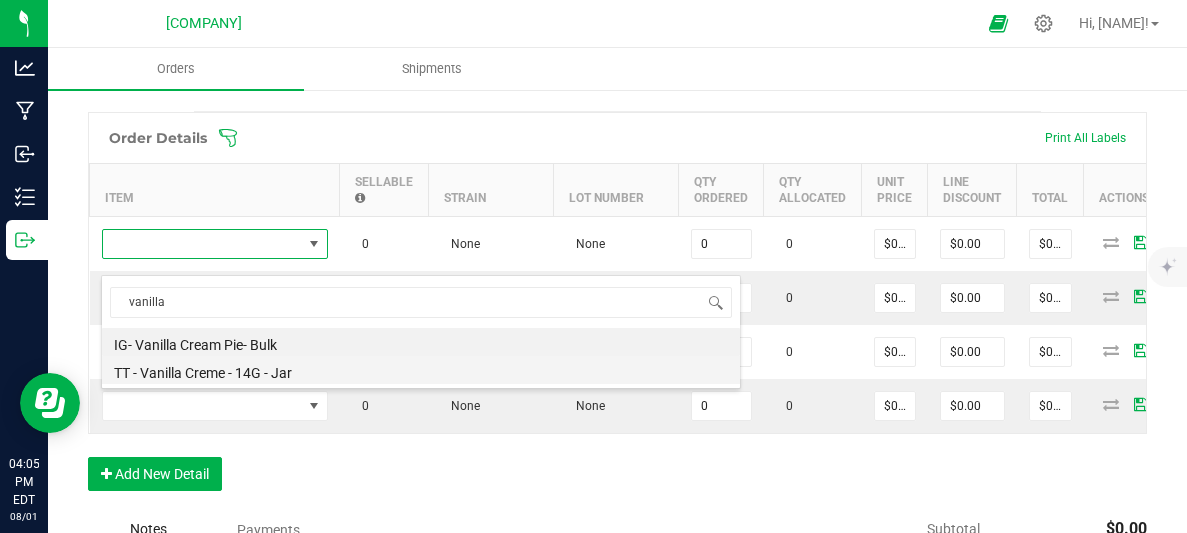 type on "0 ea" 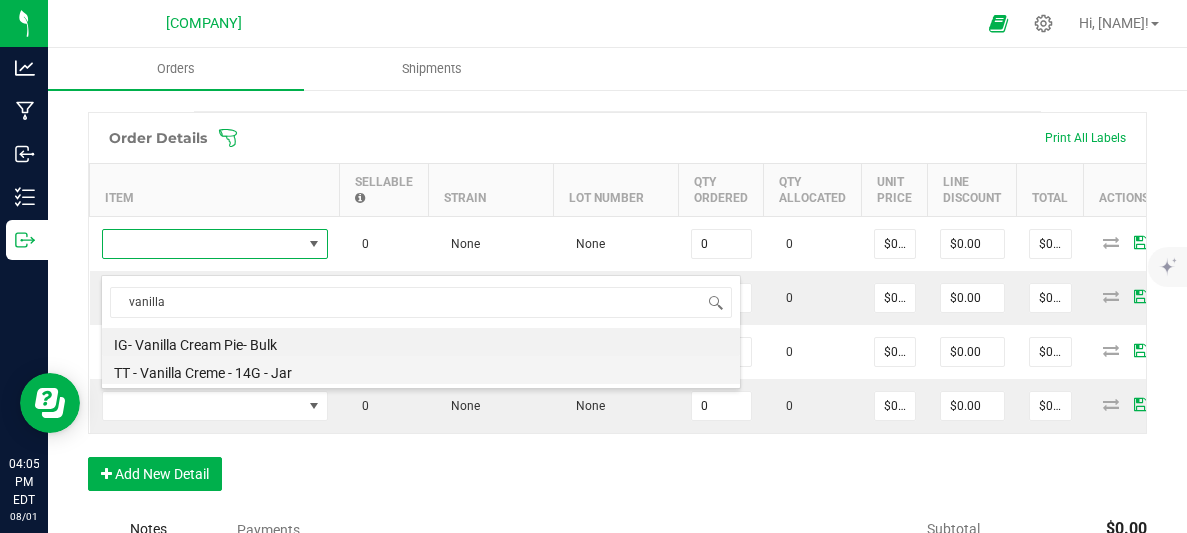 type on "$67.50000" 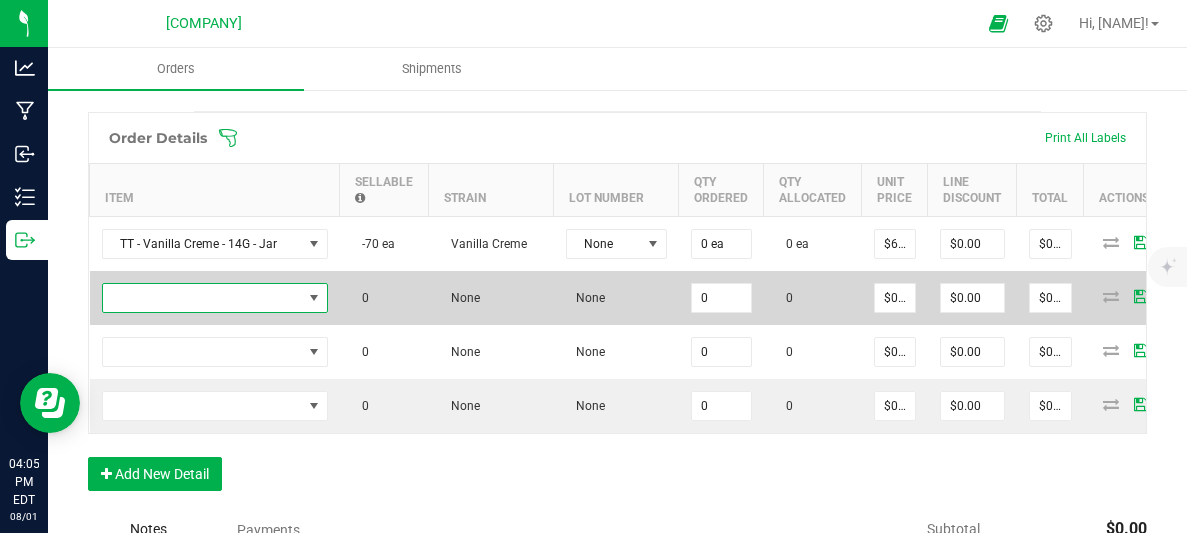 click at bounding box center [202, 298] 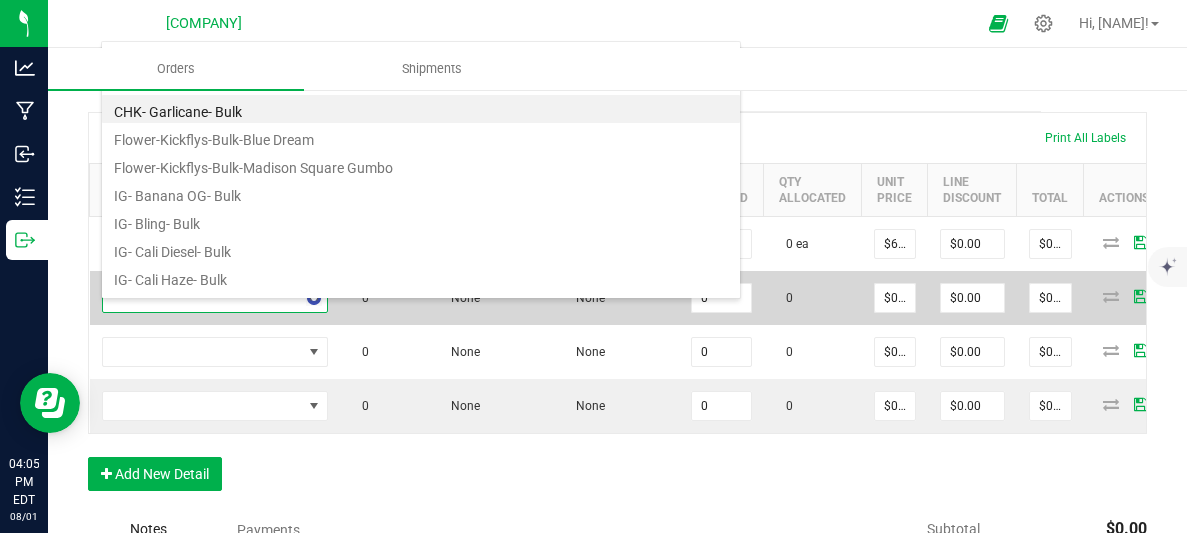 scroll, scrollTop: 99970, scrollLeft: 99774, axis: both 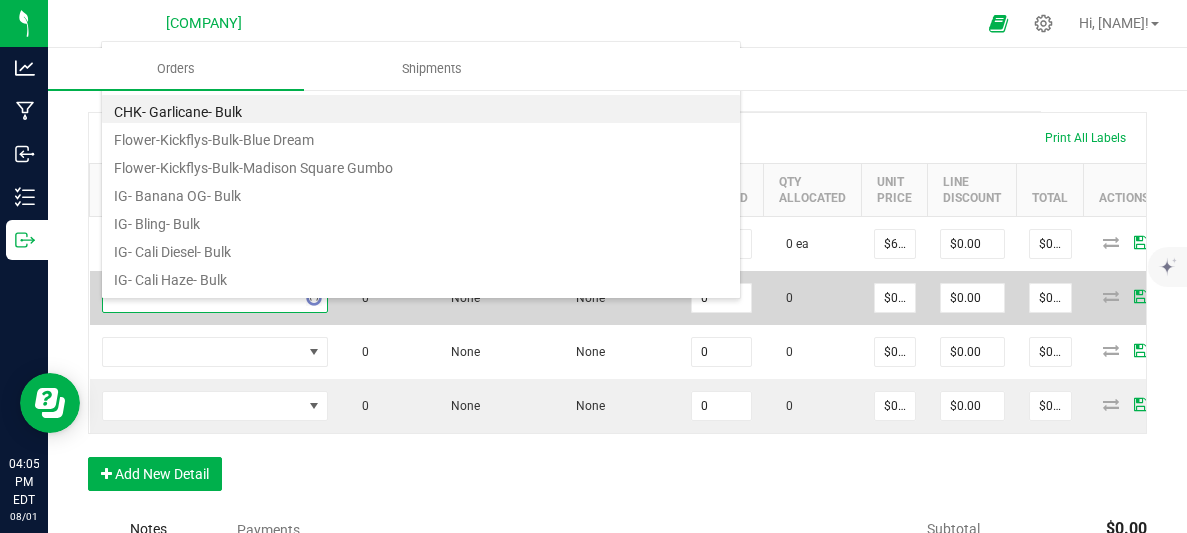type on "blin" 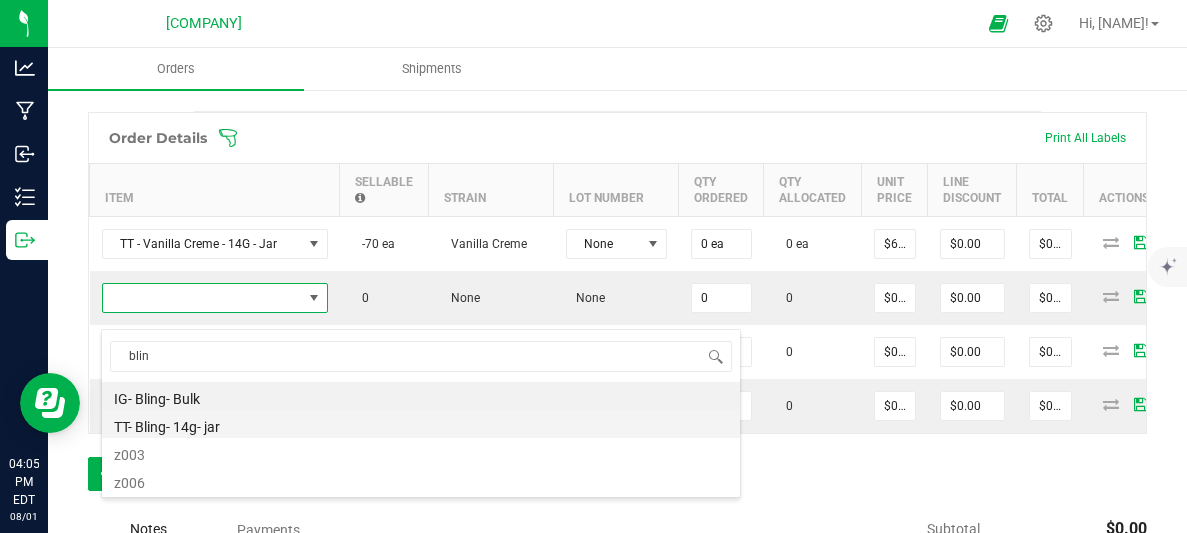 click on "TT- Bling- 14g- jar" at bounding box center (421, 424) 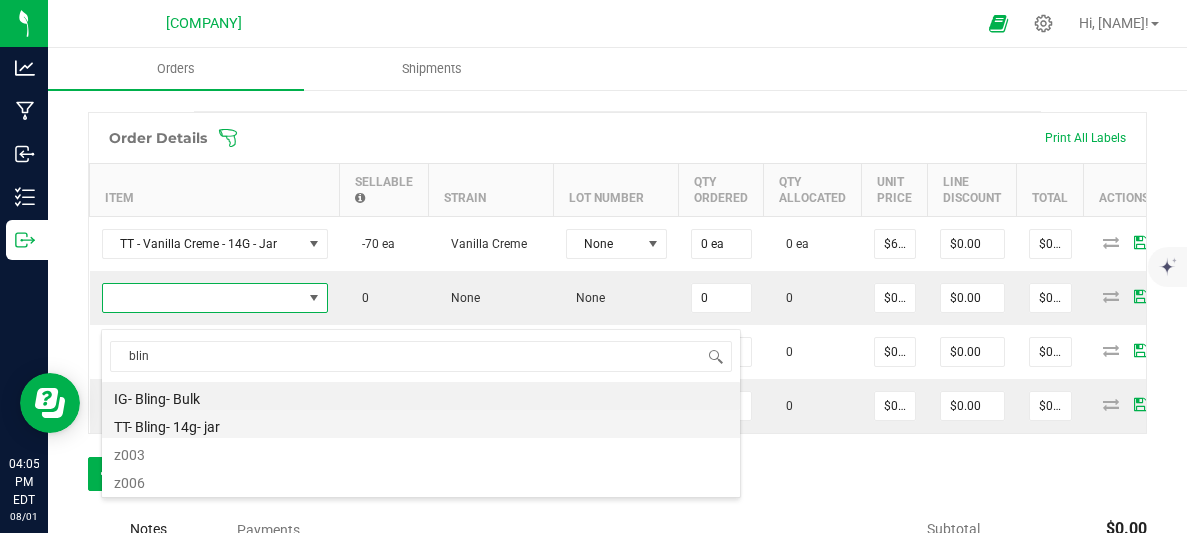 type on "0 ea" 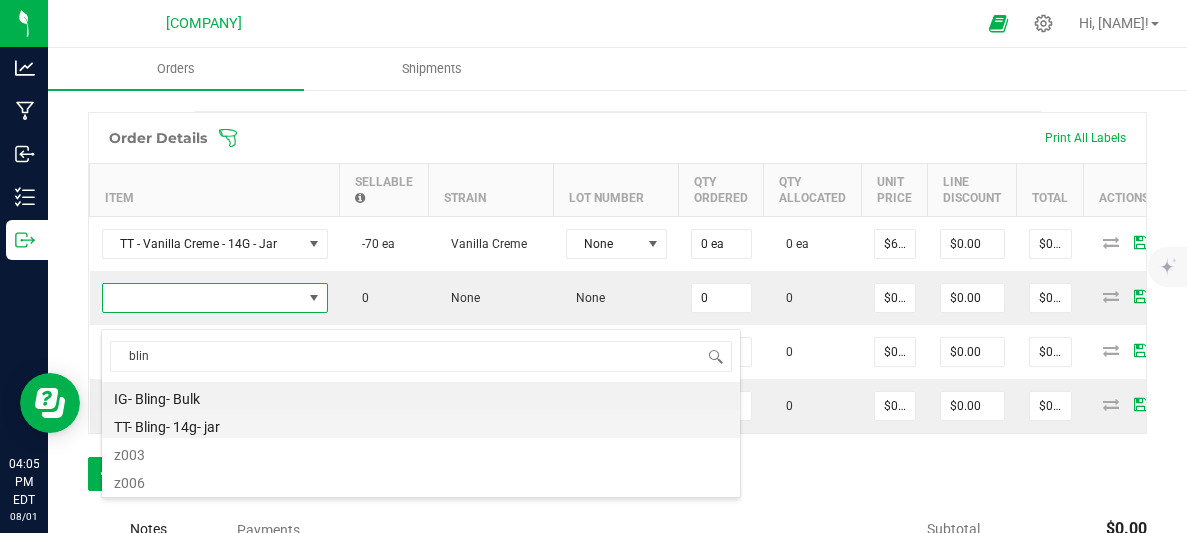 type on "$67.50000" 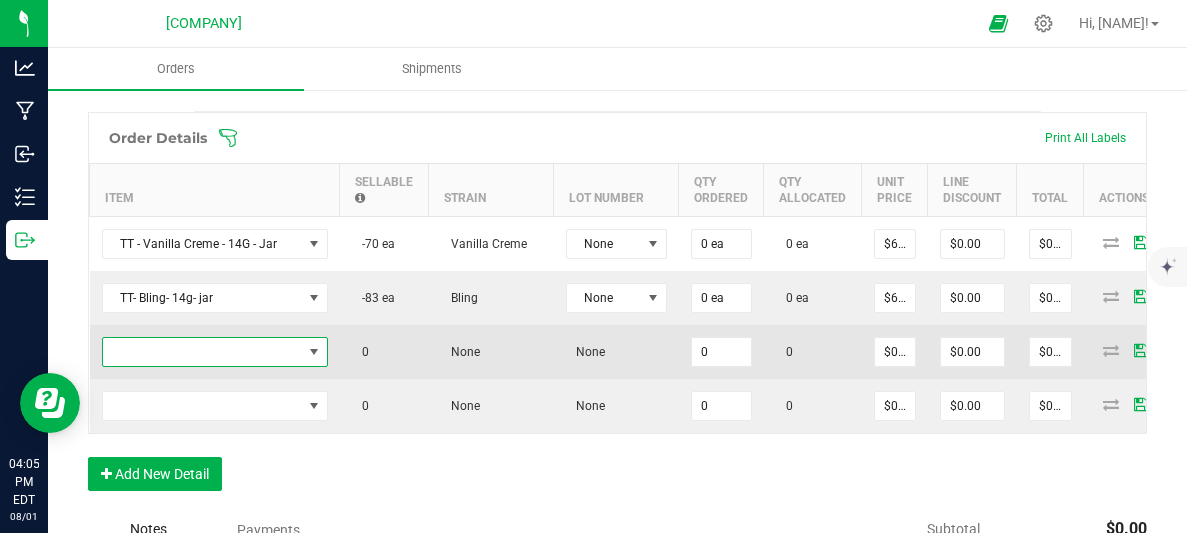 click at bounding box center [202, 352] 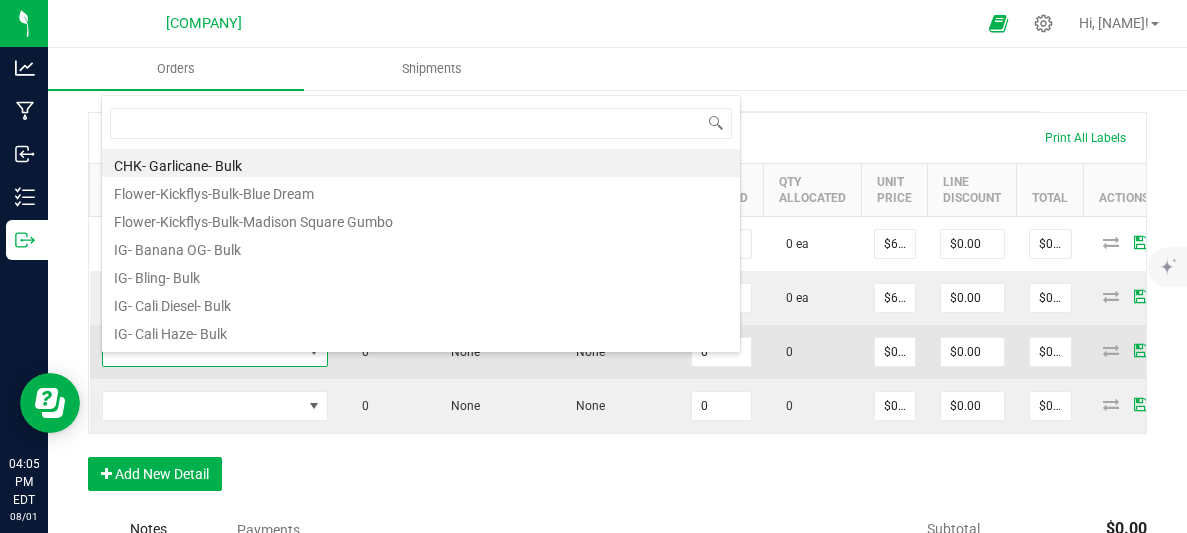 scroll, scrollTop: 99970, scrollLeft: 99774, axis: both 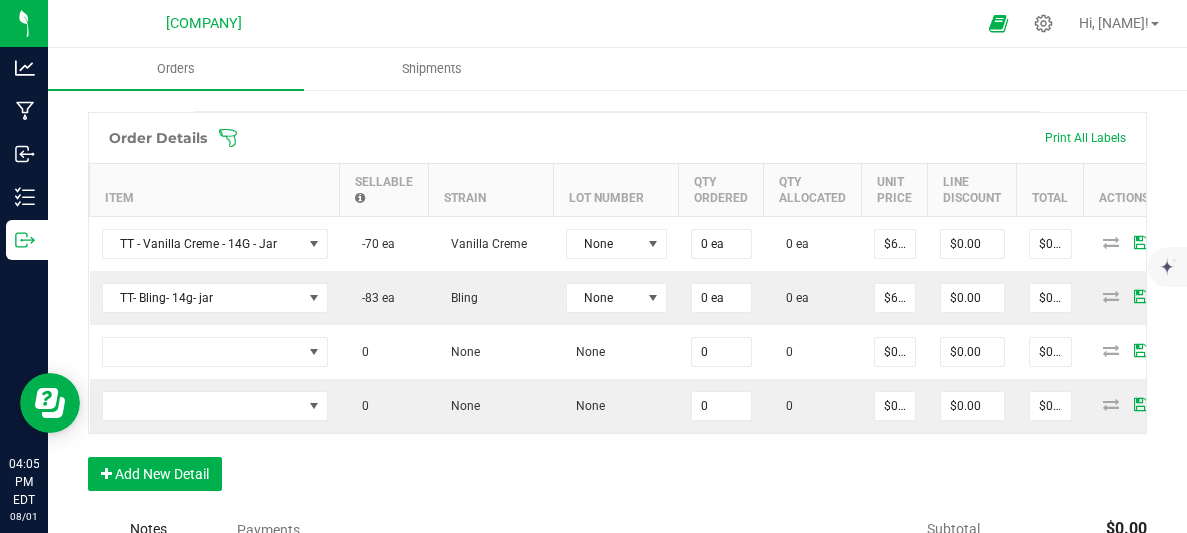 click on "Orders
Shipments
Back to Orders
Order details   Export PDF   Done Editing   Order #   00000079   Status   Created   Order Date   Aug 1, 2025 4:04 PM EDT   Payment Status   Awaiting Payment   Invoice Date  08/01/2025  Requested Delivery Date  08/02/2025  Payment Terms  None  Customer PO   Sales Rep  None  Destination DBA  The Flowery Chinatown  Edit   Order Total   $0.00   License #      License Expiration   Address  The Flowery 70 Canal Street Manhattan  ,  NY 10002  Contact   Distributor  Select distributor  Ref Field 1   Ref Field 2   Ref Field 3
Order Details Print All Labels Item  Sellable  Strain  Lot Number  Qty Ordered Qty Allocated Unit Price Line Discount Total Actions TT - Vanilla Creme - 14G - Jar  -70 ea   Vanilla Creme  None 0 ea  0 ea  $67.50000 $0.00 $0.00 TT- Bling- 14g- jar  -83 ea" at bounding box center [617, 222] 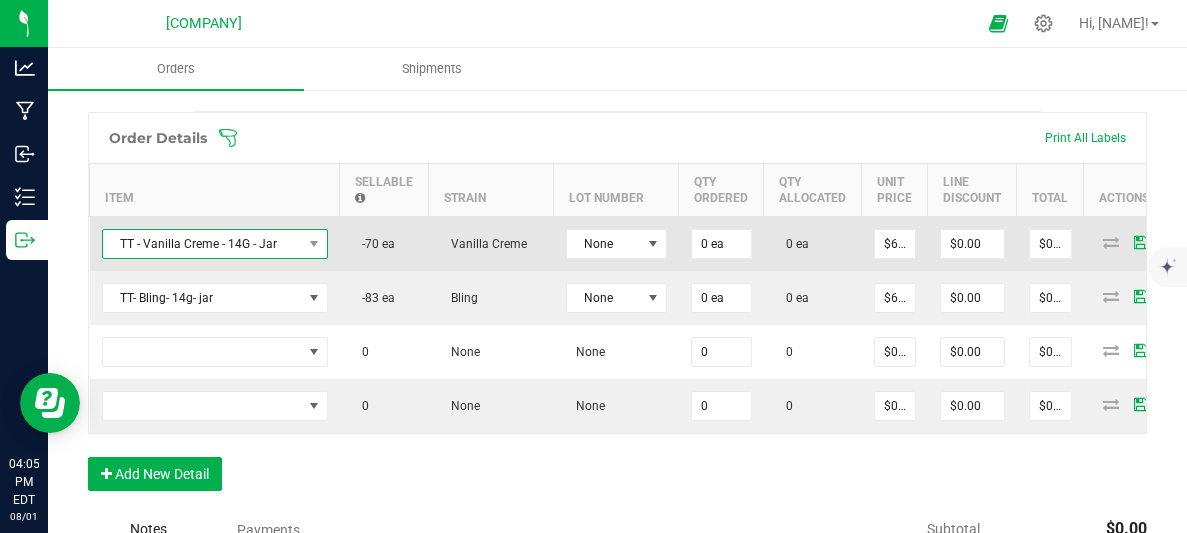 click on "TT - Vanilla Creme - 14G - Jar" at bounding box center (202, 244) 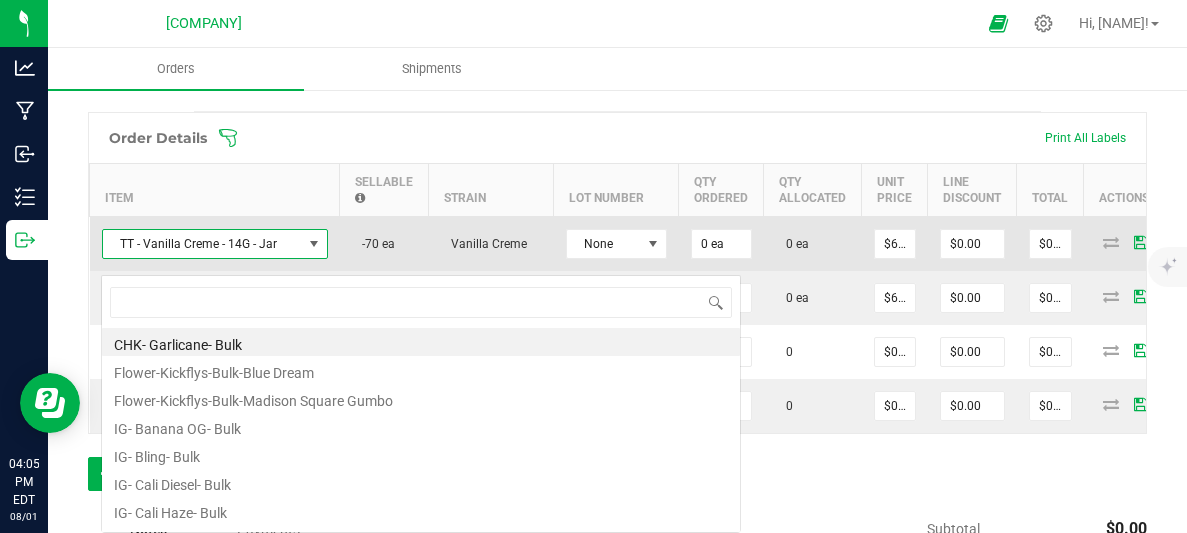 scroll, scrollTop: 99970, scrollLeft: 99774, axis: both 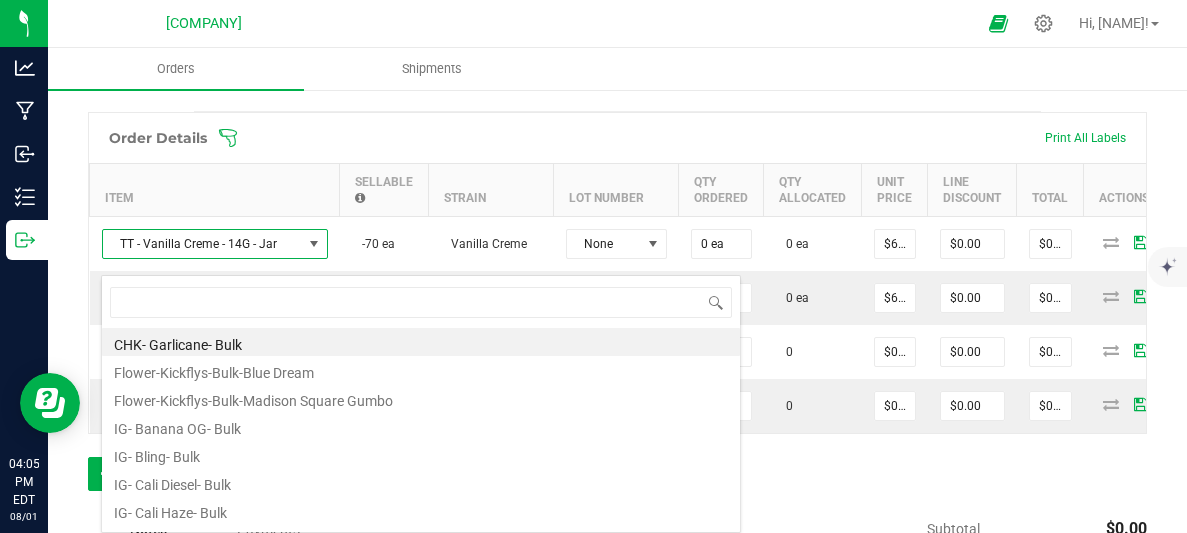 click on "Order details   Export PDF   Done Editing   Order #   00000079   Status   Created   Order Date   [DATE] [TIME] [TIMEZONE]   Payment Status   Awaiting Payment   Invoice Date  [DATE]  Requested Delivery Date  [DATE]  Payment Terms  None  Customer PO   Sales Rep  None  Destination DBA  The Flowery Chinatown  Edit   Order Total   $0.00   License #      License Expiration   Address  The Flowery [NUMBER] [STREET] [CITY]  ,  NY [POSTAL_CODE]  Contact   Distributor  Select distributor  Ref Field 1   Ref Field 2   Ref Field 3
Order Details Print All Labels Item  Sellable  Strain  Lot Number  Qty Ordered Qty Allocated Unit Price Line Discount Total Actions TT - Vanilla Creme - 14G - Jar  -70 ea   Vanilla Creme  None 0 ea  0 ea  $67.50000 $0.00 $0.00 TT- Bling- 14g- jar  -83 ea   Bling  None 0 ea  0 ea  $67.50000 $0.00 $0.00  0    None   None  0  0   $0.00000 $0.00 $0.00  0" at bounding box center (617, 240) 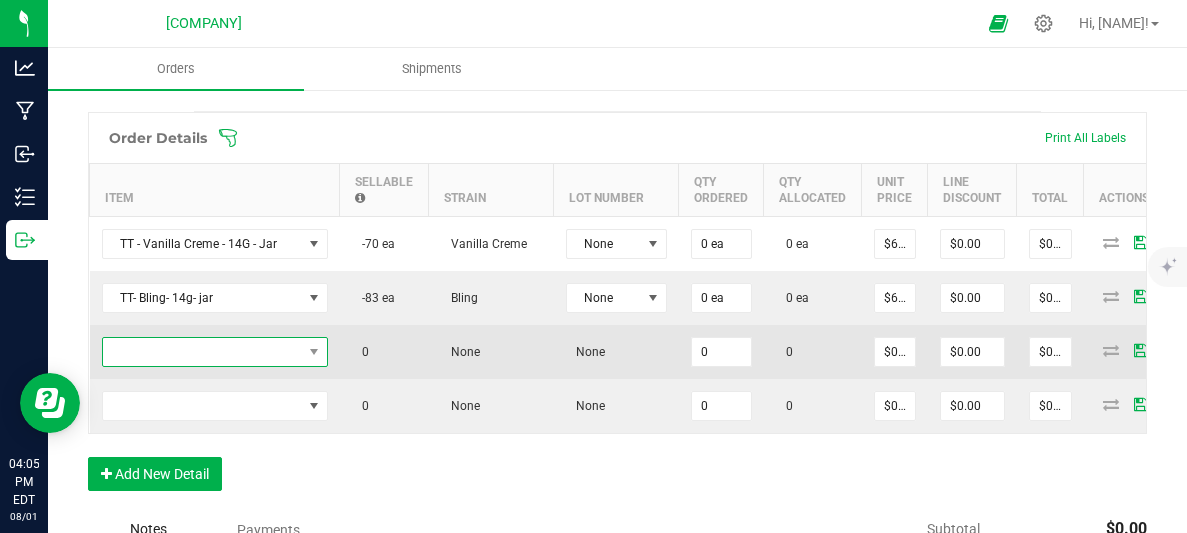 click at bounding box center [202, 352] 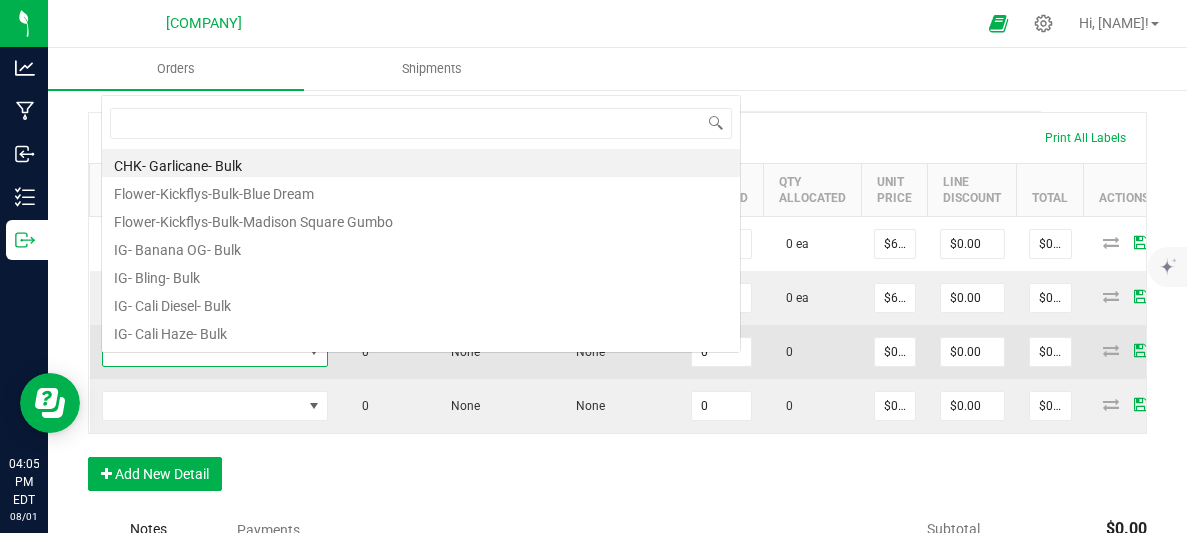 scroll, scrollTop: 0, scrollLeft: 0, axis: both 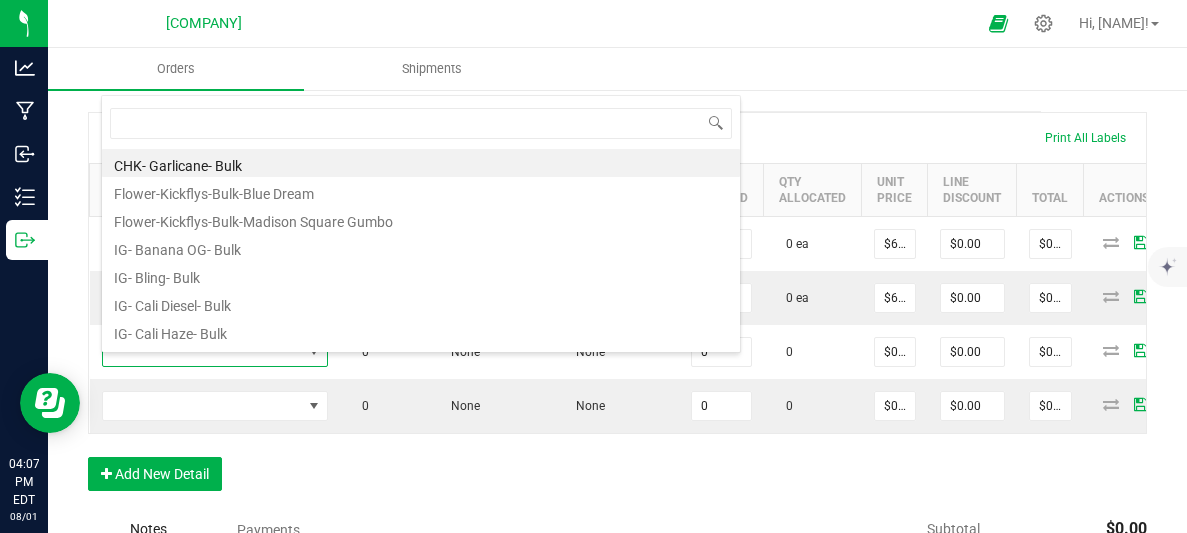 click on "Order Details Print All Labels Item  Sellable  Strain  Lot Number  Qty Ordered Qty Allocated Unit Price Line Discount Total Actions TT - Vanilla Creme - 14G - Jar  -70 ea   Vanilla Creme  None 0 ea  0 ea  $67.50000 $0.00 $0.00 TT- Bling- 14g- jar  -83 ea   Bling  None 0 ea  0 ea  $67.50000 $0.00 $0.00  0    None   None  0  0   $0.00000 $0.00 $0.00  0    None   None  0  0   $0.00000 $0.00 $0.00
Add New Detail" at bounding box center [617, 311] 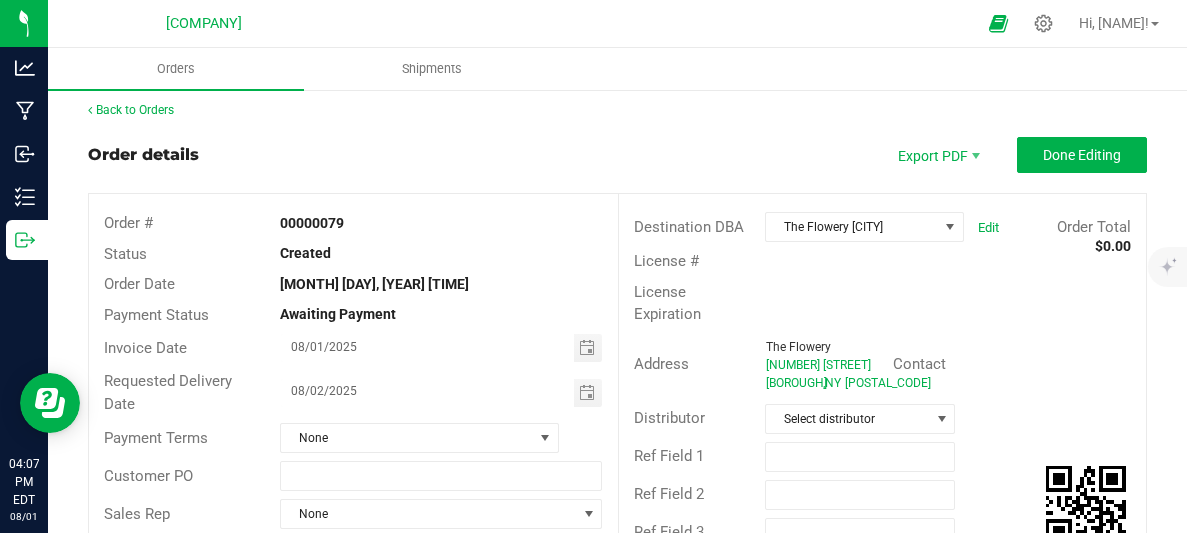 scroll, scrollTop: 8, scrollLeft: 0, axis: vertical 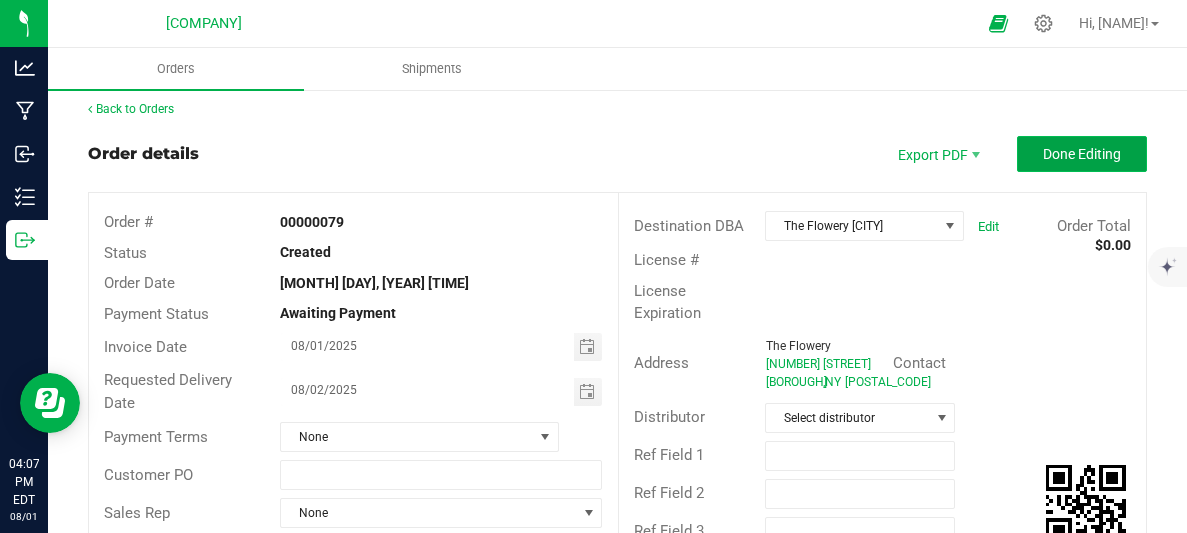 click on "Done Editing" at bounding box center (1082, 154) 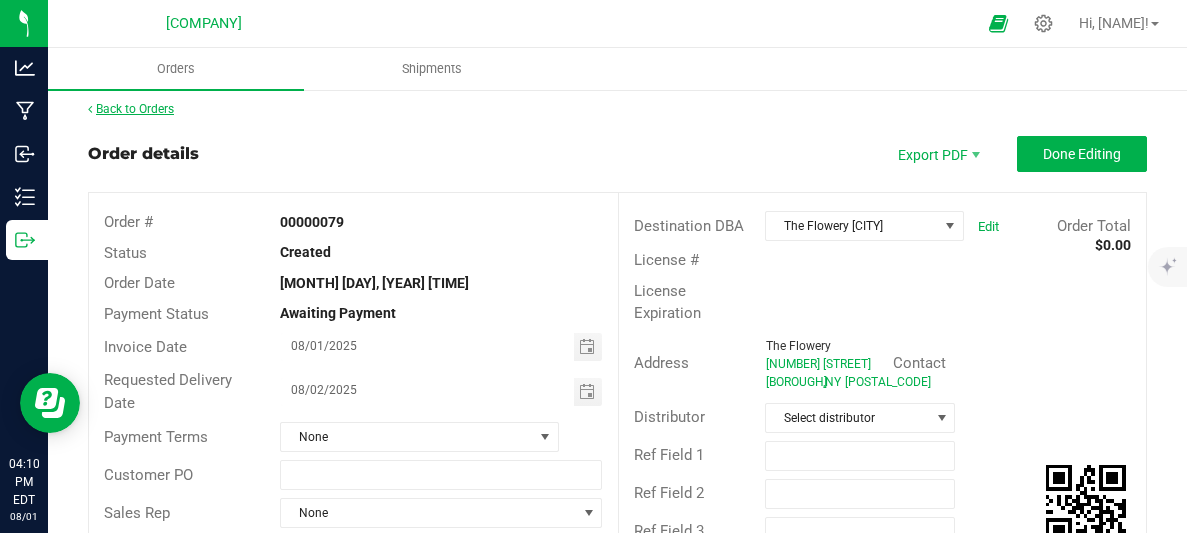 click on "Back to Orders" at bounding box center (131, 109) 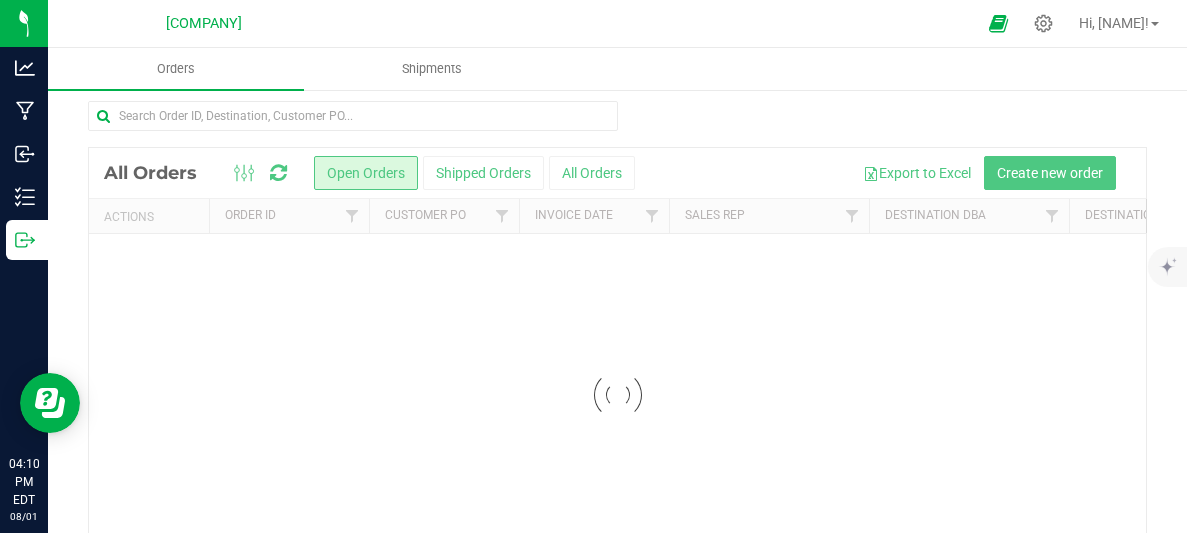 scroll, scrollTop: 0, scrollLeft: 0, axis: both 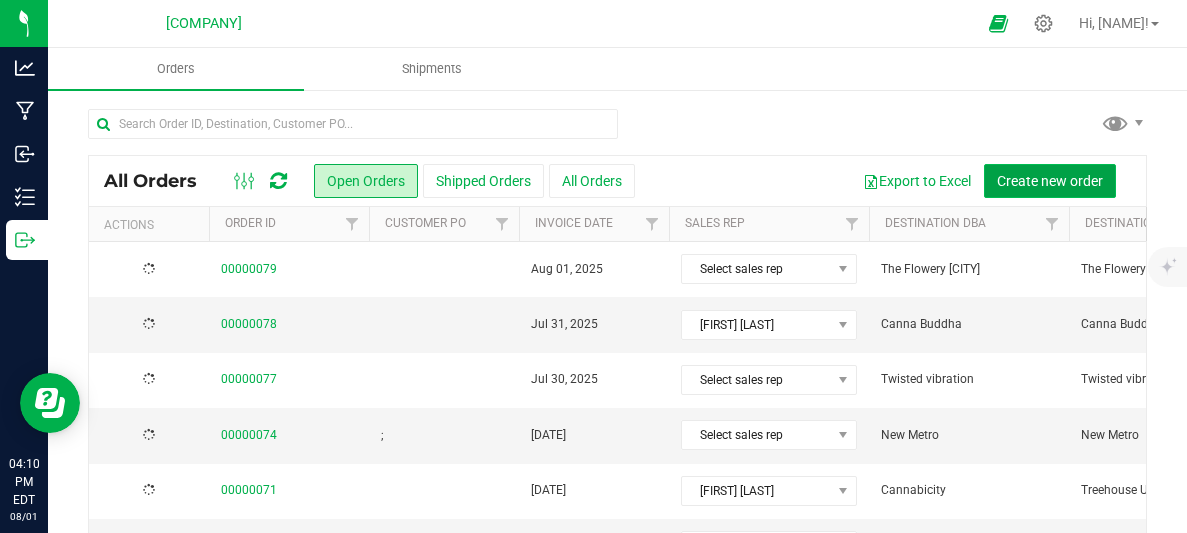 click on "Create new order" at bounding box center (1050, 181) 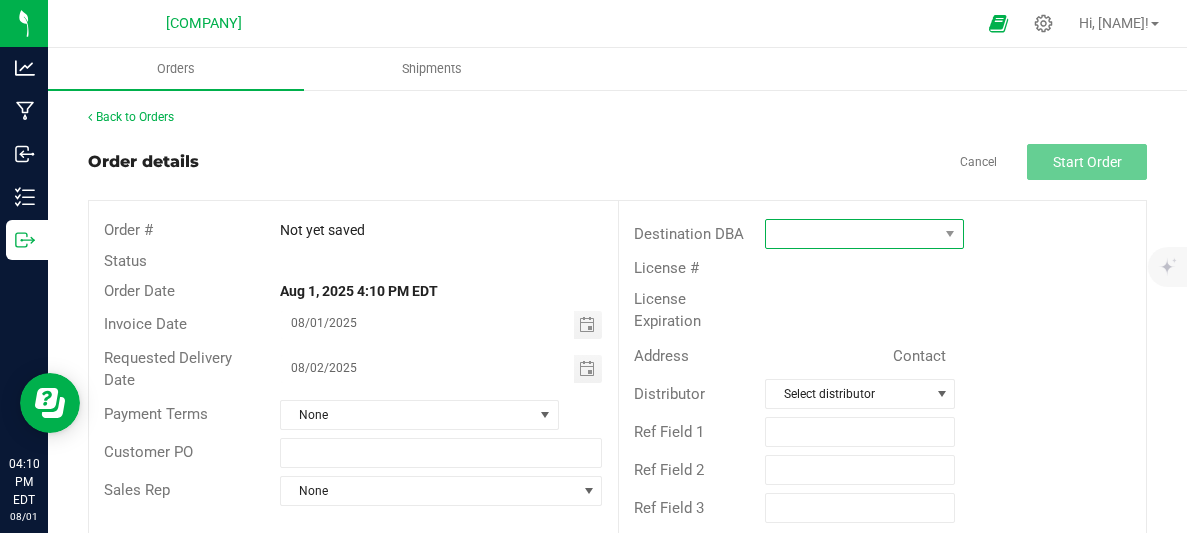 click at bounding box center [852, 234] 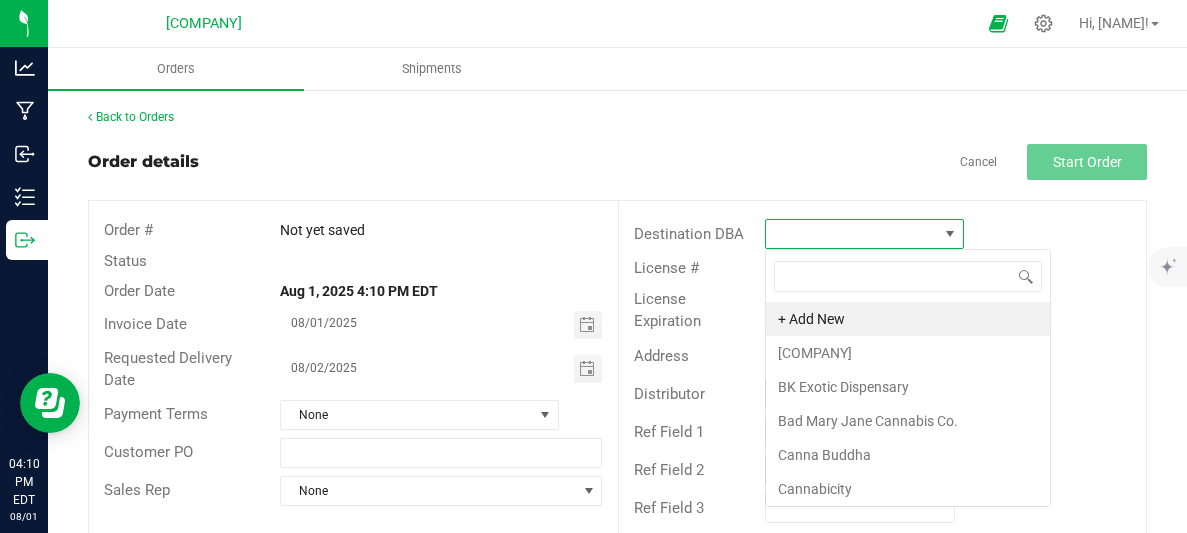 scroll, scrollTop: 99970, scrollLeft: 99800, axis: both 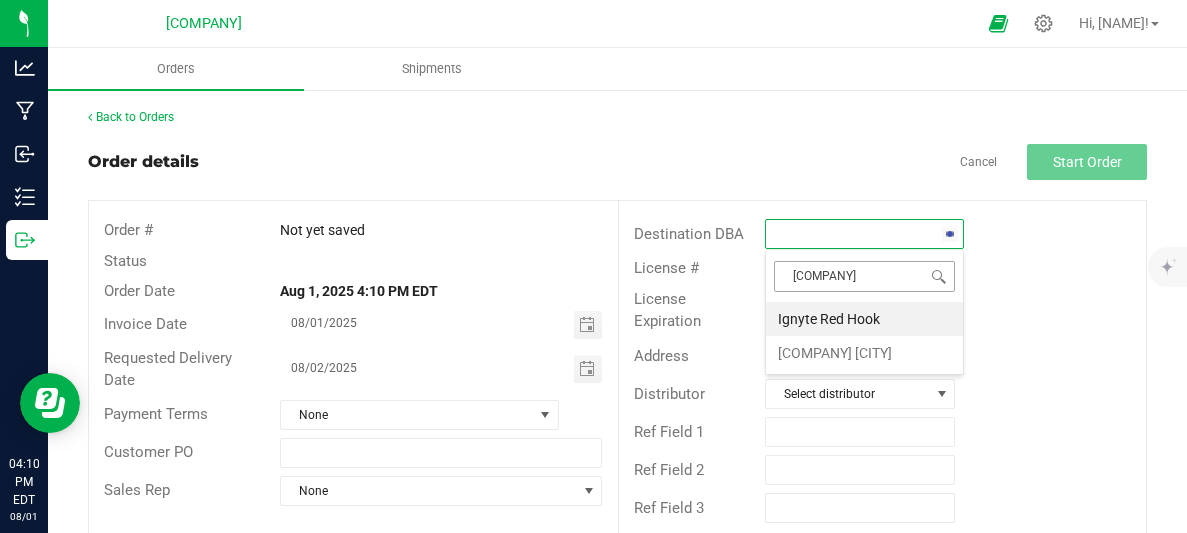 type on "[COMPANY]" 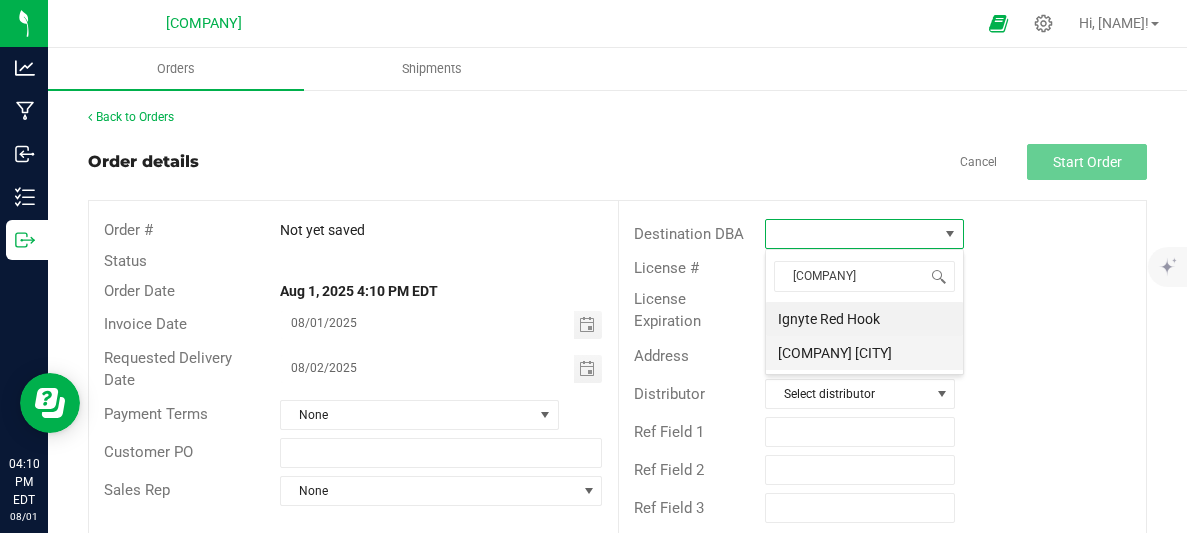 click on "[COMPANY] [CITY]" at bounding box center [864, 353] 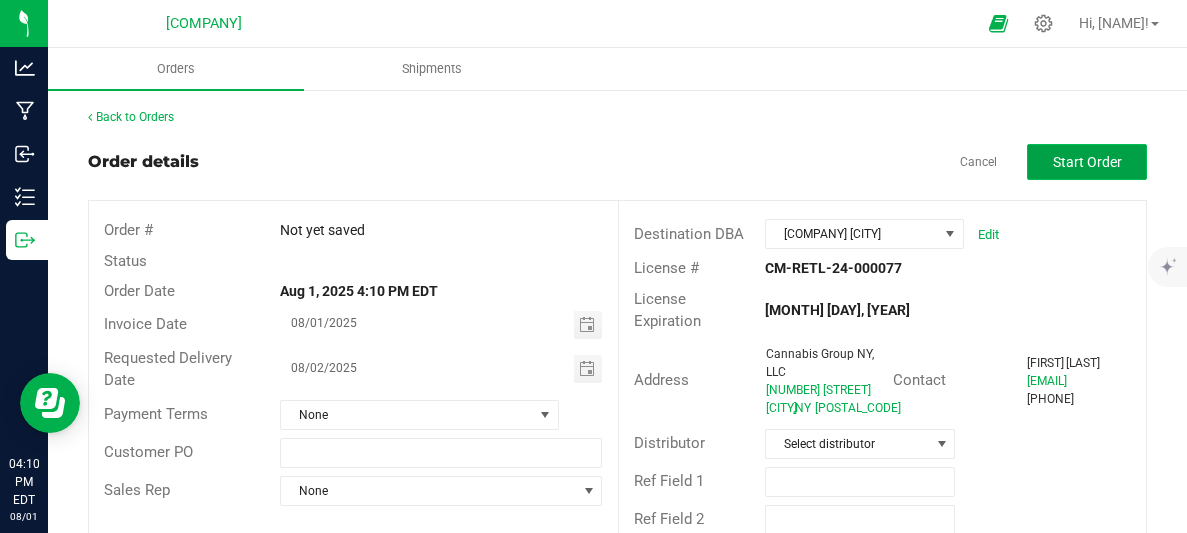 click on "Start Order" at bounding box center (1087, 162) 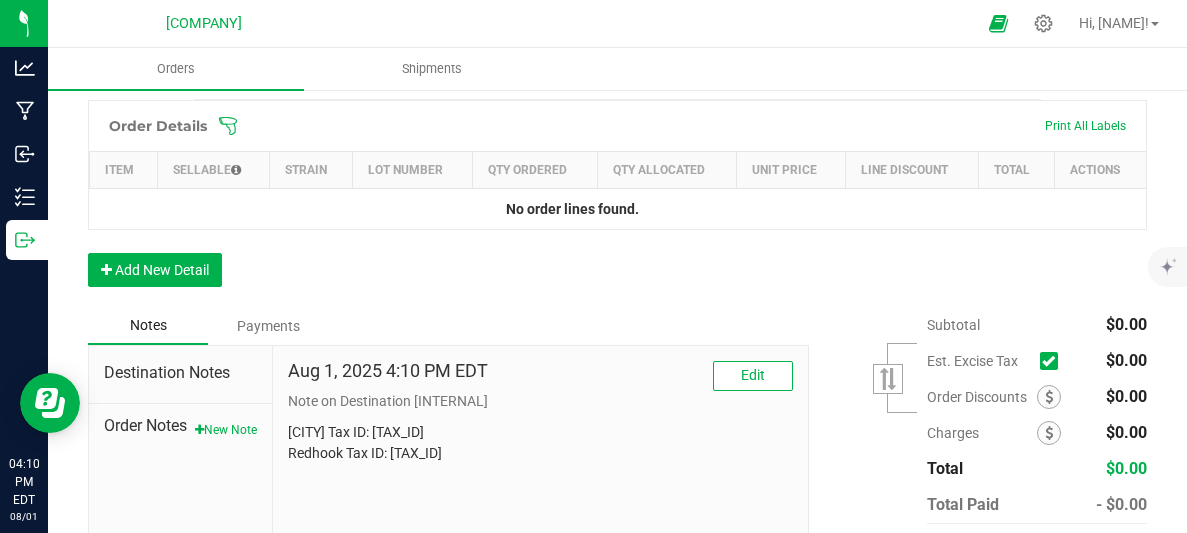 scroll, scrollTop: 520, scrollLeft: 0, axis: vertical 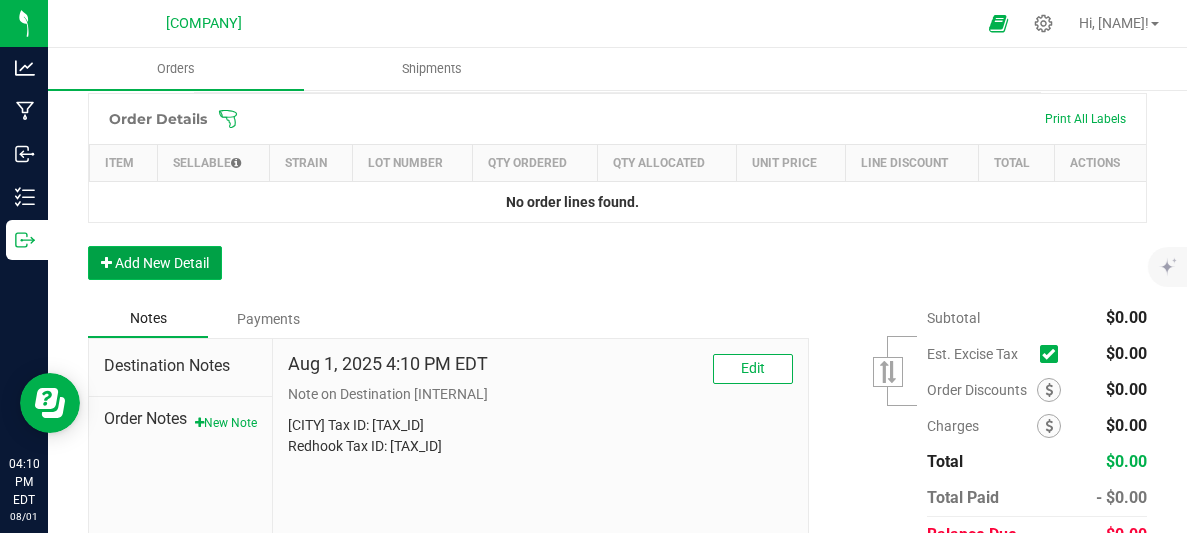 click on "Add New Detail" at bounding box center (155, 263) 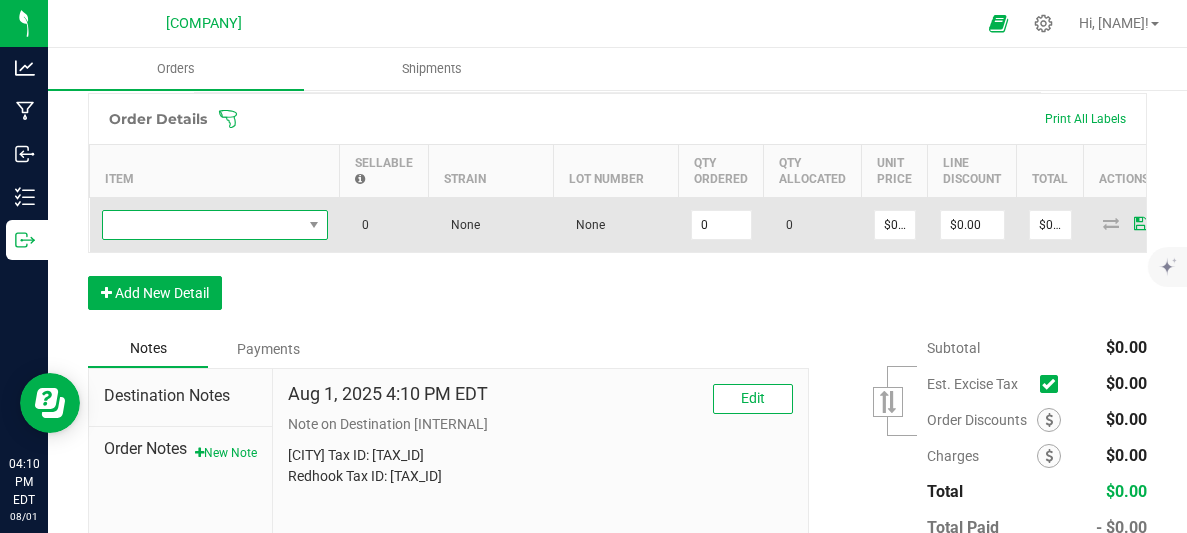 click at bounding box center (202, 225) 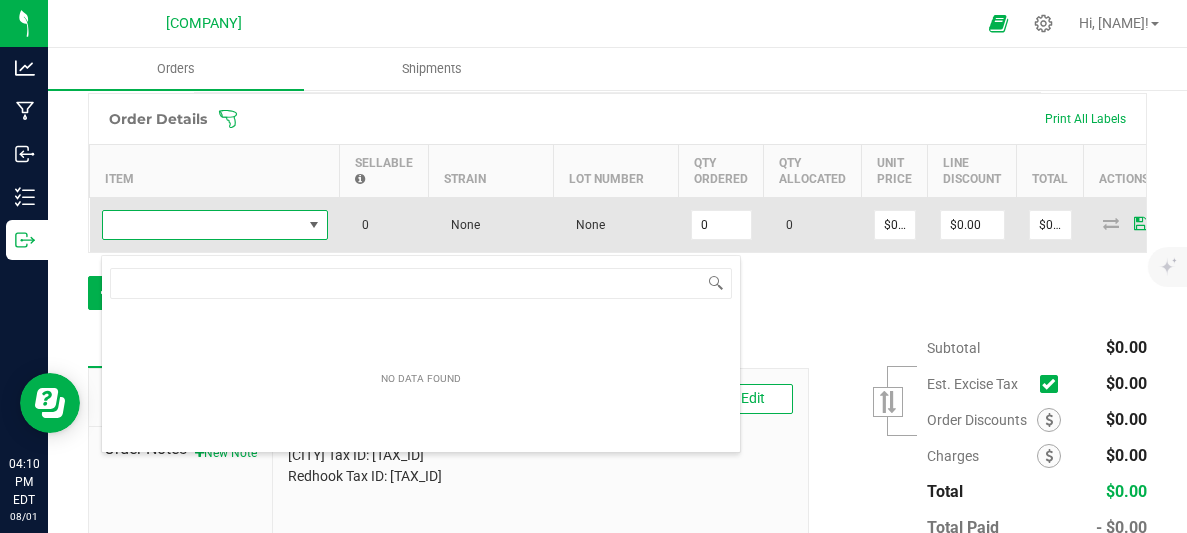 scroll, scrollTop: 99970, scrollLeft: 99774, axis: both 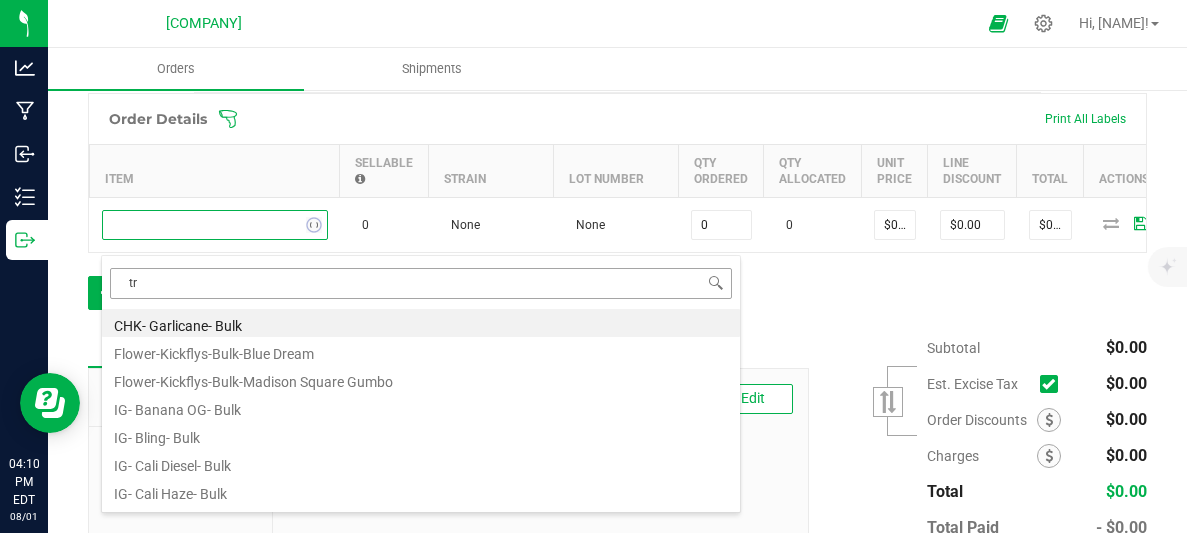 type on "t" 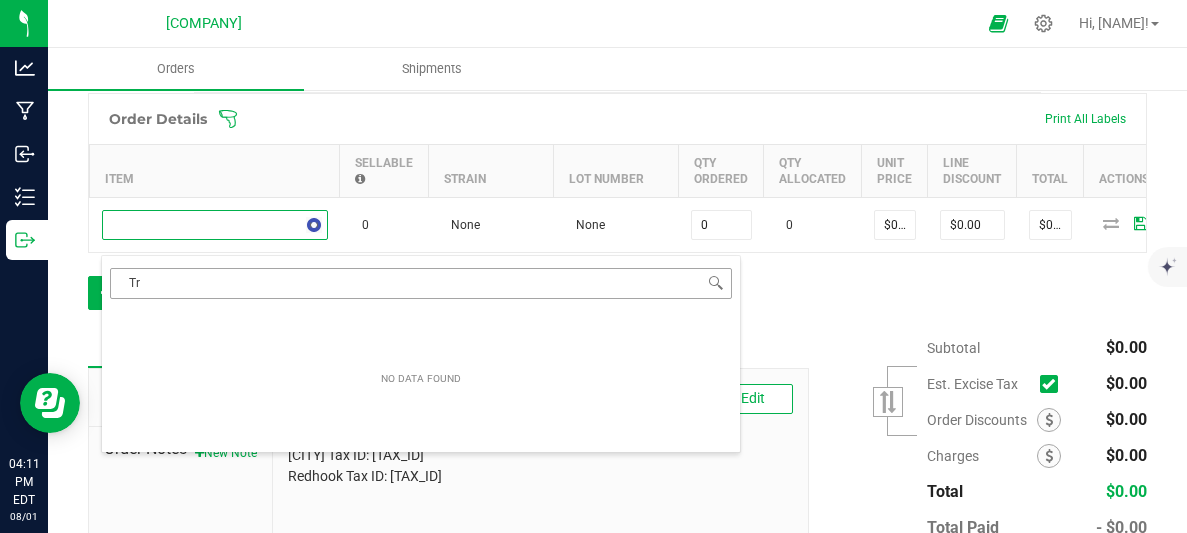 type on "T" 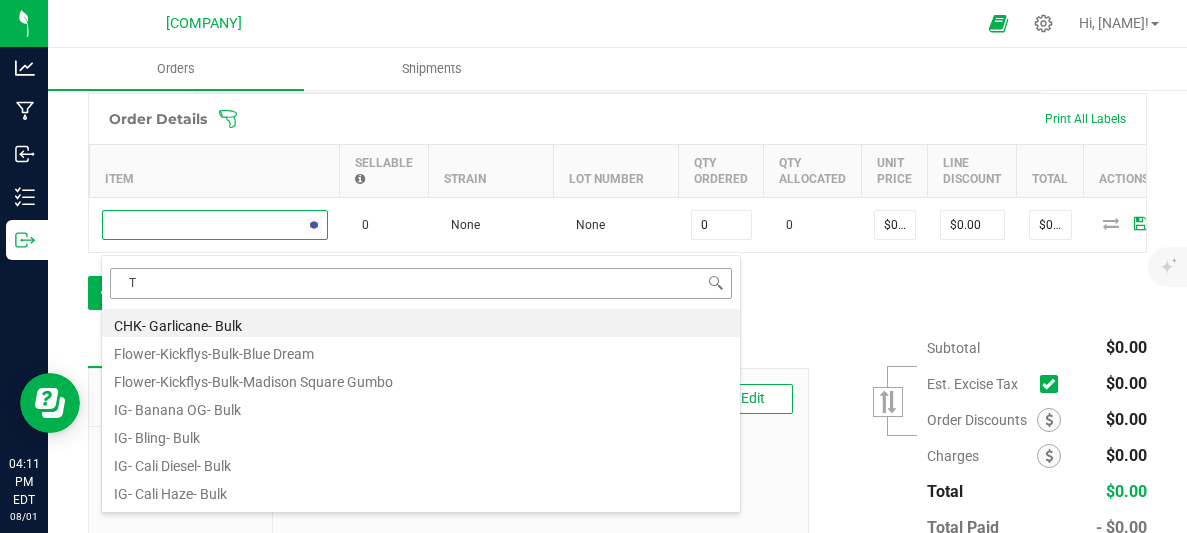 type on "[PRODUCT]" 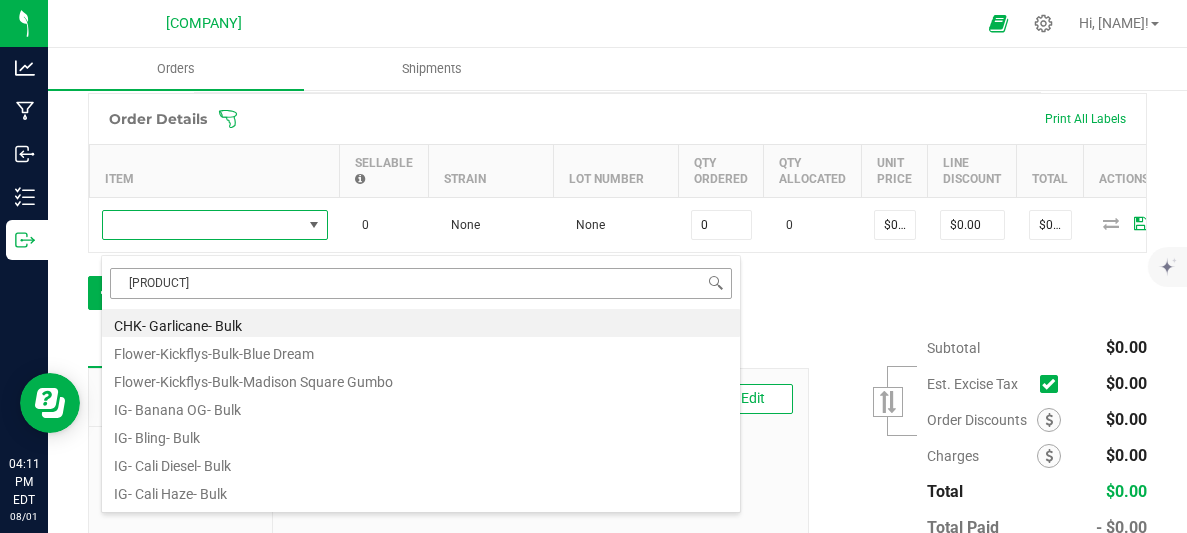 type on "0 ea" 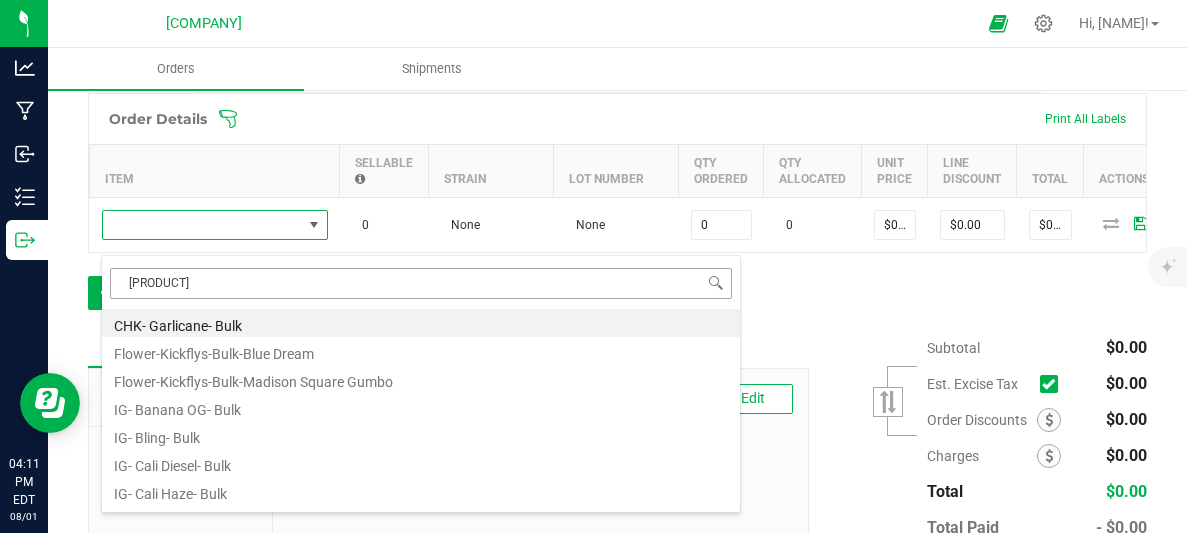 type on "$15.00000" 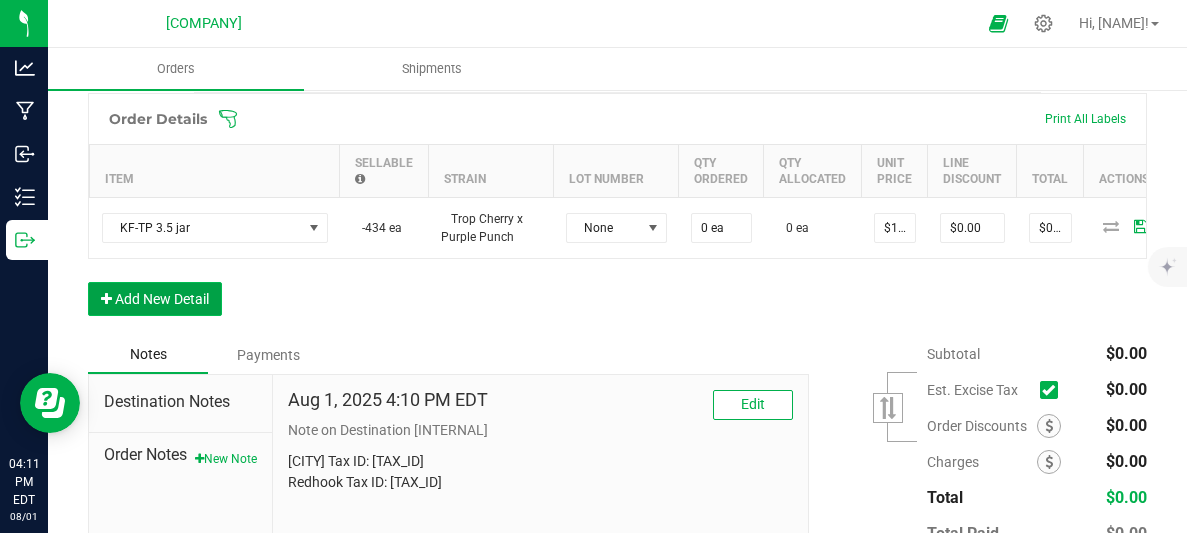 click on "Add New Detail" at bounding box center (155, 299) 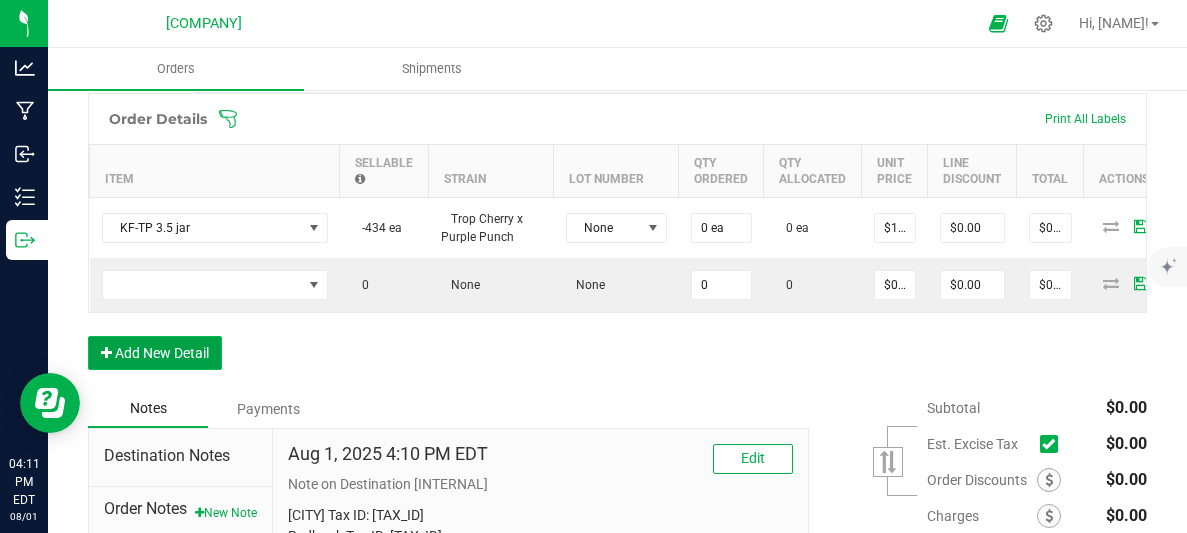 type 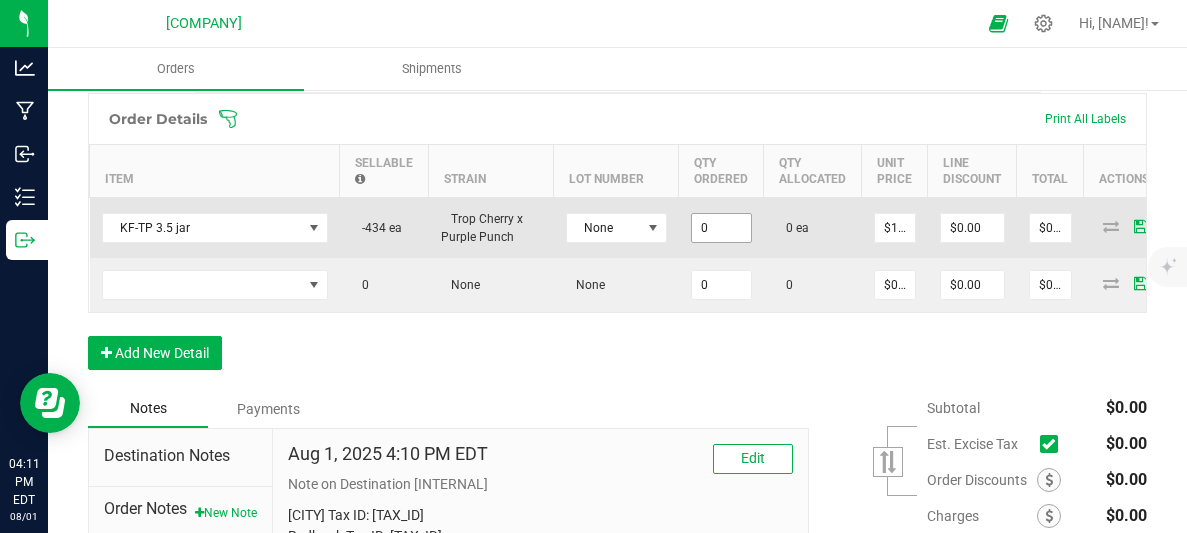 click on "0" at bounding box center (721, 228) 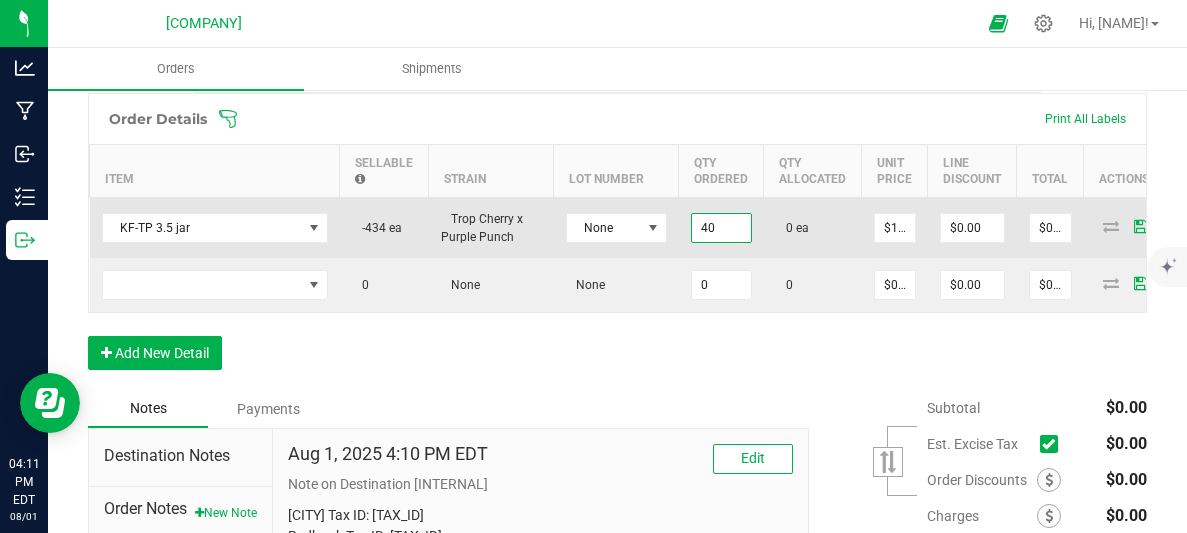 type on "4" 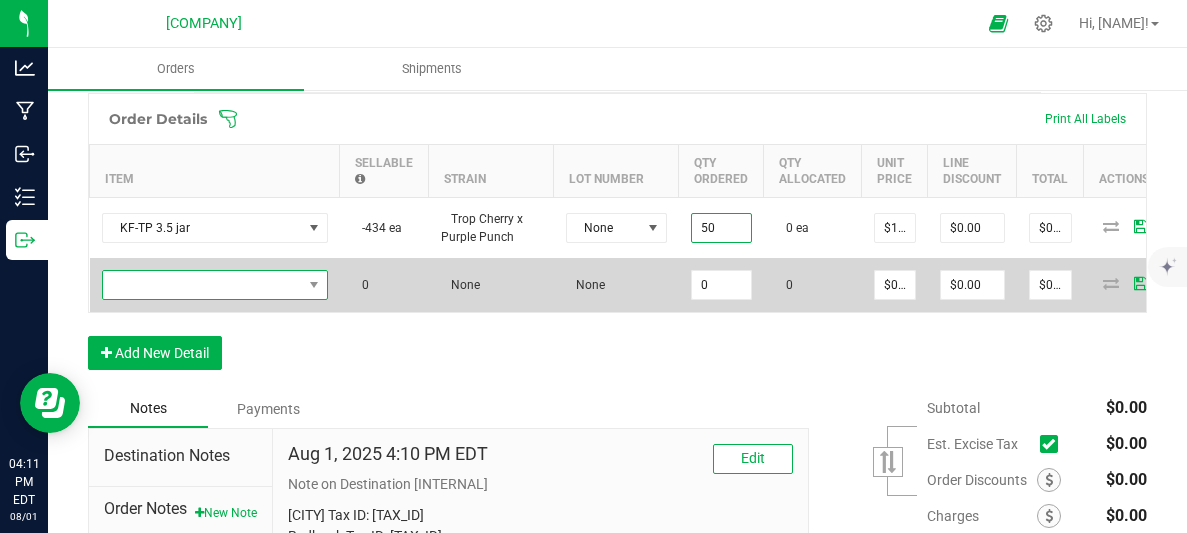 type on "50 ea" 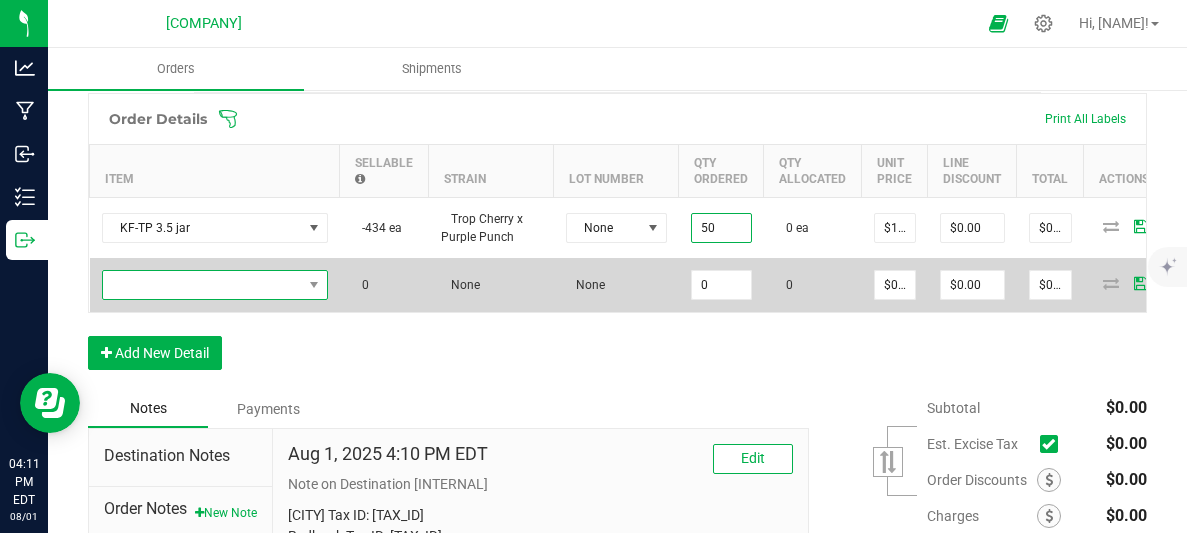 type on "$750.00" 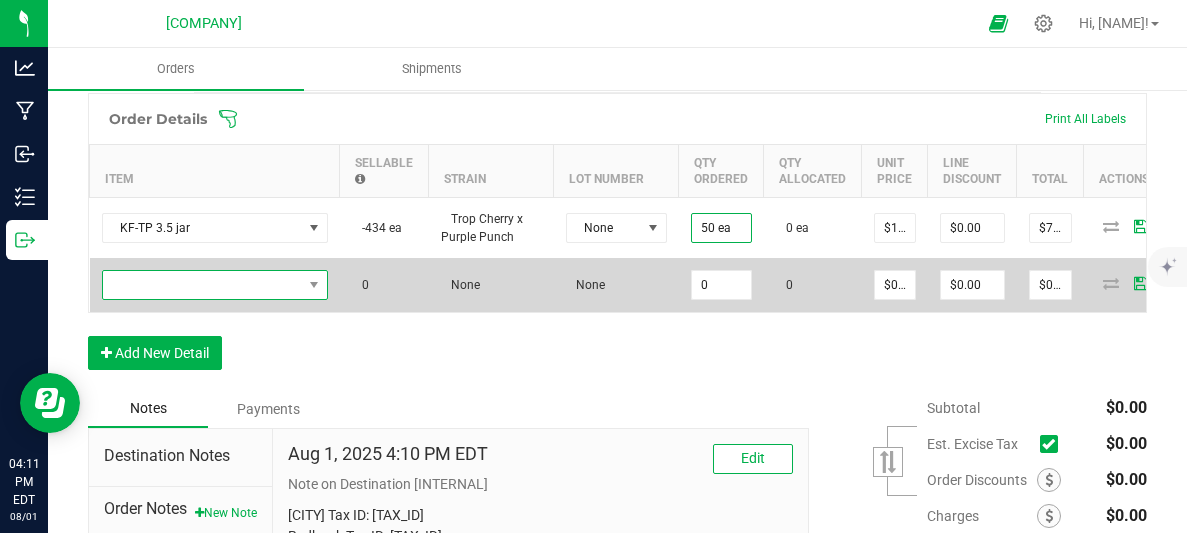 click at bounding box center (202, 285) 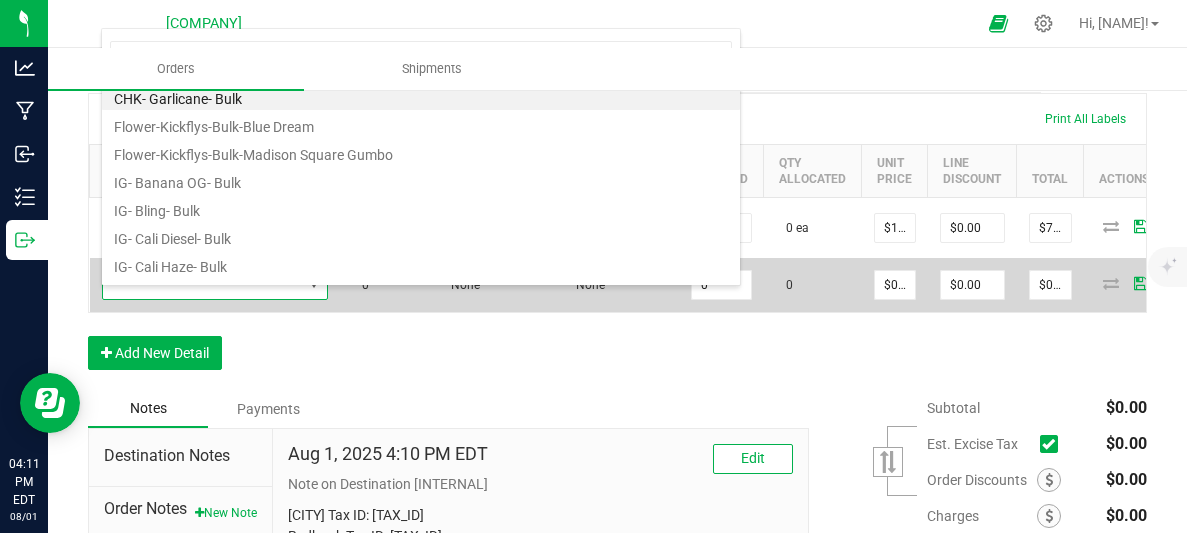 scroll, scrollTop: 99970, scrollLeft: 99774, axis: both 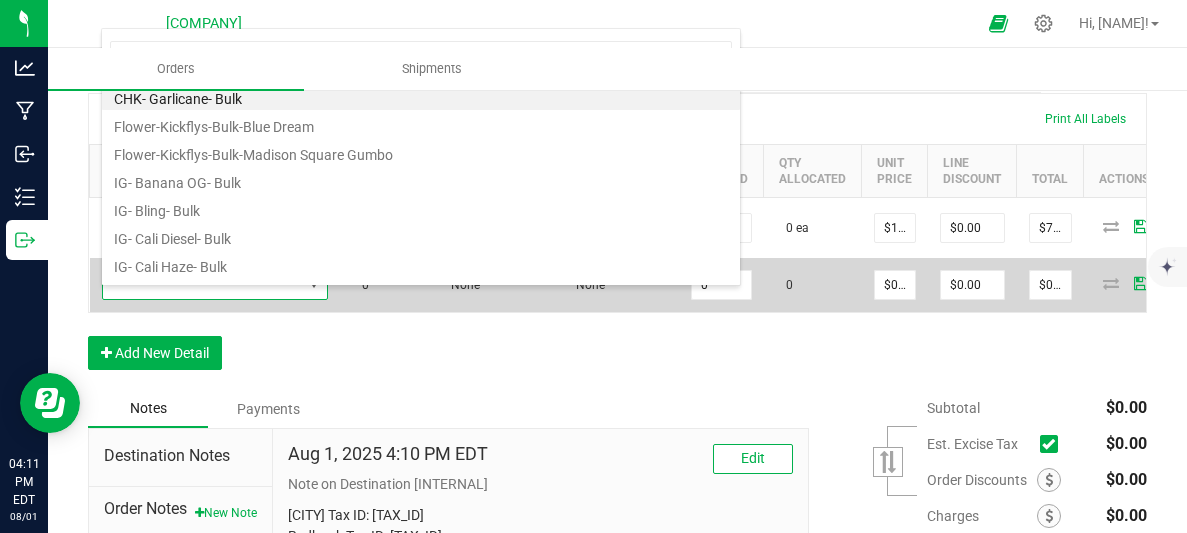 click at bounding box center (202, 285) 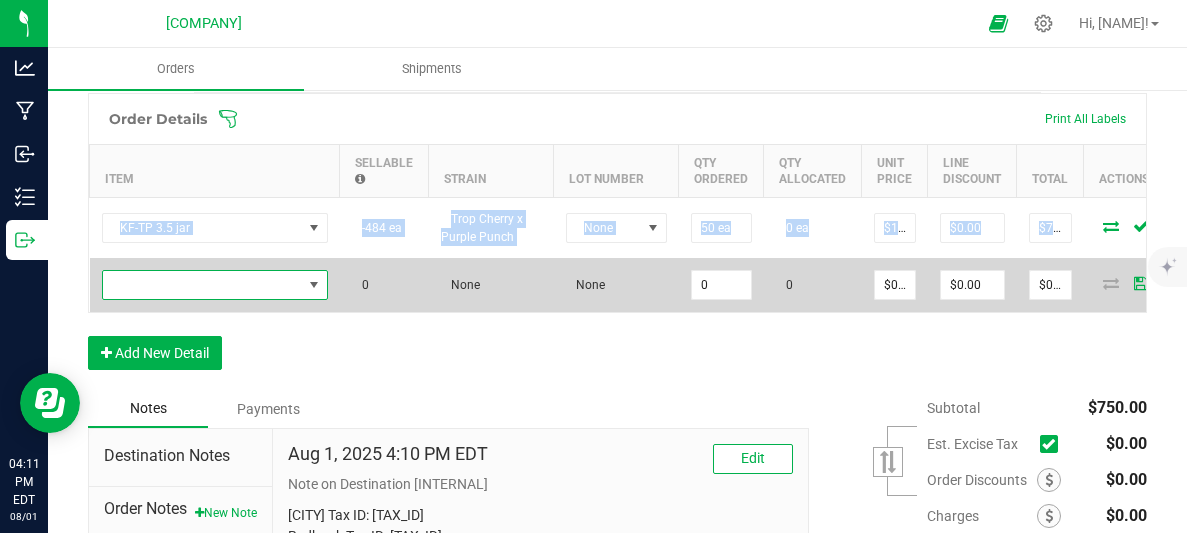 click at bounding box center [202, 285] 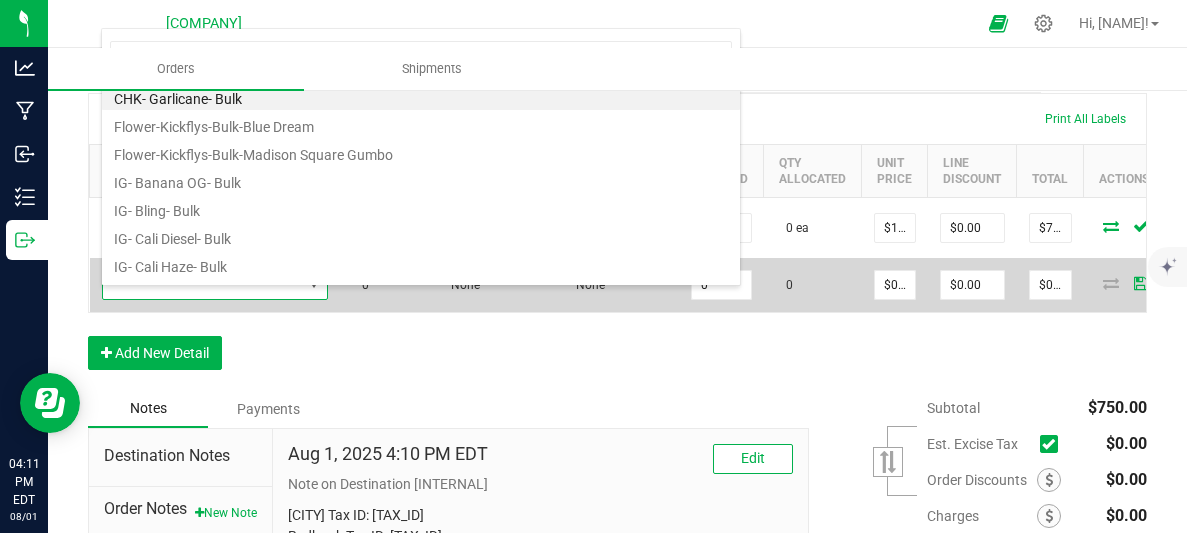 scroll, scrollTop: 99970, scrollLeft: 99774, axis: both 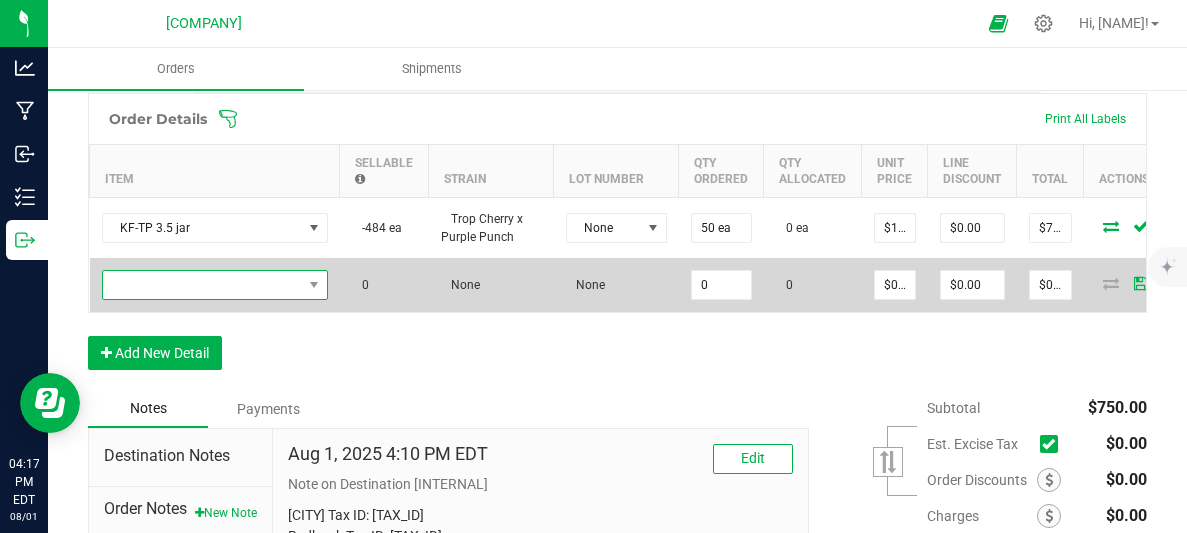 click at bounding box center (202, 285) 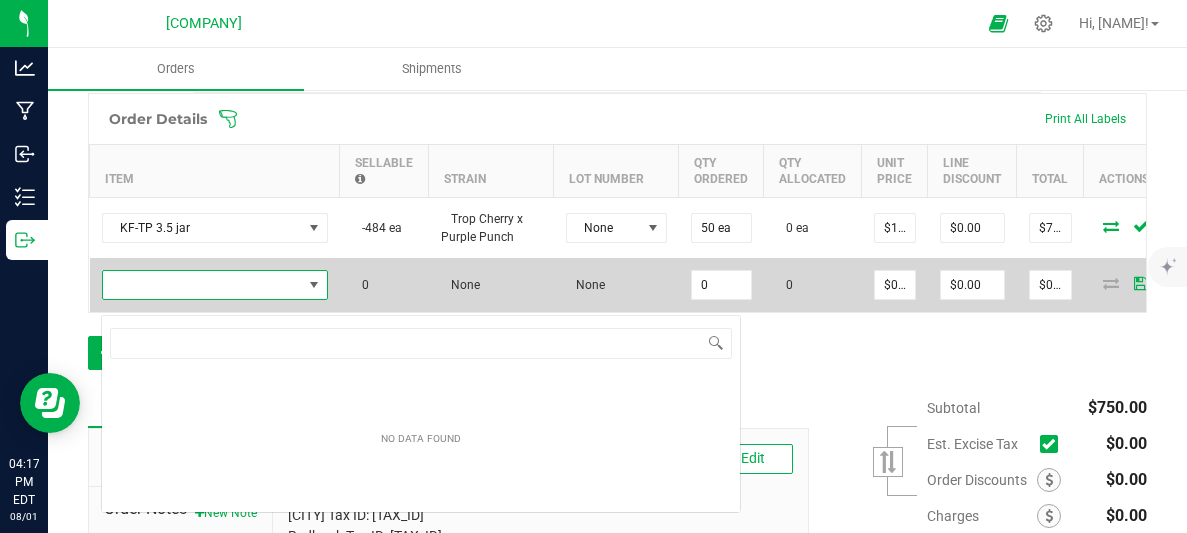 scroll, scrollTop: 99970, scrollLeft: 99774, axis: both 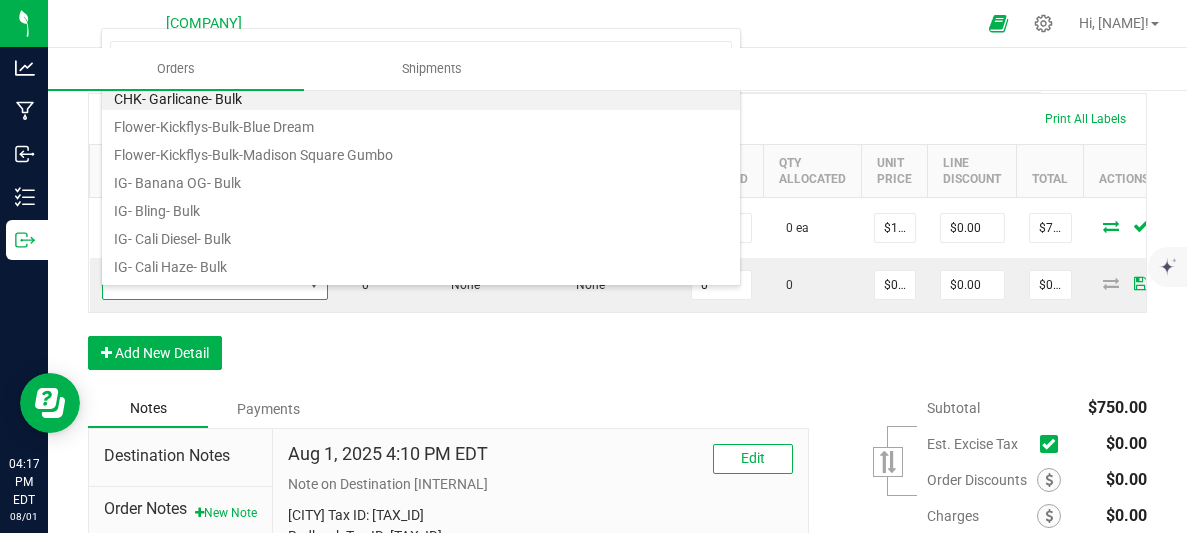 click on "Back to Orders
Order details   Export PDF   Done Editing   Order #   00000080   Status   Created   Order Date   [DATE] [TIME] [TIMEZONE]   Payment Status   Awaiting Payment   Invoice Date  [DATE]  Requested Delivery Date  [DATE]  Payment Terms  None  Customer PO   Sales Rep  None  Destination DBA  Ignyte Whitestone  Edit   Order Total   $750.00   License #   CM-RETL-24-000077   License Expiration   [DATE]   Address  Cannabis Group NY, LLC [NUMBER] [STREET] [CITY]  ,  NY [POSTAL_CODE]  Contact  [NAME] [EMAIL]  [PHONE]   Distributor  Select distributor  Ref Field 1   Ref Field 2   Ref Field 3
Order Details Print All Labels Item  Sellable  Strain  Lot Number  Qty Ordered Qty Allocated Unit Price Line Discount Total Actions KF-TP 3.5 jar  -484 ea  None 50 ea 0" at bounding box center (617, 143) 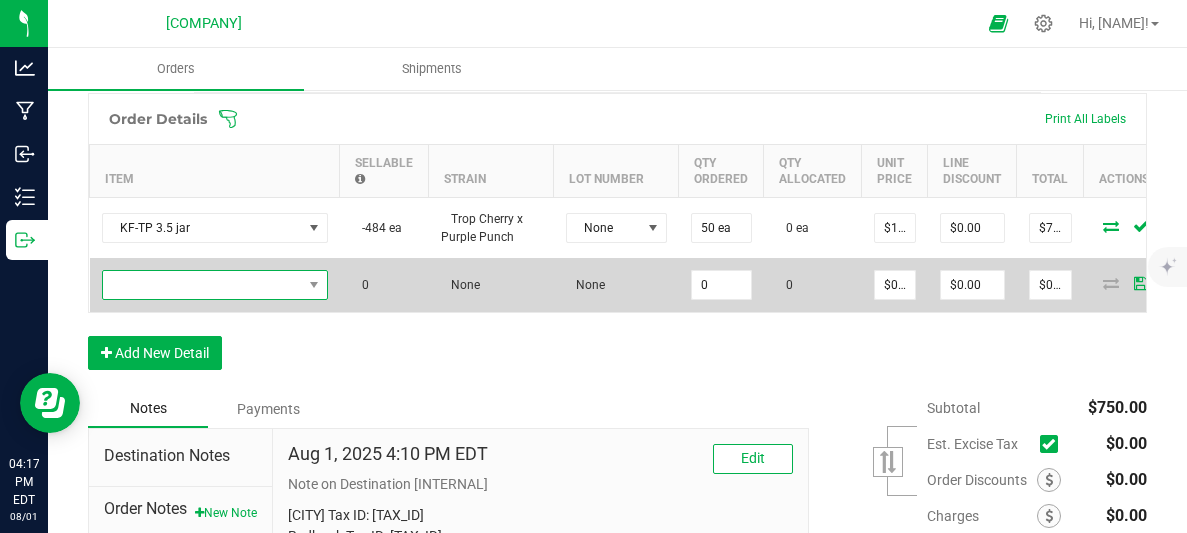 click at bounding box center (202, 285) 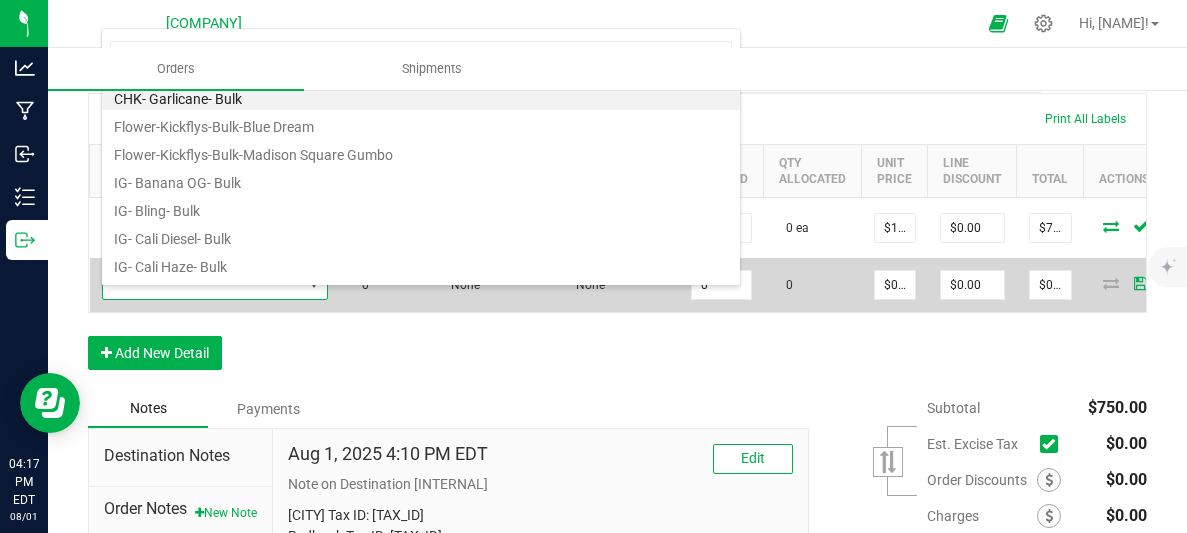 scroll, scrollTop: 99970, scrollLeft: 99774, axis: both 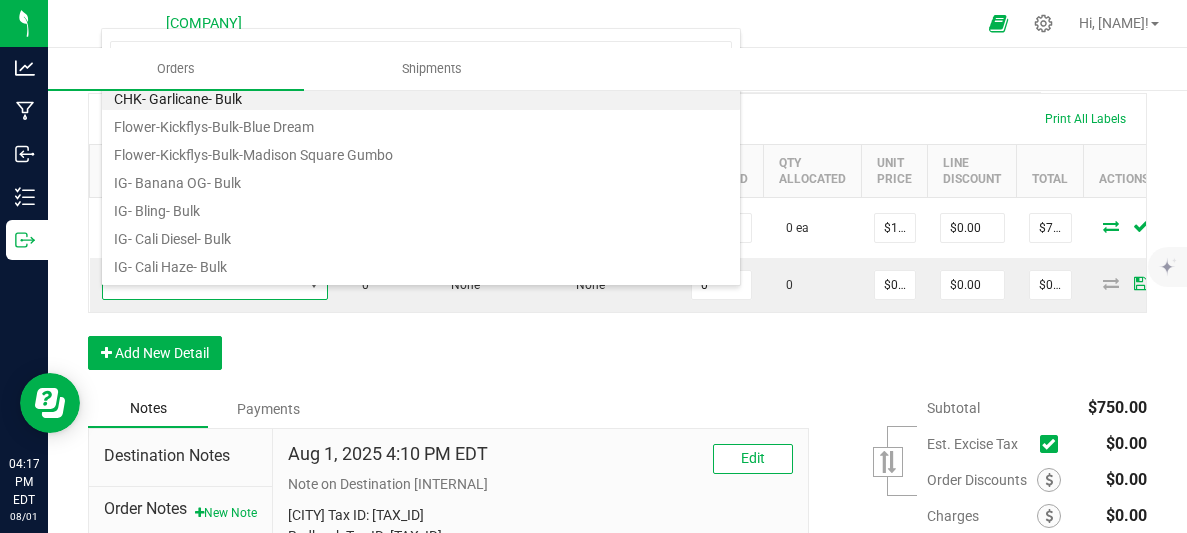 click on "Notes
Payments" at bounding box center (441, 409) 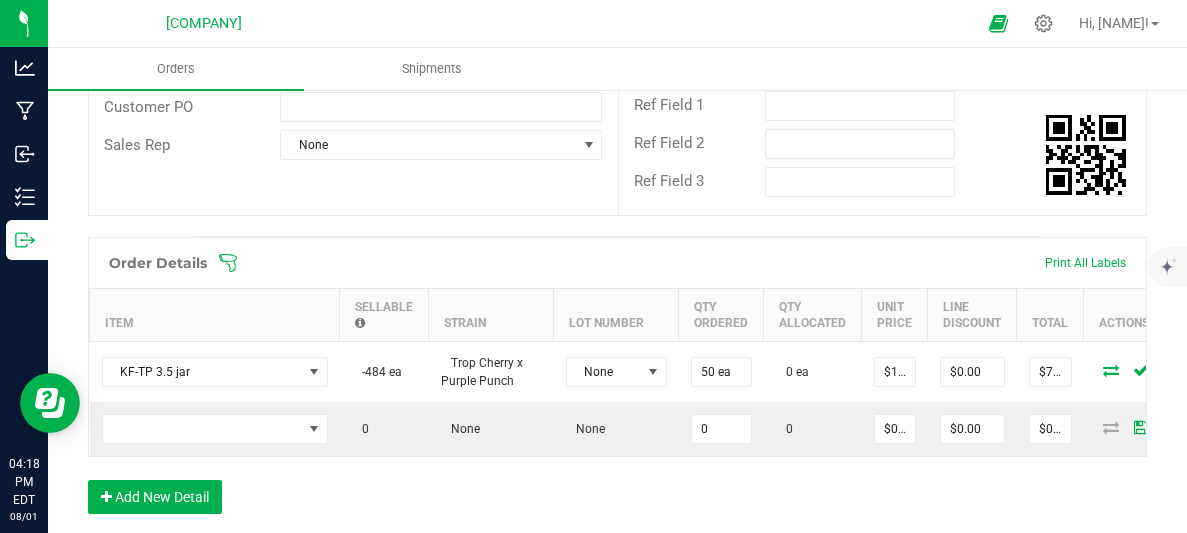 scroll, scrollTop: 378, scrollLeft: 0, axis: vertical 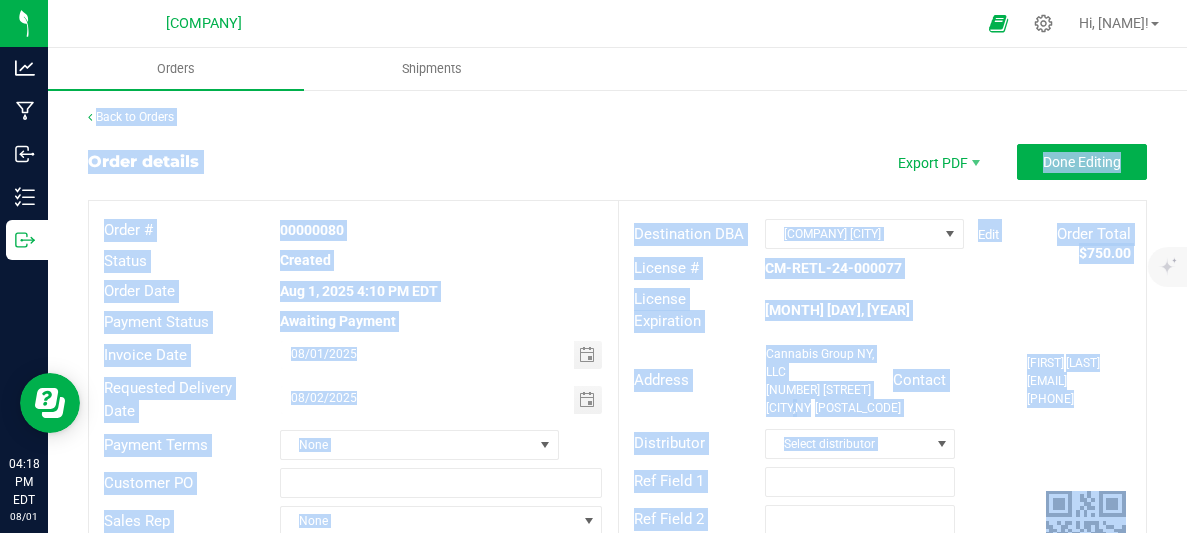 drag, startPoint x: 1138, startPoint y: 297, endPoint x: 73, endPoint y: 107, distance: 1081.8156 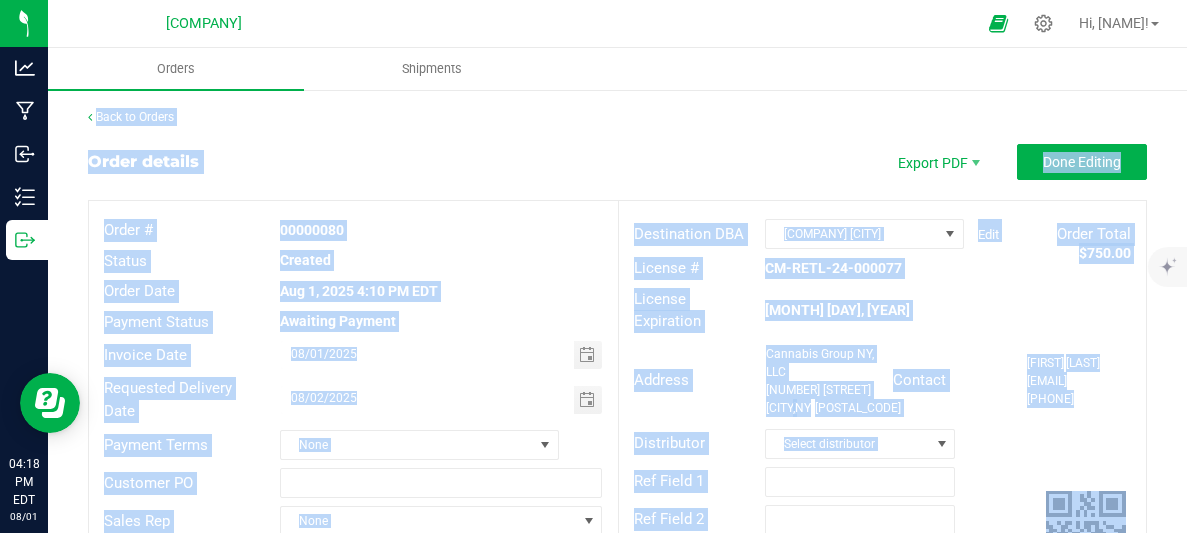 click on "Back to Orders
Order details   Export PDF   Done Editing   Order #   00000080   Status   Created   Order Date   [DATE] [TIME] [TIMEZONE]   Payment Status   Awaiting Payment   Invoice Date  [DATE]  Requested Delivery Date  [DATE]  Payment Terms  None  Customer PO   Sales Rep  None  Destination DBA  Ignyte Whitestone  Edit   Order Total   $750.00   License #   CM-RETL-24-000077   License Expiration   [DATE]   Address  Cannabis Group NY, LLC [NUMBER] [STREET] [CITY]  ,  NY [POSTAL_CODE]  Contact  [NAME] [EMAIL]  [PHONE]   Distributor  Select distributor  Ref Field 1   Ref Field 2   Ref Field 3
Order Details Print All Labels Item  Sellable  Strain  Lot Number  Qty Ordered Qty Allocated Unit Price Line Discount Total Actions KF-TP 3.5 jar  -484 ea  None 50 ea 0" at bounding box center [617, 663] 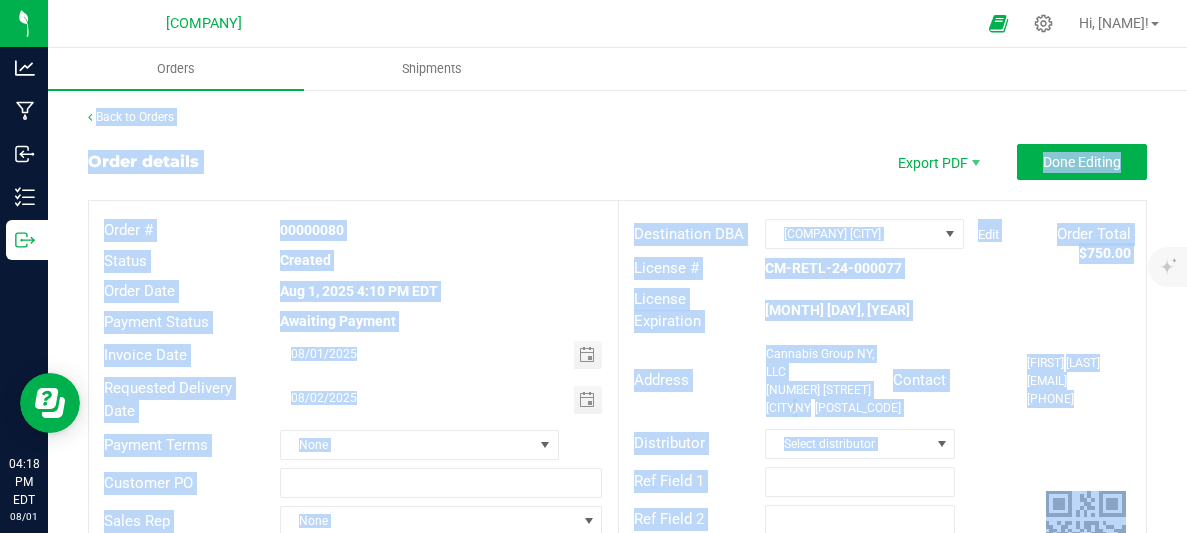 click on "Back to Orders
Order details   Export PDF   Done Editing   Order #   00000080   Status   Created   Order Date   [DATE] [TIME] [TIMEZONE]   Payment Status   Awaiting Payment   Invoice Date  [DATE]  Requested Delivery Date  [DATE]  Payment Terms  None  Customer PO   Sales Rep  None  Destination DBA  Ignyte Whitestone  Edit   Order Total   $750.00   License #   CM-RETL-24-000077   License Expiration   [DATE]   Address  Cannabis Group NY, LLC [NUMBER] [STREET] [CITY]  ,  NY [POSTAL_CODE]  Contact  [NAME] [EMAIL]  [PHONE]   Distributor  Select distributor  Ref Field 1   Ref Field 2   Ref Field 3
Order Details Print All Labels Item  Sellable  Strain  Lot Number  Qty Ordered Qty Allocated Unit Price Line Discount Total Actions KF-TP 3.5 jar  -484 ea  None 50 ea 0" at bounding box center (617, 663) 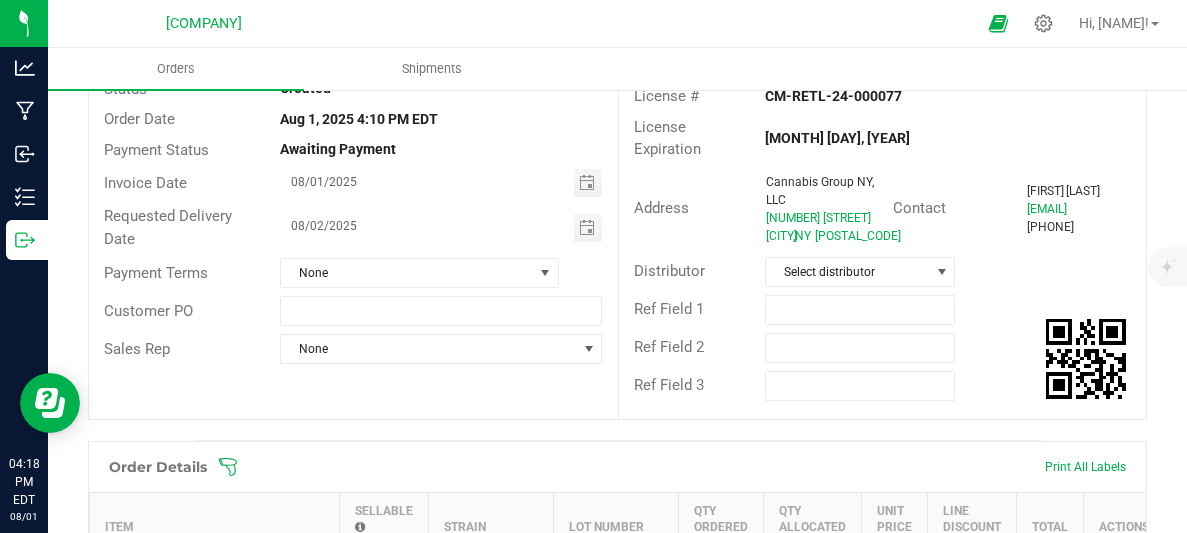 scroll, scrollTop: 0, scrollLeft: 0, axis: both 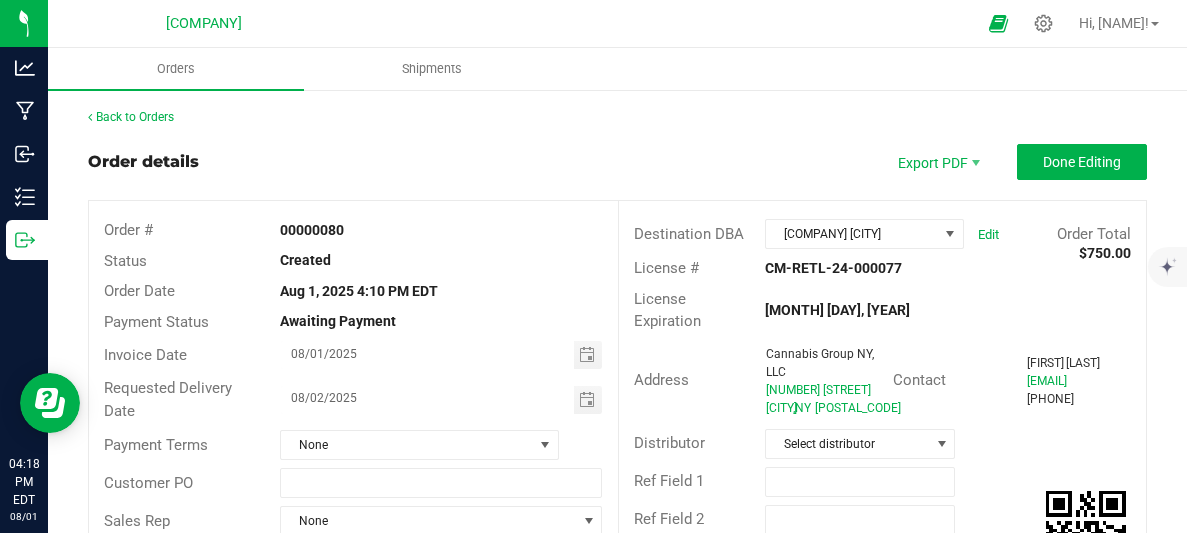 drag, startPoint x: 70, startPoint y: 169, endPoint x: 197, endPoint y: 121, distance: 135.76819 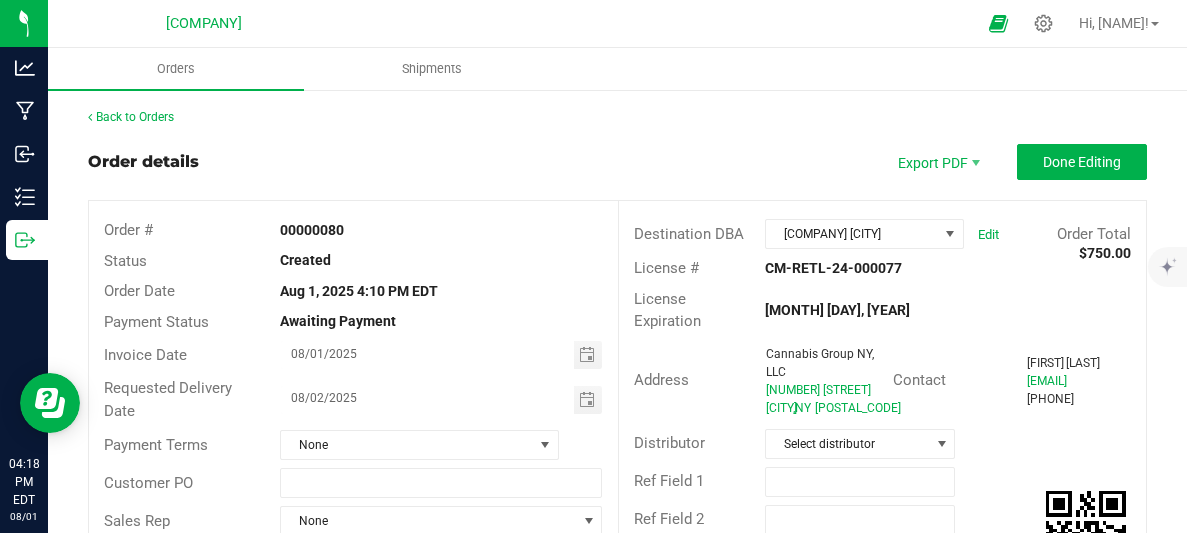 click on "Back to Orders
Order details   Export PDF   Done Editing   Order #   00000080   Status   Created   Order Date   [DATE] [TIME] [TIMEZONE]   Payment Status   Awaiting Payment   Invoice Date  [DATE]  Requested Delivery Date  [DATE]  Payment Terms  None  Customer PO   Sales Rep  None  Destination DBA  Ignyte Whitestone  Edit   Order Total   $750.00   License #   CM-RETL-24-000077   License Expiration   [DATE]   Address  Cannabis Group NY, LLC [NUMBER] [STREET] [CITY]  ,  NY [POSTAL_CODE]  Contact  [NAME] [EMAIL]  [PHONE]   Distributor  Select distributor  Ref Field 1   Ref Field 2   Ref Field 3
Order Details Print All Labels Item  Sellable  Strain  Lot Number  Qty Ordered Qty Allocated Unit Price Line Discount Total Actions KF-TP 3.5 jar  -484 ea  None 50 ea 0" at bounding box center [617, 663] 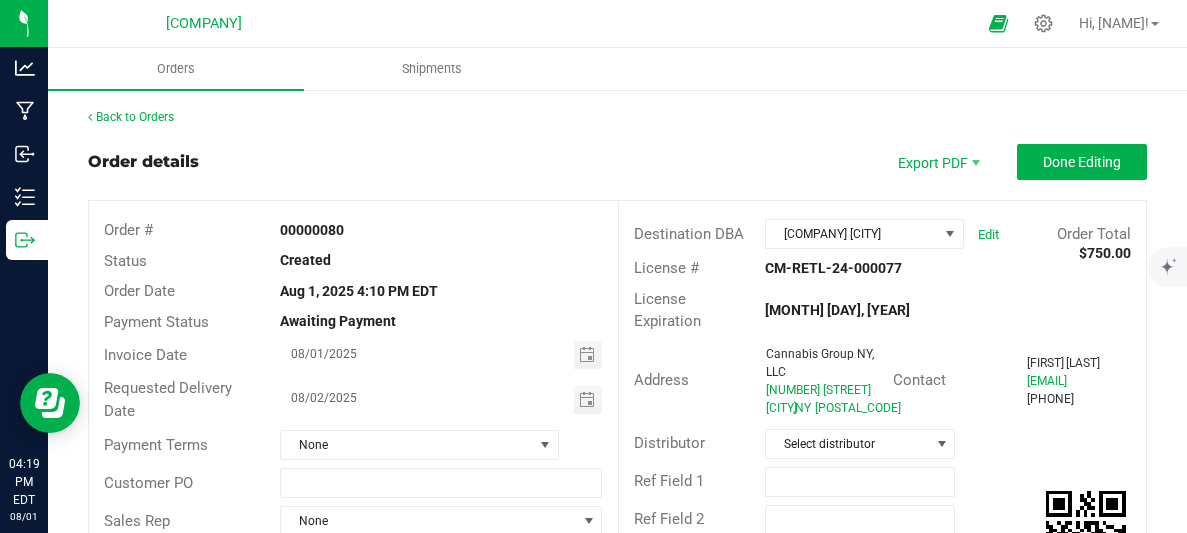 drag, startPoint x: 84, startPoint y: 158, endPoint x: 194, endPoint y: 172, distance: 110.88733 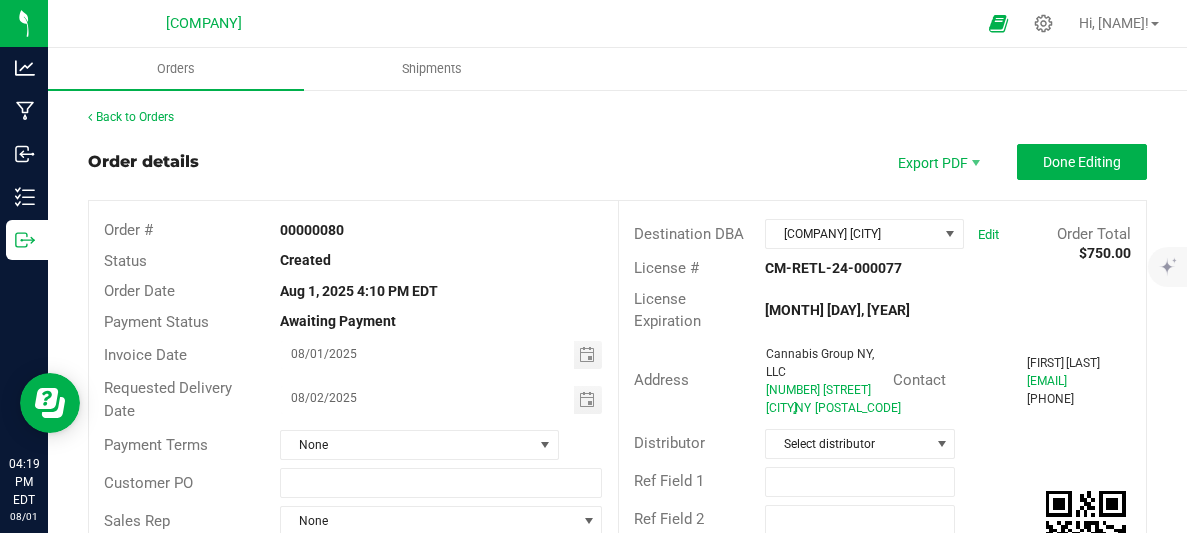 click on "Order details   Export PDF   Done Editing" at bounding box center (617, 162) 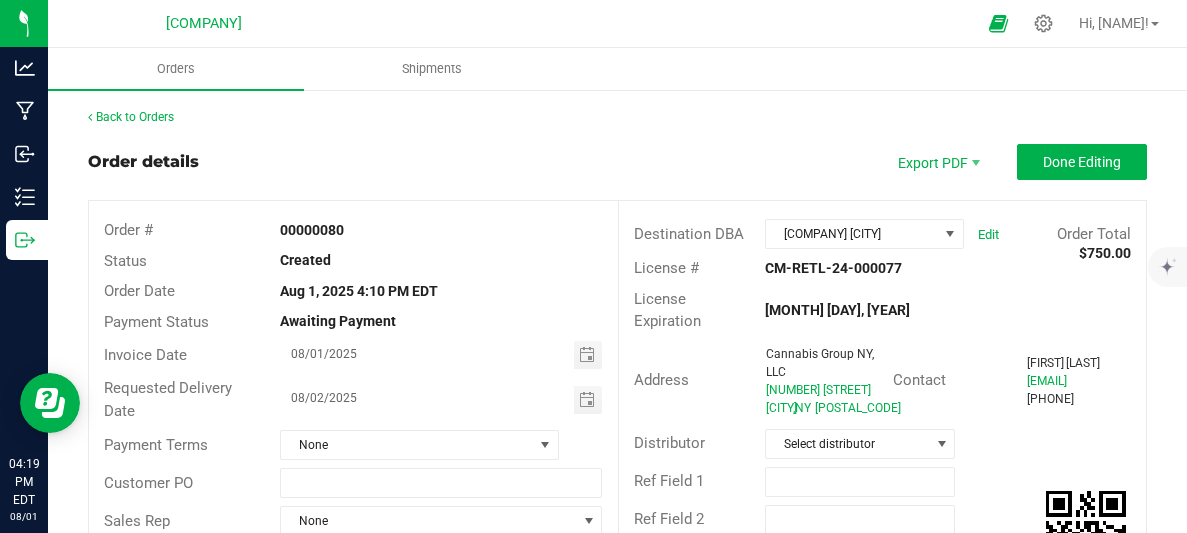 click on "Order details" at bounding box center [143, 162] 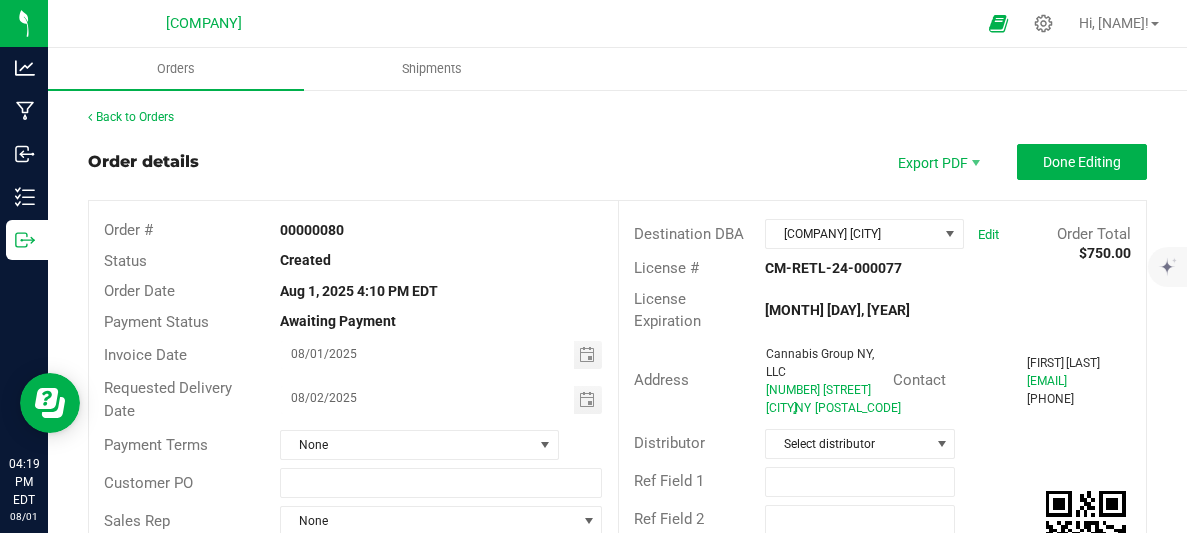 drag, startPoint x: 212, startPoint y: 174, endPoint x: 212, endPoint y: 214, distance: 40 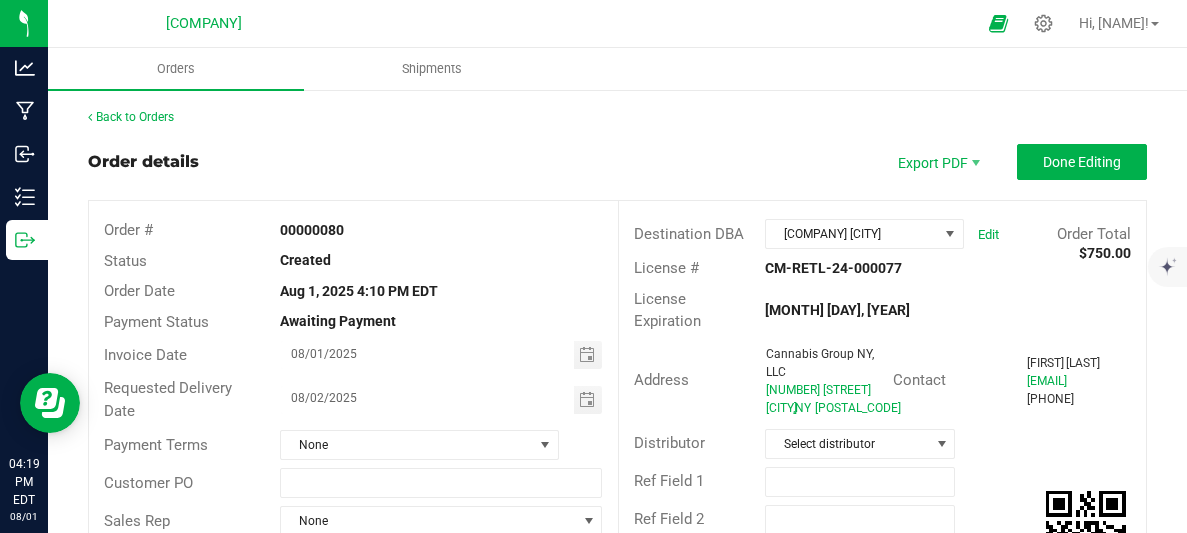 click on "Order details   Export PDF   Done Editing   Order #   00000080   Status   Created   Order Date   [DATE] [TIME] [TIMEZONE]   Payment Status   Awaiting Payment   Invoice Date  [DATE]  Requested Delivery Date  [DATE]  Payment Terms  None  Customer PO   Sales Rep  None  Destination DBA  Ignyte Whitestone  Edit   Order Total   $750.00   License #   CM-RETL-24-000077   License Expiration   [DATE]   Address  Cannabis Group NY, LLC [NUMBER] [STREET] [CITY]  ,  NY [POSTAL_CODE]  Contact  [NAME] [EMAIL]  [PHONE]   Distributor  Select distributor  Ref Field 1   Ref Field 2   Ref Field 3" at bounding box center (617, 378) 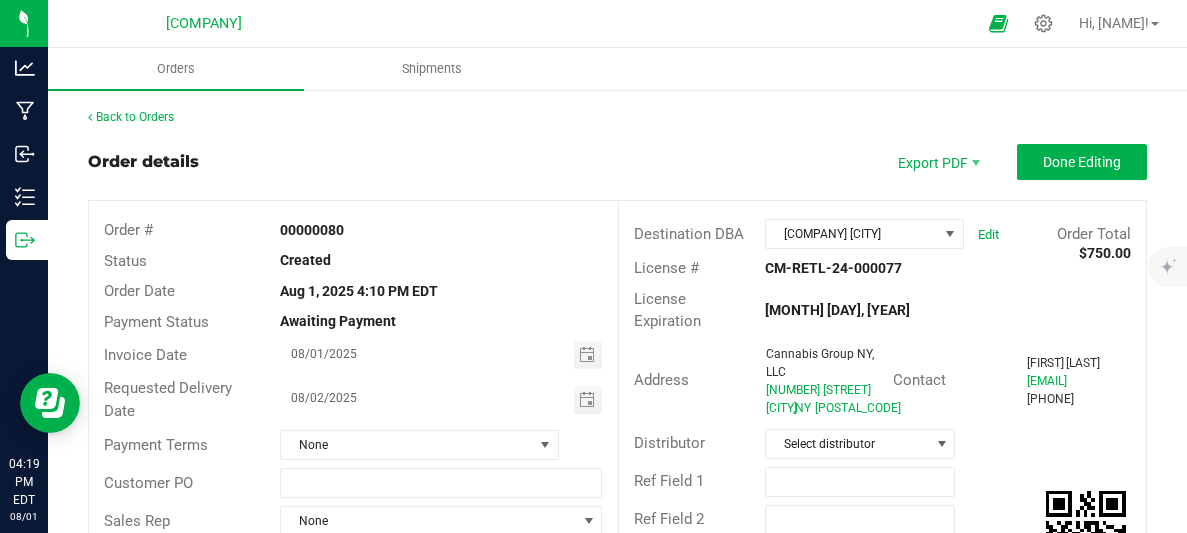 click on "Order #   00000080" at bounding box center [353, 230] 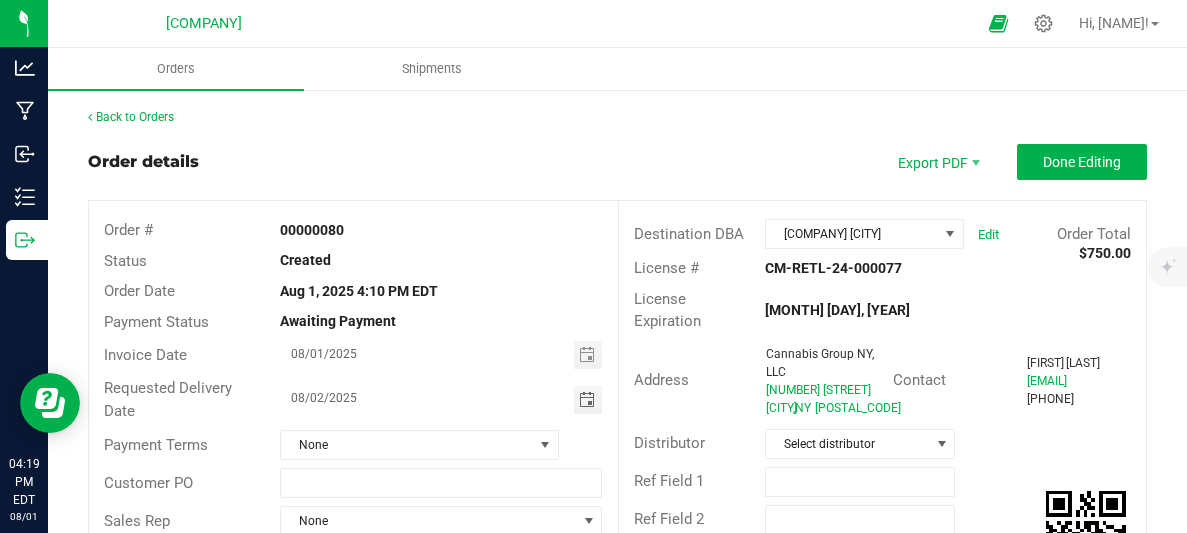 drag, startPoint x: 484, startPoint y: 390, endPoint x: 161, endPoint y: 205, distance: 372.22842 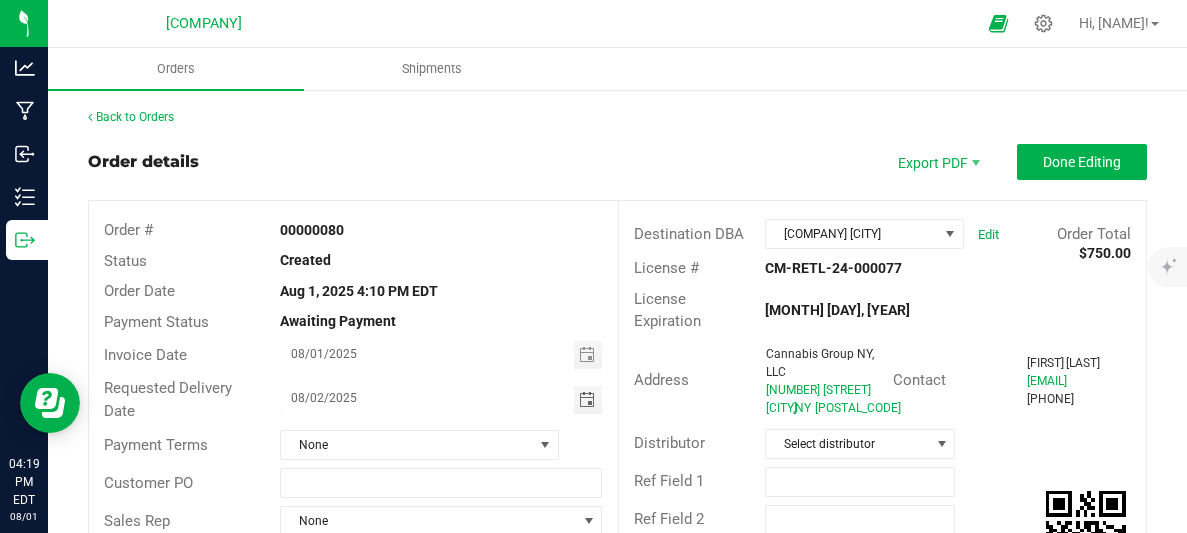 click on "Order #   00000080   Status   Created   Order Date   Aug 1, 2025 4:10 PM EDT   Payment Status   Awaiting Payment   Invoice Date   Requested Delivery Date   Payment Terms  None  Customer PO   Sales Rep  None" at bounding box center (353, 377) 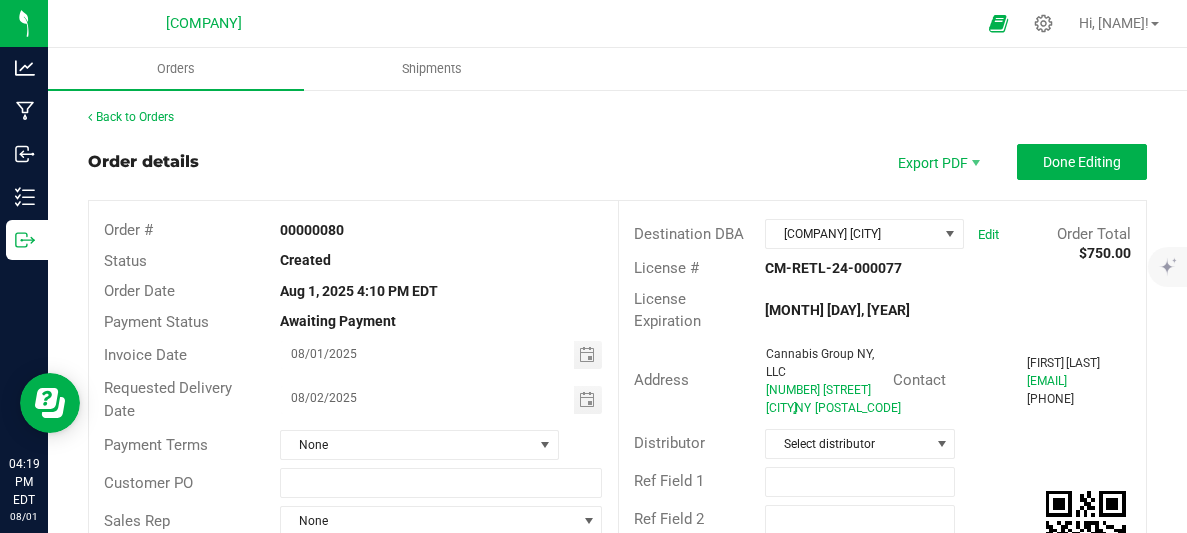 click on "Order #   00000080   Status   Created   Order Date   Aug 1, 2025 4:10 PM EDT   Payment Status   Awaiting Payment   Invoice Date   Requested Delivery Date   Payment Terms  None  Customer PO   Sales Rep  None" at bounding box center (353, 377) 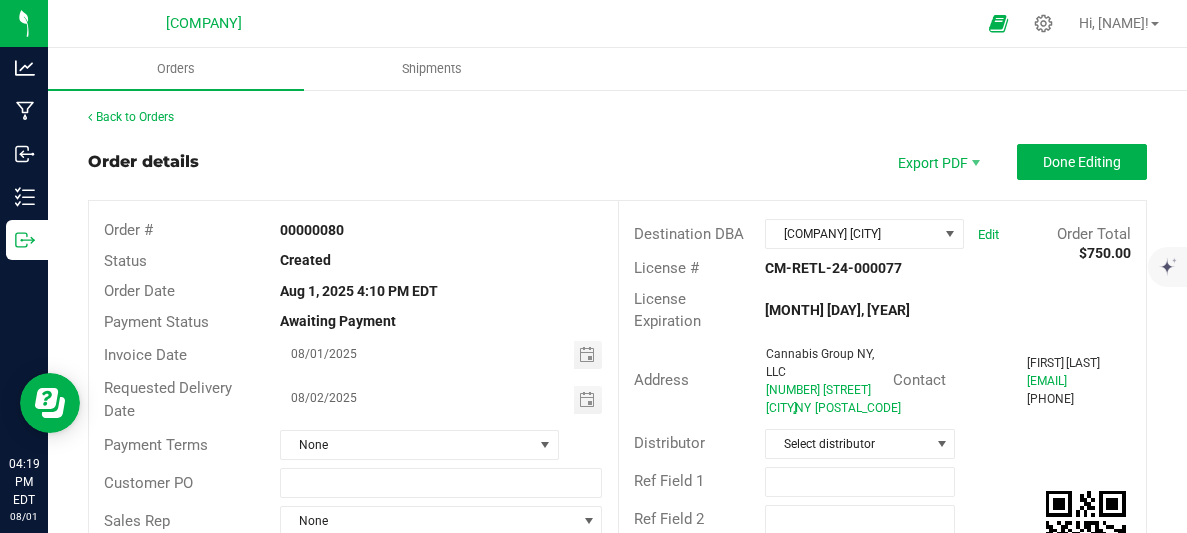 drag, startPoint x: 414, startPoint y: 315, endPoint x: 313, endPoint y: 192, distance: 159.154 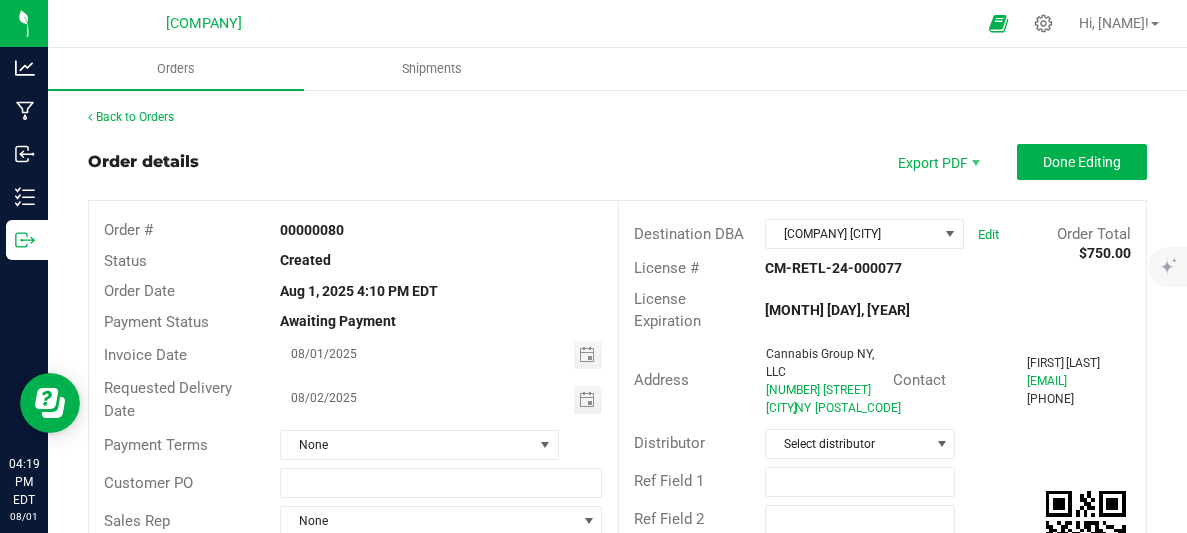 click on "Order details   Export PDF   Done Editing   Order #   00000080   Status   Created   Order Date   [DATE] [TIME] [TIMEZONE]   Payment Status   Awaiting Payment   Invoice Date  [DATE]  Requested Delivery Date  [DATE]  Payment Terms  None  Customer PO   Sales Rep  None  Destination DBA  Ignyte Whitestone  Edit   Order Total   $750.00   License #   CM-RETL-24-000077   License Expiration   [DATE]   Address  Cannabis Group NY, LLC [NUMBER] [STREET] [CITY]  ,  NY [POSTAL_CODE]  Contact  [NAME] [EMAIL]  [PHONE]   Distributor  Select distributor  Ref Field 1   Ref Field 2   Ref Field 3" at bounding box center [617, 378] 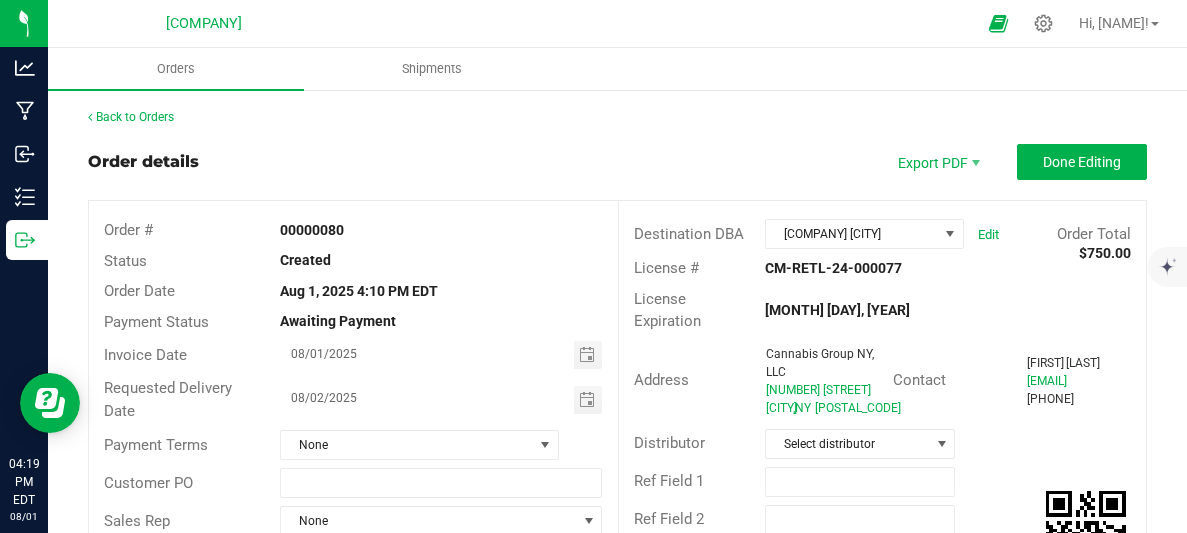 click on "Order details   Export PDF   Done Editing   Order #   00000080   Status   Created   Order Date   [DATE] [TIME] [TIMEZONE]   Payment Status   Awaiting Payment   Invoice Date  [DATE]  Requested Delivery Date  [DATE]  Payment Terms  None  Customer PO   Sales Rep  None  Destination DBA  Ignyte Whitestone  Edit   Order Total   $750.00   License #   CM-RETL-24-000077   License Expiration   [DATE]   Address  Cannabis Group NY, LLC [NUMBER] [STREET] [CITY]  ,  NY [POSTAL_CODE]  Contact  [NAME] [EMAIL]  [PHONE]   Distributor  Select distributor  Ref Field 1   Ref Field 2   Ref Field 3" at bounding box center (617, 378) 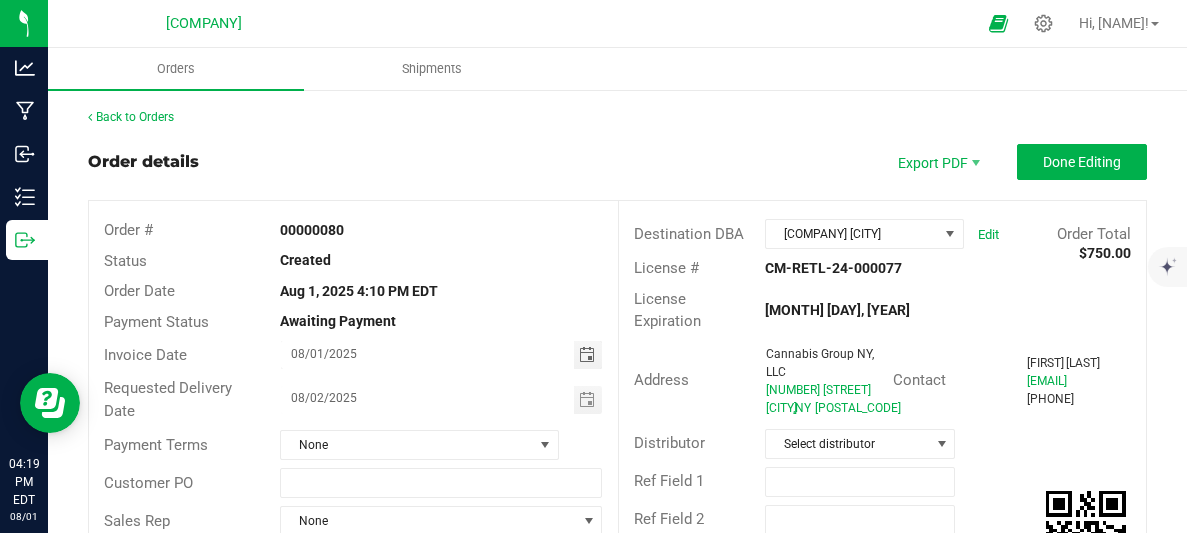 drag, startPoint x: 450, startPoint y: 346, endPoint x: 115, endPoint y: 237, distance: 352.2868 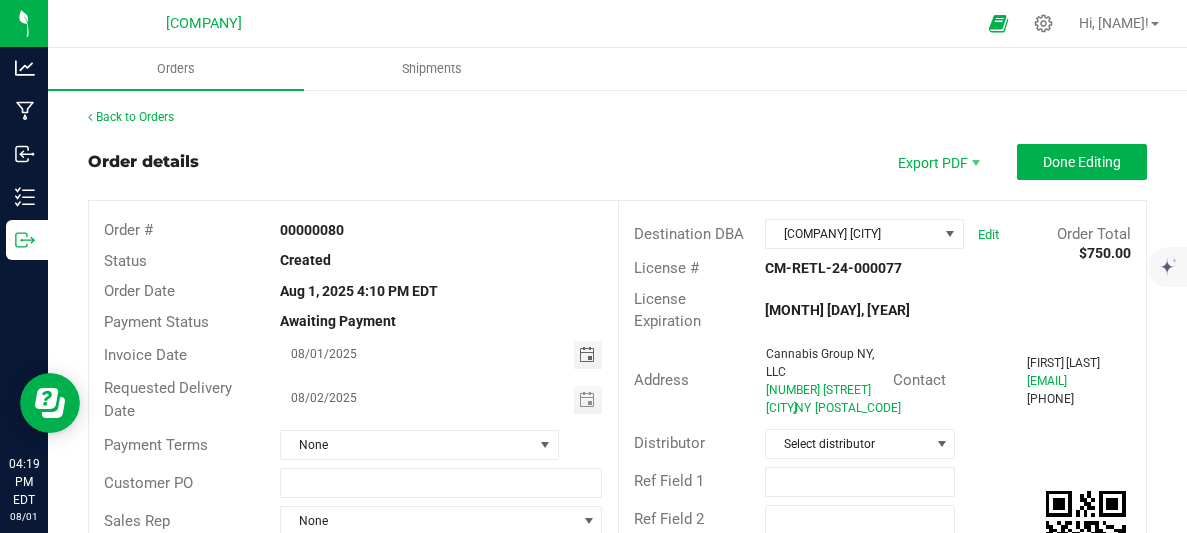 click on "Order #   00000080   Status   Created   Order Date   Aug 1, 2025 4:10 PM EDT   Payment Status   Awaiting Payment   Invoice Date   Requested Delivery Date   Payment Terms  None  Customer PO   Sales Rep  None" at bounding box center [353, 377] 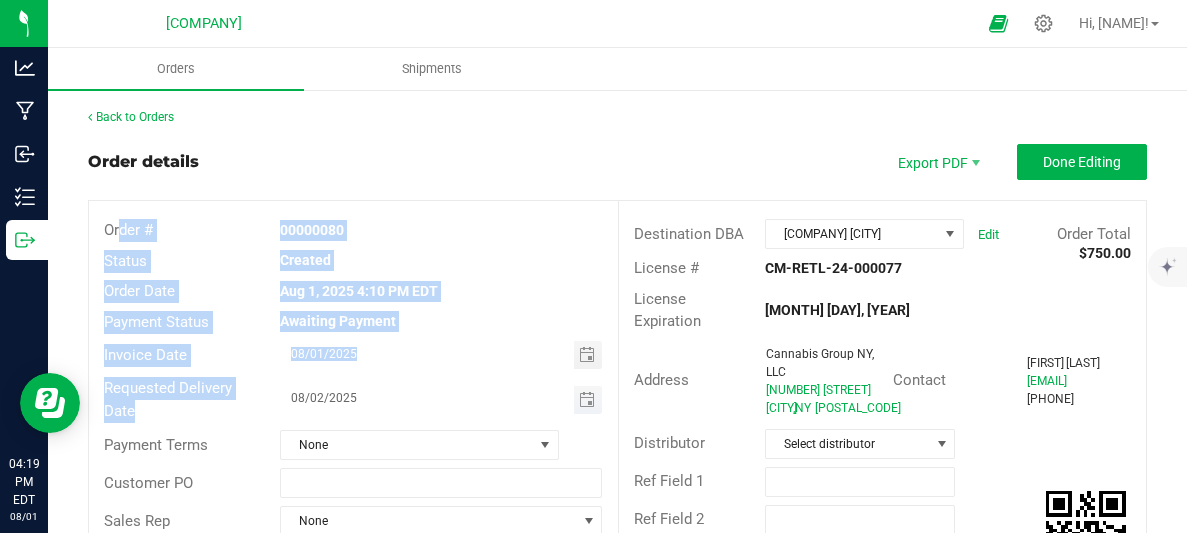 drag, startPoint x: 115, startPoint y: 237, endPoint x: 437, endPoint y: 394, distance: 358.23596 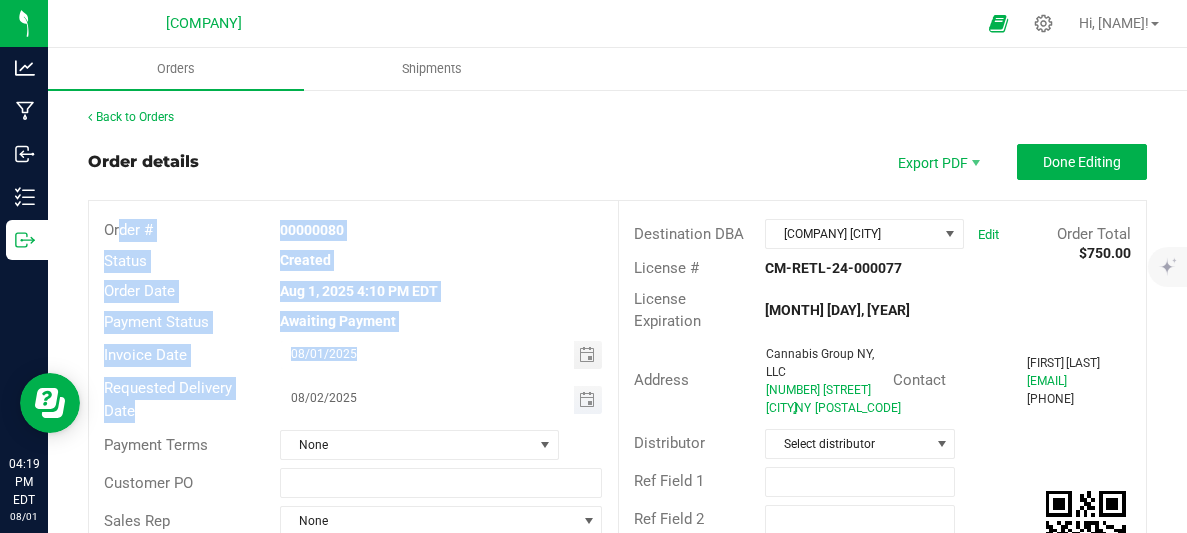 click on "Order #   00000080   Status   Created   Order Date   Aug 1, 2025 4:10 PM EDT   Payment Status   Awaiting Payment   Invoice Date   Requested Delivery Date   Payment Terms  None  Customer PO   Sales Rep  None" at bounding box center (353, 377) 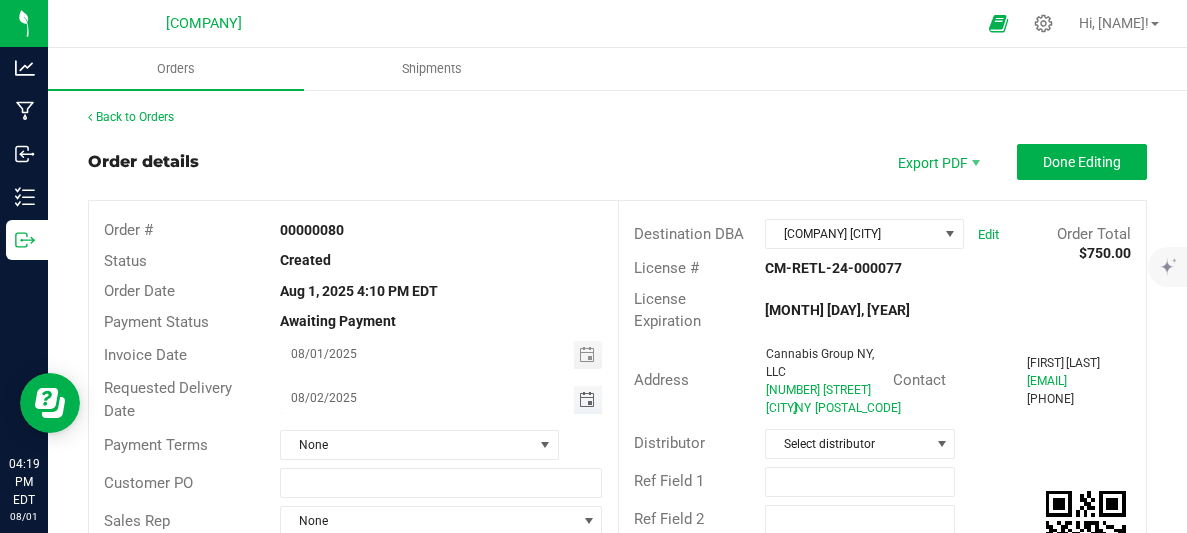 click on "08/02/2025" at bounding box center [427, 398] 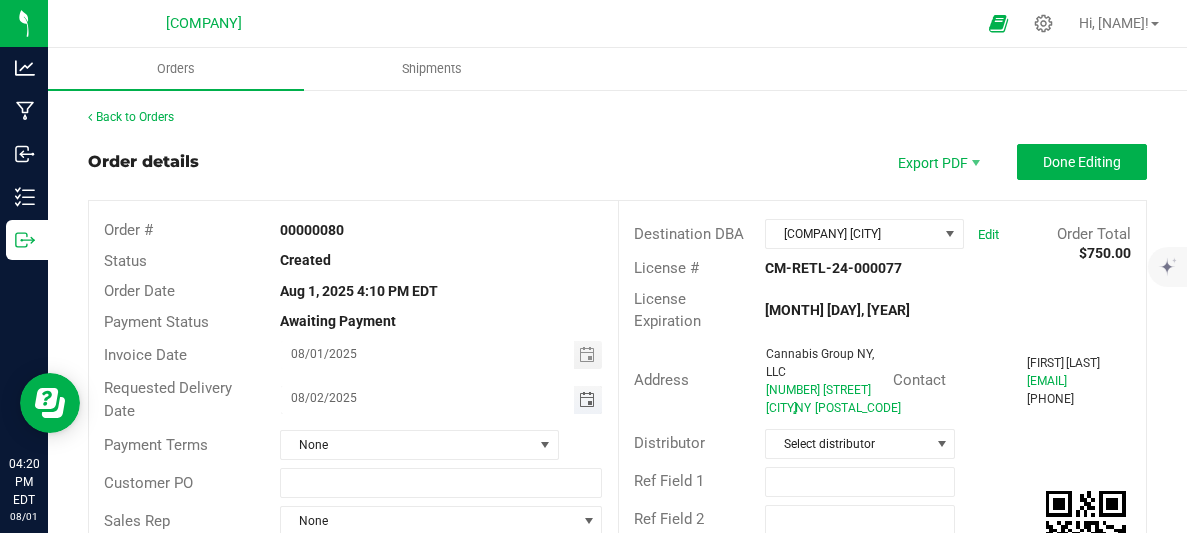 click on "08/02/2025" at bounding box center (427, 398) 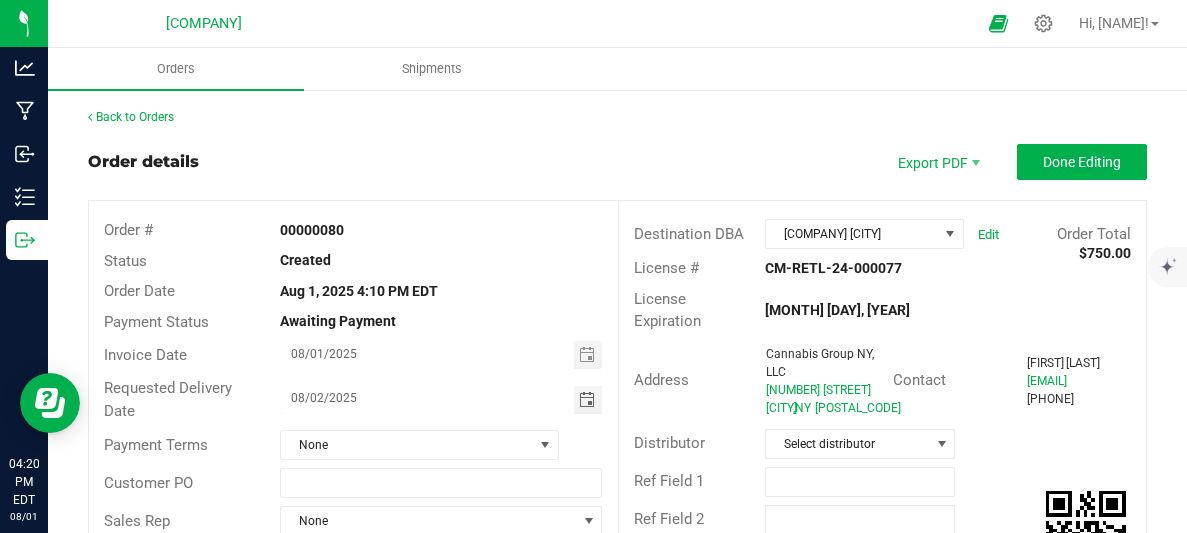 drag, startPoint x: 438, startPoint y: 399, endPoint x: 249, endPoint y: 290, distance: 218.17883 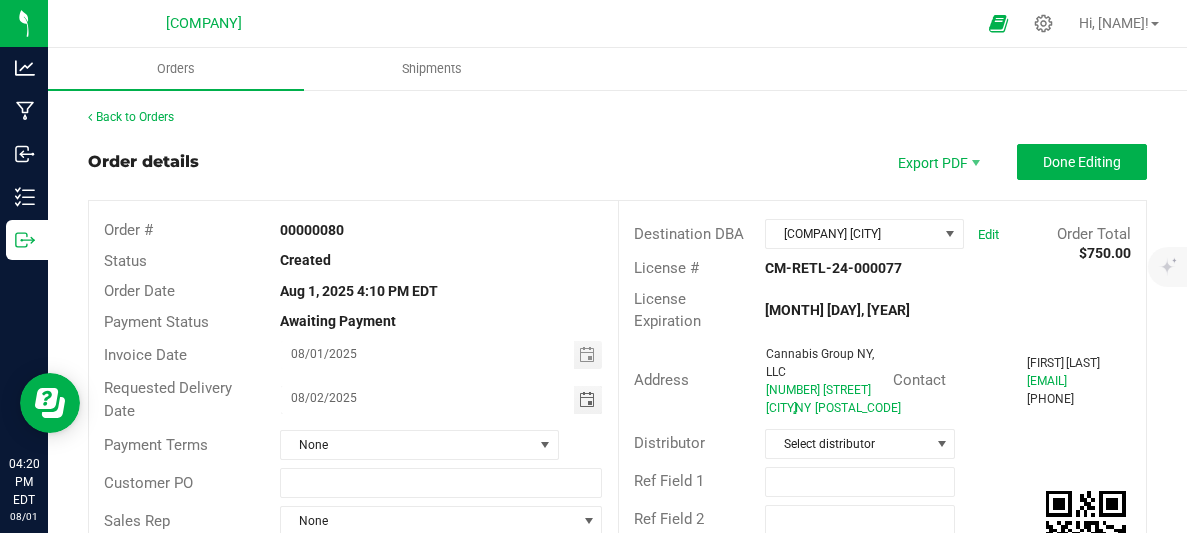 click on "Order #   00000080   Status   Created   Order Date   Aug 1, 2025 4:10 PM EDT   Payment Status   Awaiting Payment   Invoice Date   Requested Delivery Date   Payment Terms  None  Customer PO   Sales Rep  None" at bounding box center (353, 377) 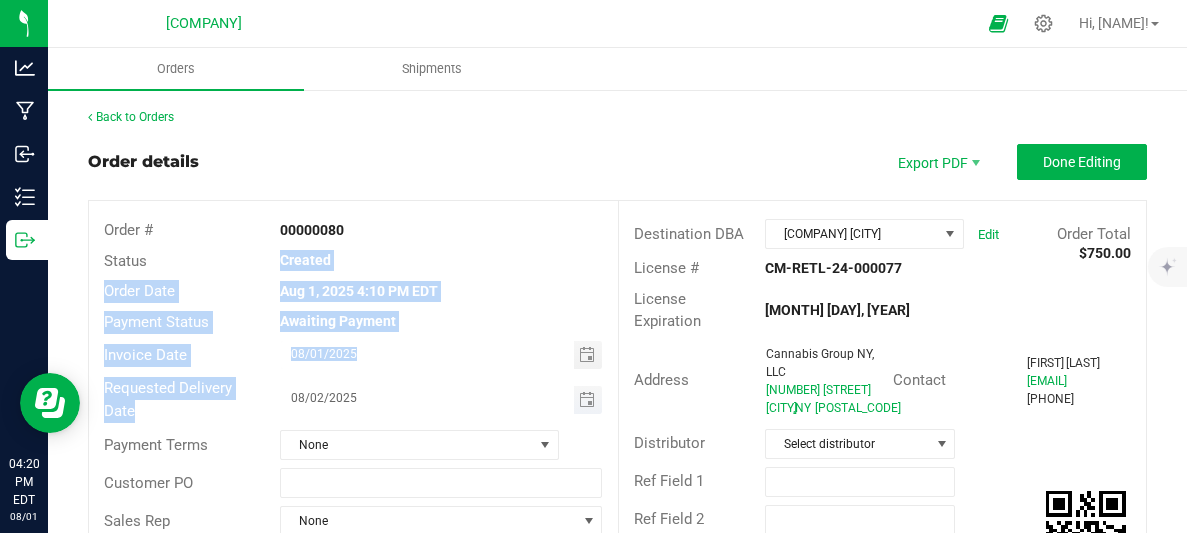 drag, startPoint x: 142, startPoint y: 254, endPoint x: 383, endPoint y: 395, distance: 279.21677 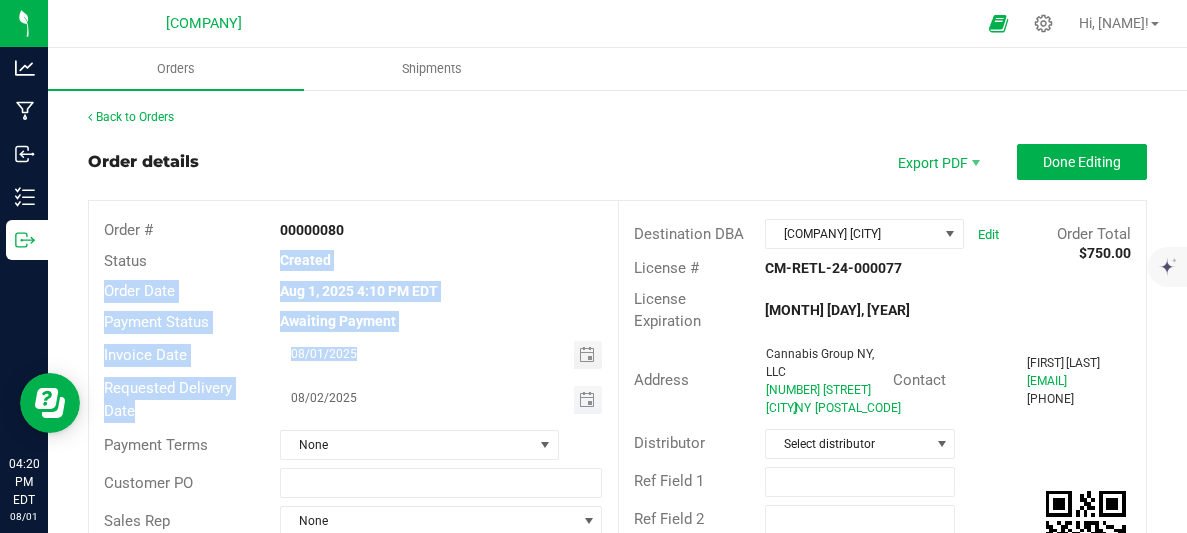 click on "Order #   00000080   Status   Created   Order Date   Aug 1, 2025 4:10 PM EDT   Payment Status   Awaiting Payment   Invoice Date   Requested Delivery Date   Payment Terms  None  Customer PO   Sales Rep  None" at bounding box center [353, 377] 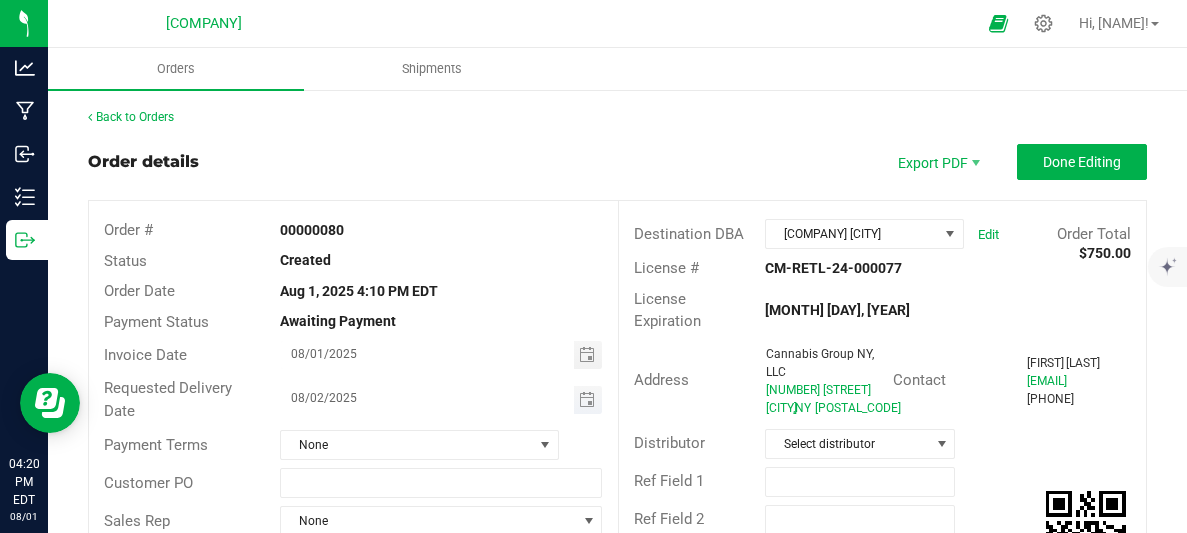 click on "08/02/2025" at bounding box center [427, 398] 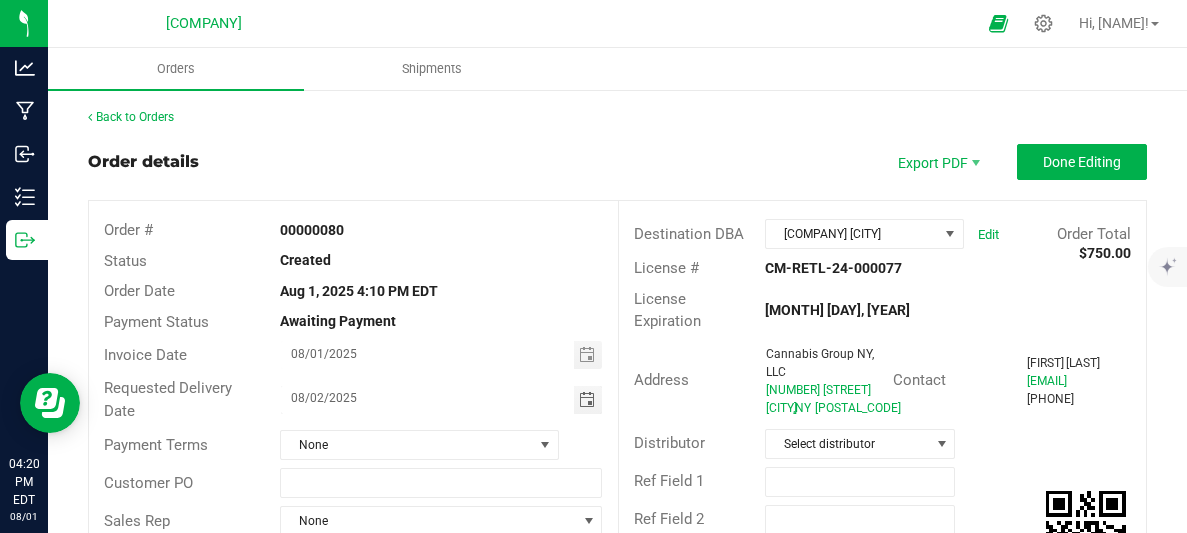 drag, startPoint x: 383, startPoint y: 395, endPoint x: 205, endPoint y: 276, distance: 214.11446 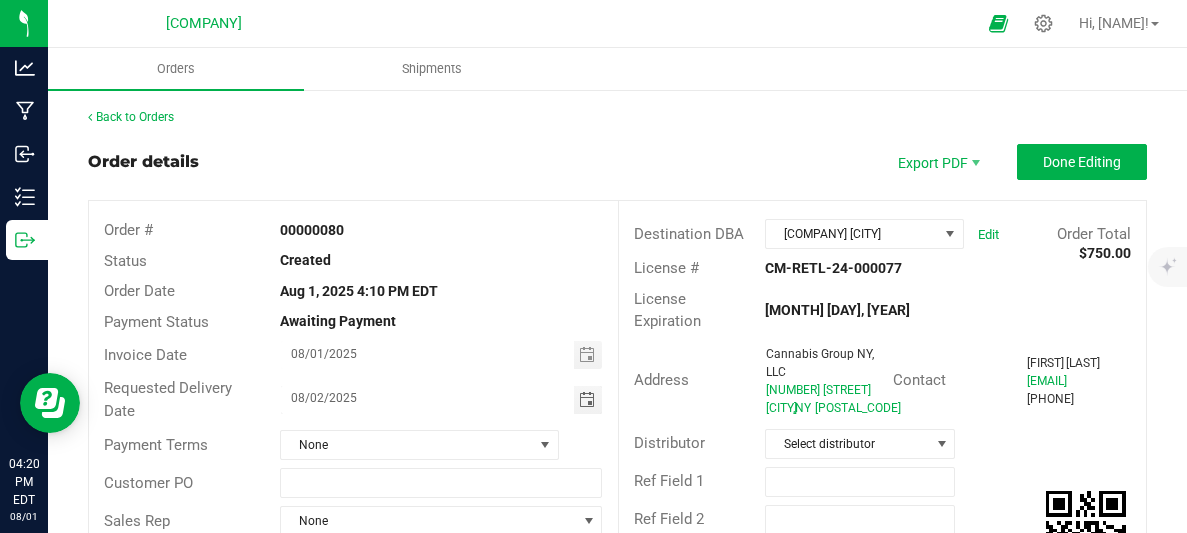 click on "Order #   00000080   Status   Created   Order Date   Aug 1, 2025 4:10 PM EDT   Payment Status   Awaiting Payment   Invoice Date   Requested Delivery Date   Payment Terms  None  Customer PO   Sales Rep  None" at bounding box center (353, 377) 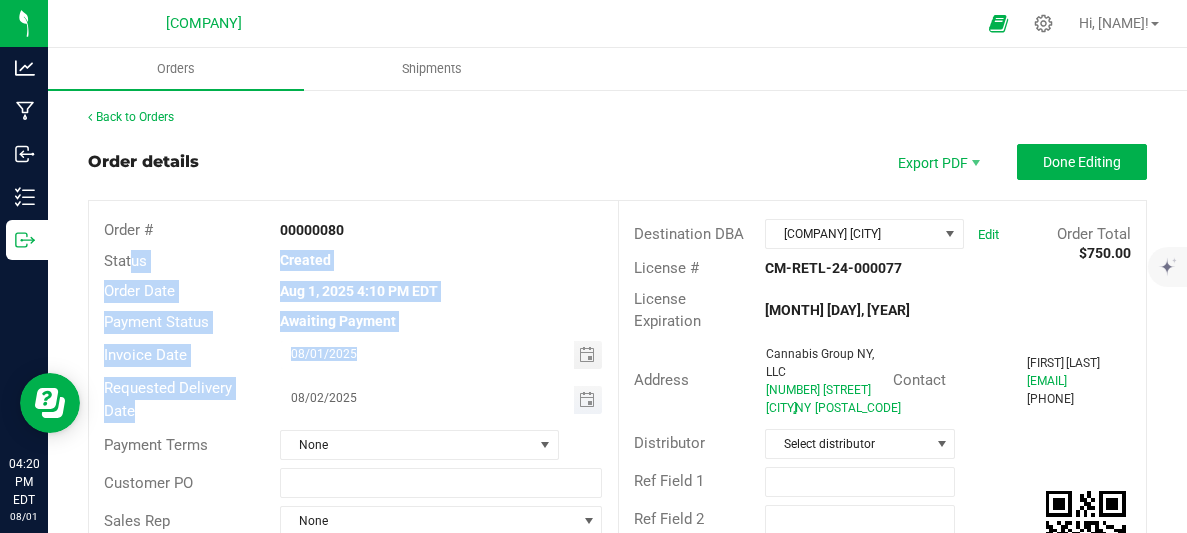 drag, startPoint x: 127, startPoint y: 249, endPoint x: 381, endPoint y: 399, distance: 294.98474 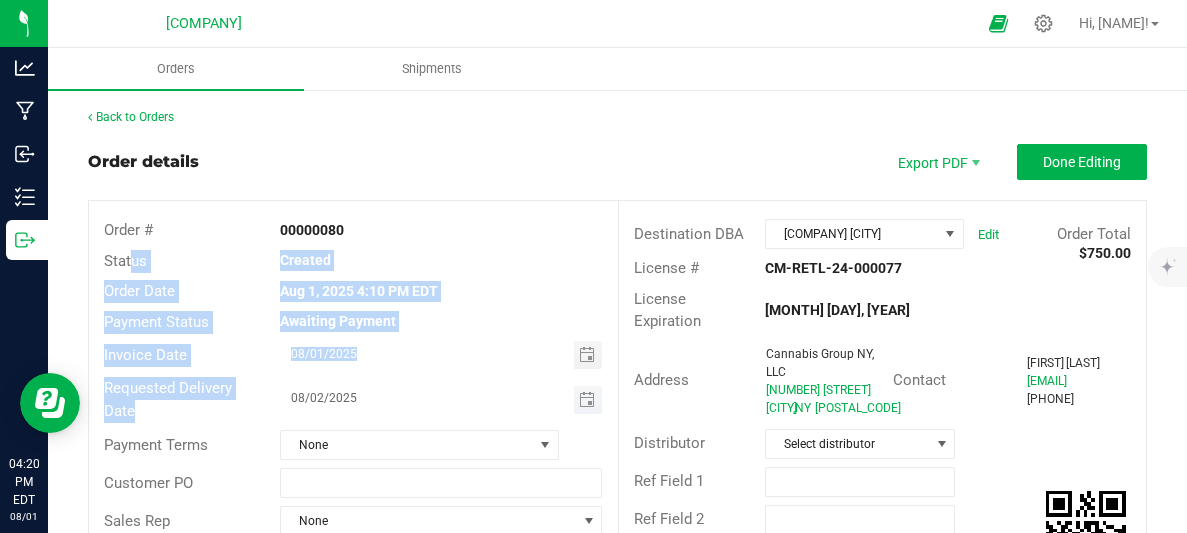 click on "Order #   00000080   Status   Created   Order Date   Aug 1, 2025 4:10 PM EDT   Payment Status   Awaiting Payment   Invoice Date   Requested Delivery Date   Payment Terms  None  Customer PO   Sales Rep  None" at bounding box center [353, 377] 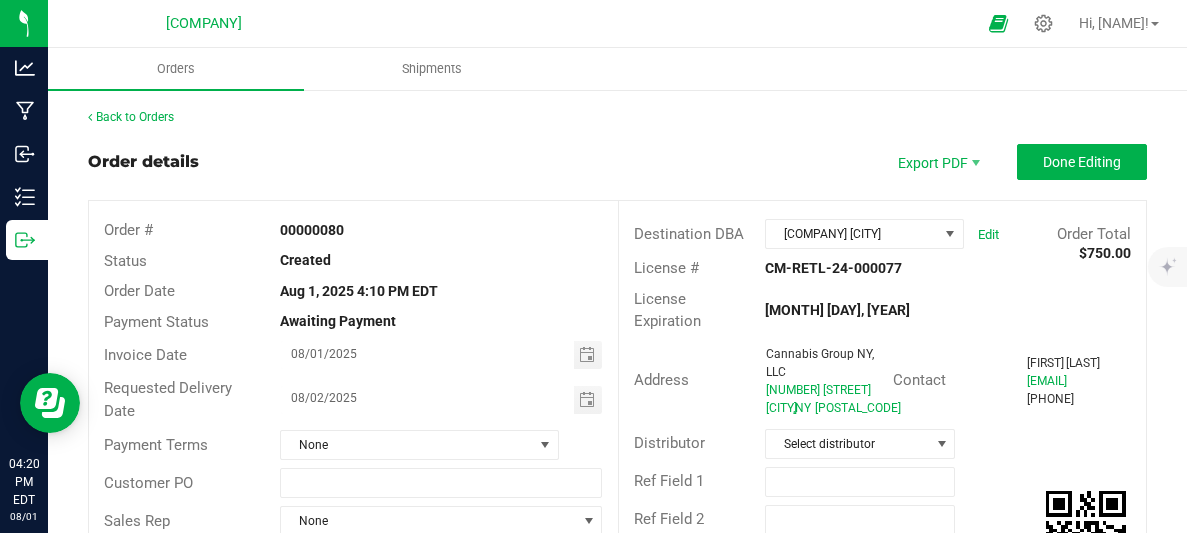 click on "Order #" at bounding box center (128, 230) 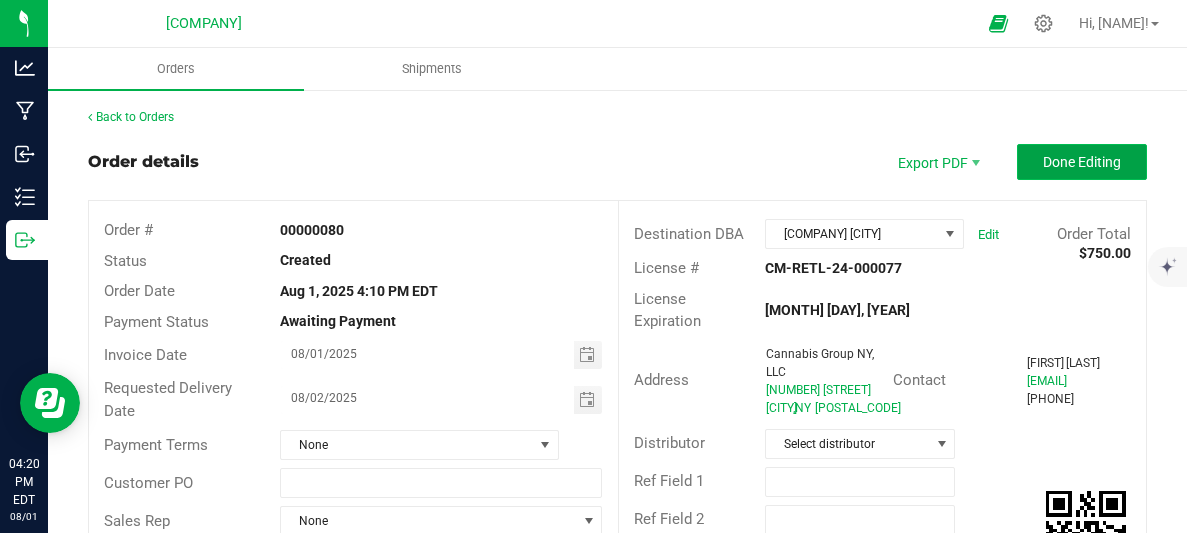 click on "Done Editing" at bounding box center [1082, 162] 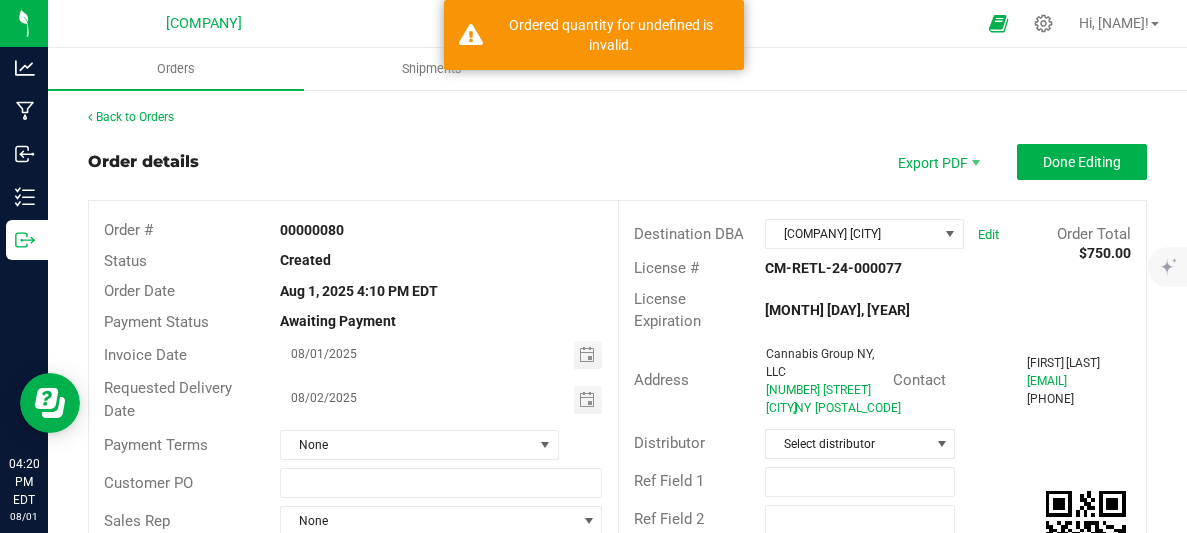 click on "Order details   Export PDF   Done Editing" at bounding box center (617, 162) 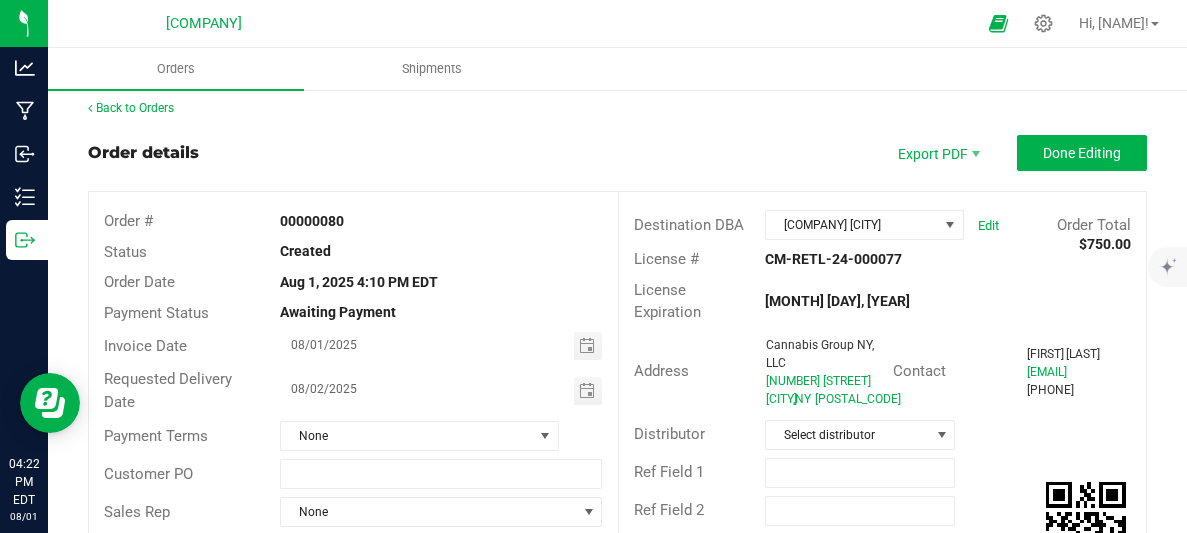 scroll, scrollTop: 0, scrollLeft: 0, axis: both 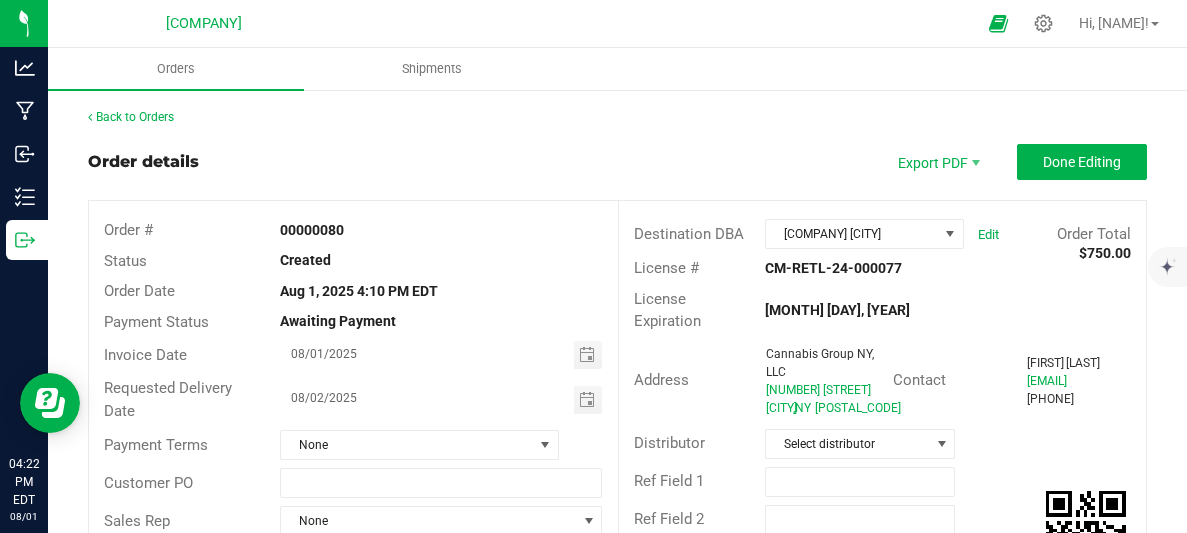drag, startPoint x: 249, startPoint y: 144, endPoint x: 296, endPoint y: 162, distance: 50.32892 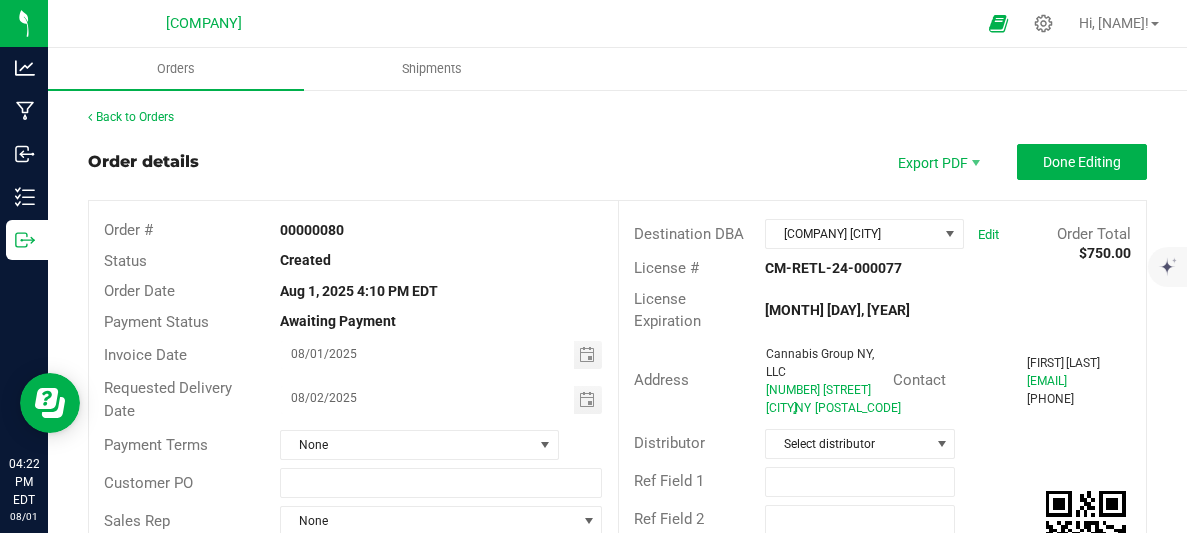 click on "Order details   Export PDF   Done Editing" at bounding box center (617, 162) 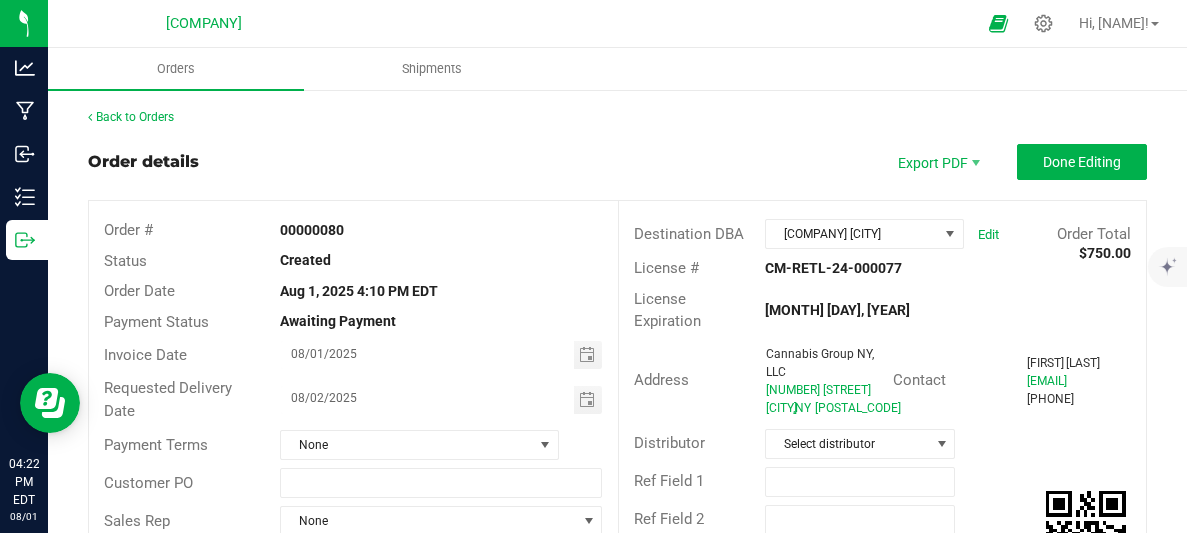 drag, startPoint x: 296, startPoint y: 162, endPoint x: 247, endPoint y: 161, distance: 49.010204 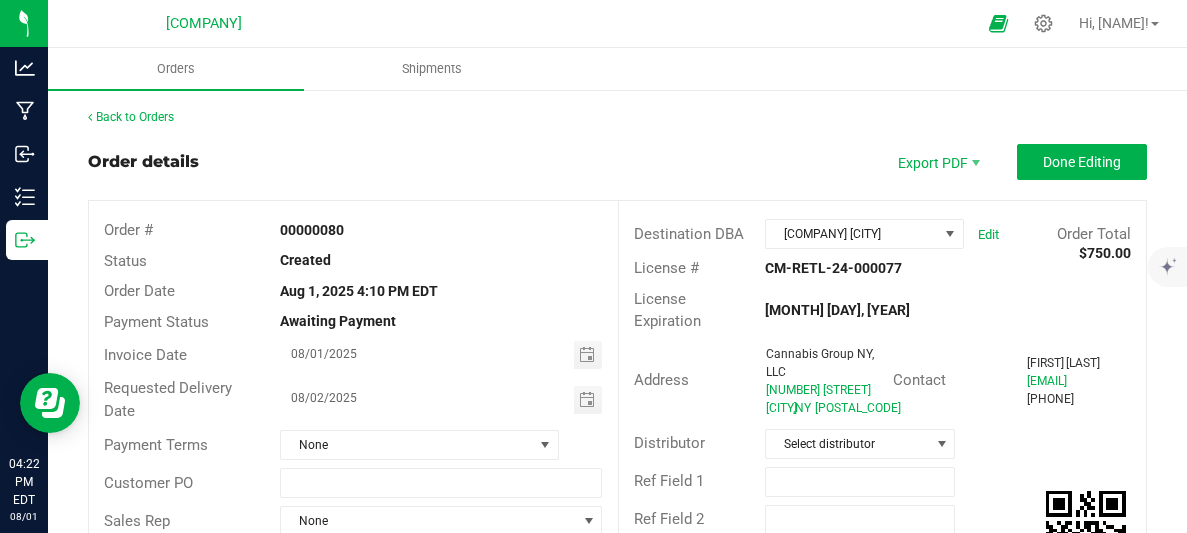 click on "Order details   Export PDF   Done Editing" at bounding box center [617, 162] 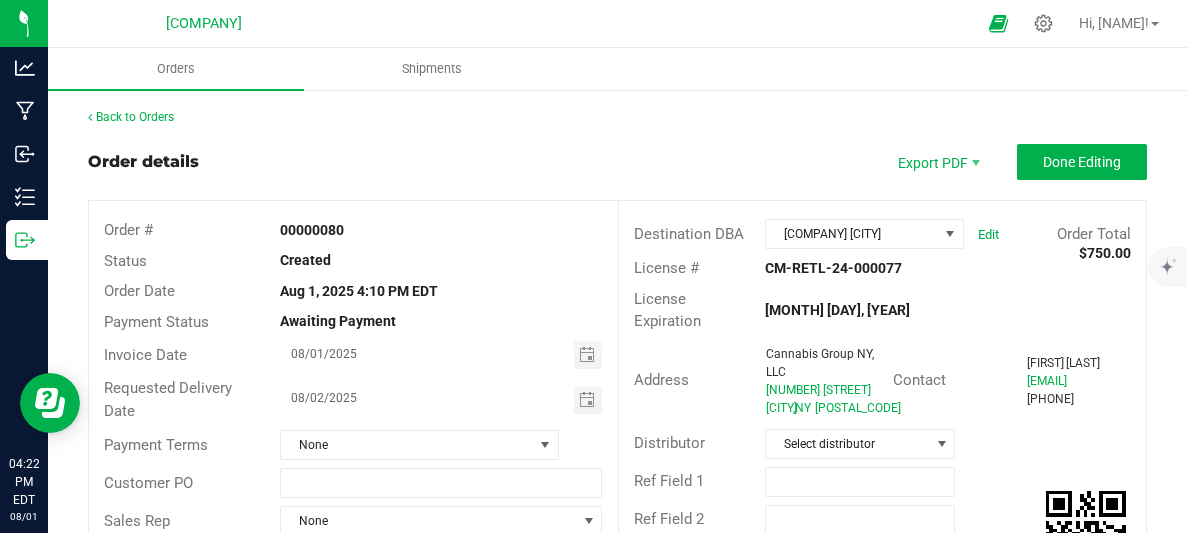 drag, startPoint x: 247, startPoint y: 161, endPoint x: 308, endPoint y: 169, distance: 61.522354 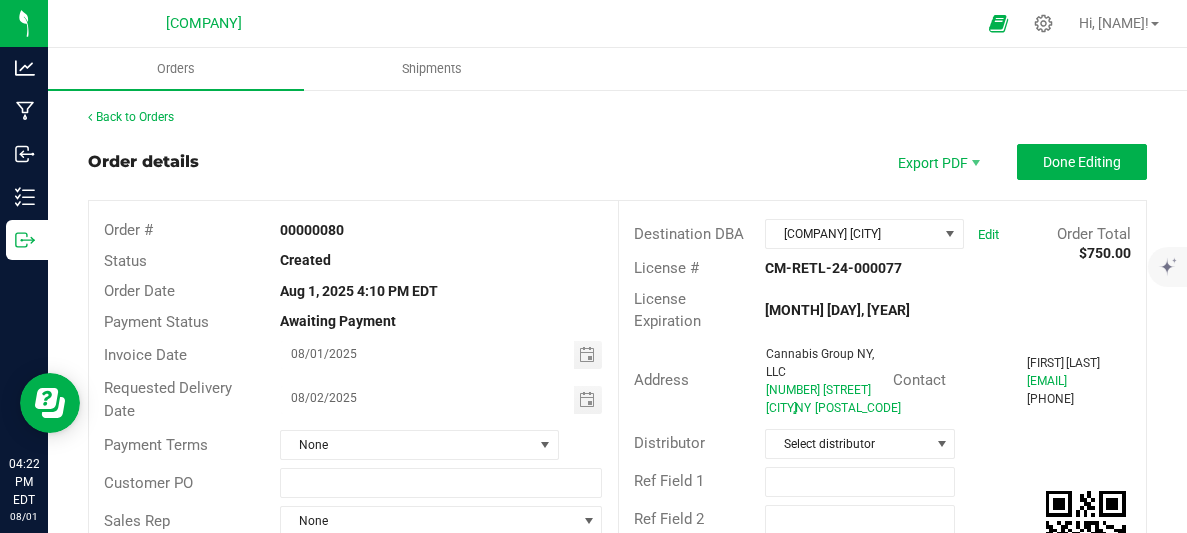 click on "Order details   Export PDF   Done Editing" at bounding box center [617, 162] 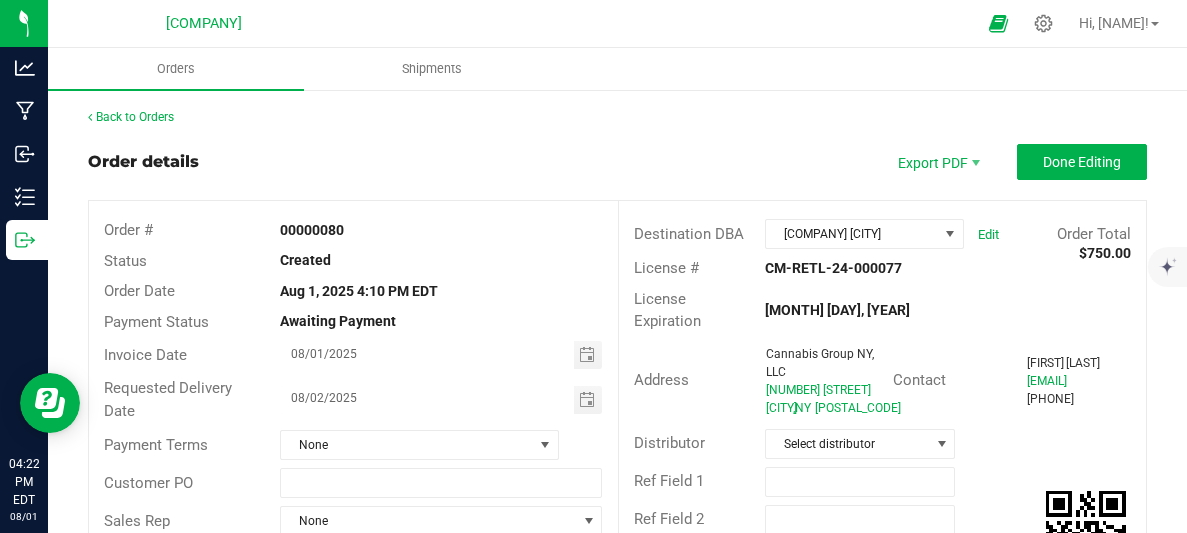 click on "Order details   Export PDF   Done Editing" at bounding box center (617, 162) 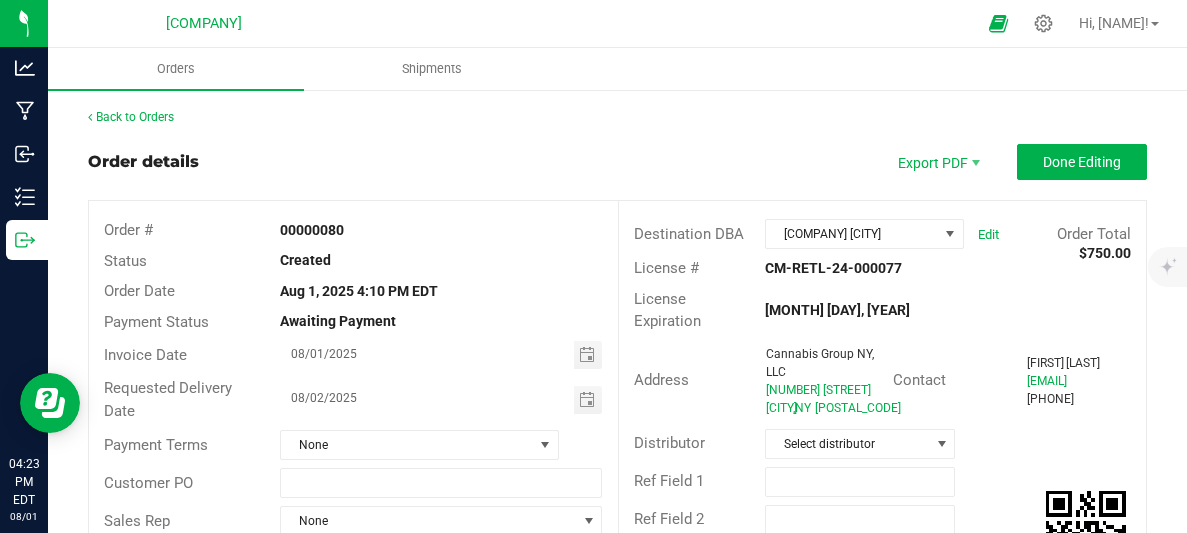 drag, startPoint x: 308, startPoint y: 169, endPoint x: 341, endPoint y: 162, distance: 33.734257 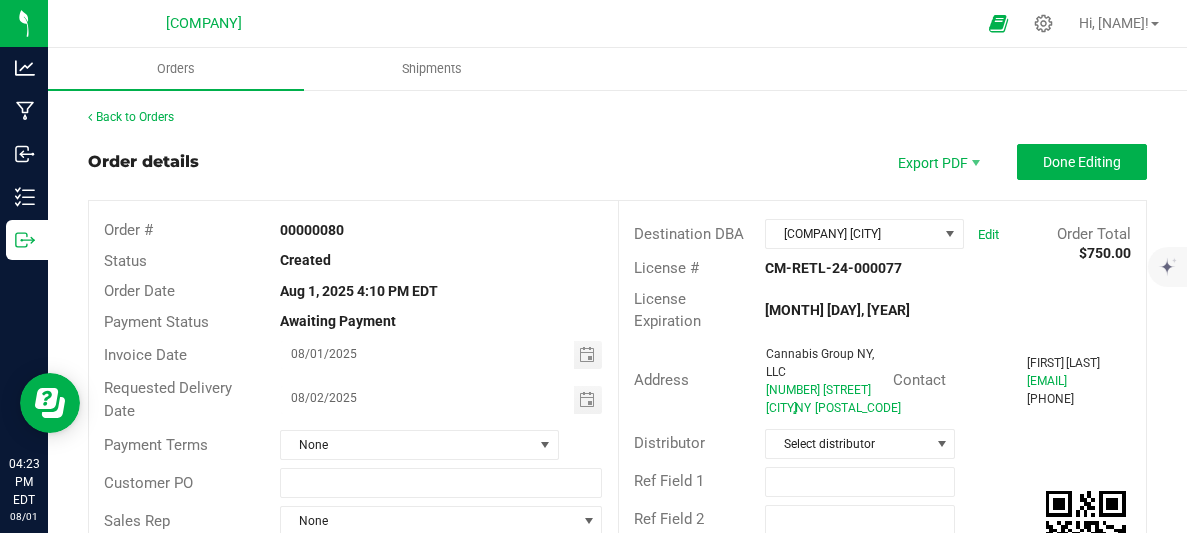 click on "Order details   Export PDF   Done Editing" at bounding box center [617, 162] 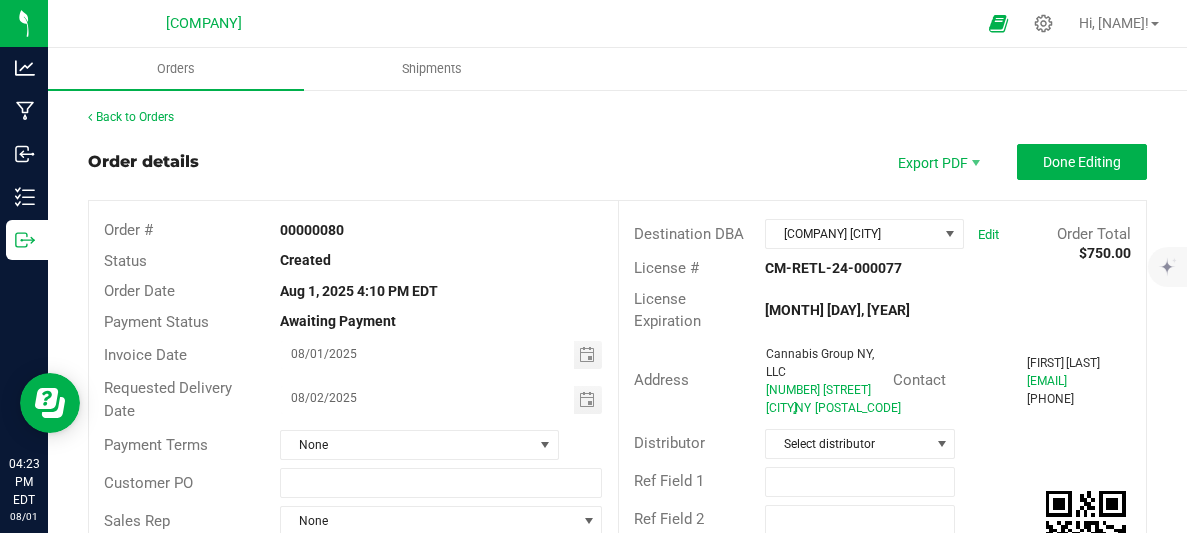 drag, startPoint x: 216, startPoint y: 126, endPoint x: 241, endPoint y: 137, distance: 27.313 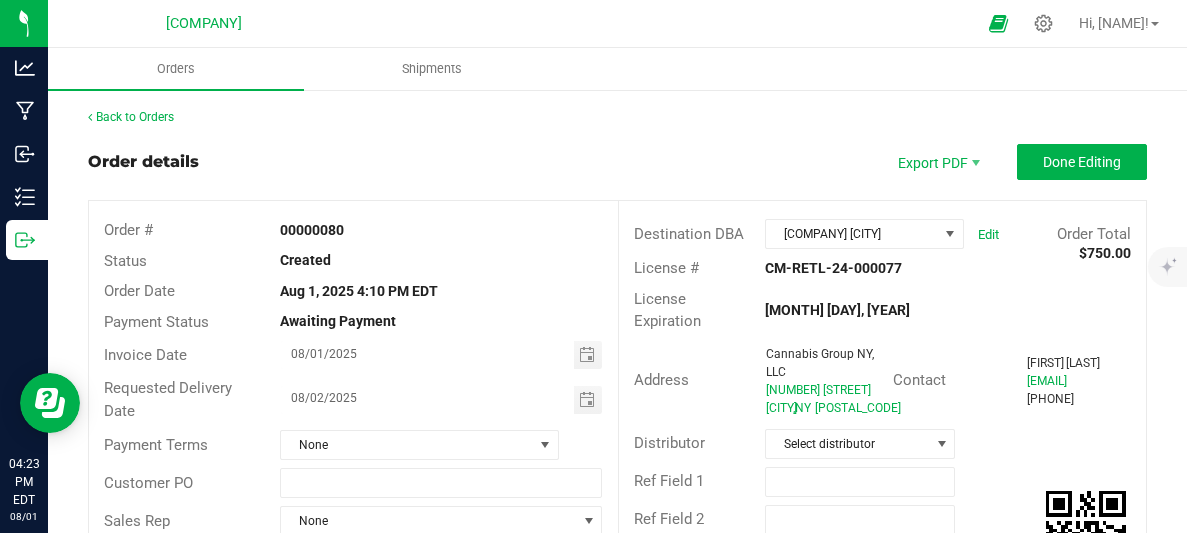 click on "Order details   Export PDF   Done Editing   Order #   00000080   Status   Created   Order Date   [DATE] [TIME] [TIMEZONE]   Payment Status   Awaiting Payment   Invoice Date   None   License #   CM-RETL-24-000077   License Expiration   [DATE]   Address  Cannabis Group NY, LLC [NUMBER] [STREET] [CITY]  ,  NY [POSTAL_CODE]  Contact  [NAME] [EMAIL]  [PHONE]   Distributor  Select distributor  Ref Field 1   Ref Field 2   Ref Field 3
Order Details Print All Labels Item  Sellable  Strain  Lot Number  Qty Ordered Qty Allocated Unit Price Line Discount Total Actions KF-TP 3.5 jar  -484 ea   Trop Cherry x Purple Punch  None 0" at bounding box center (617, 663) 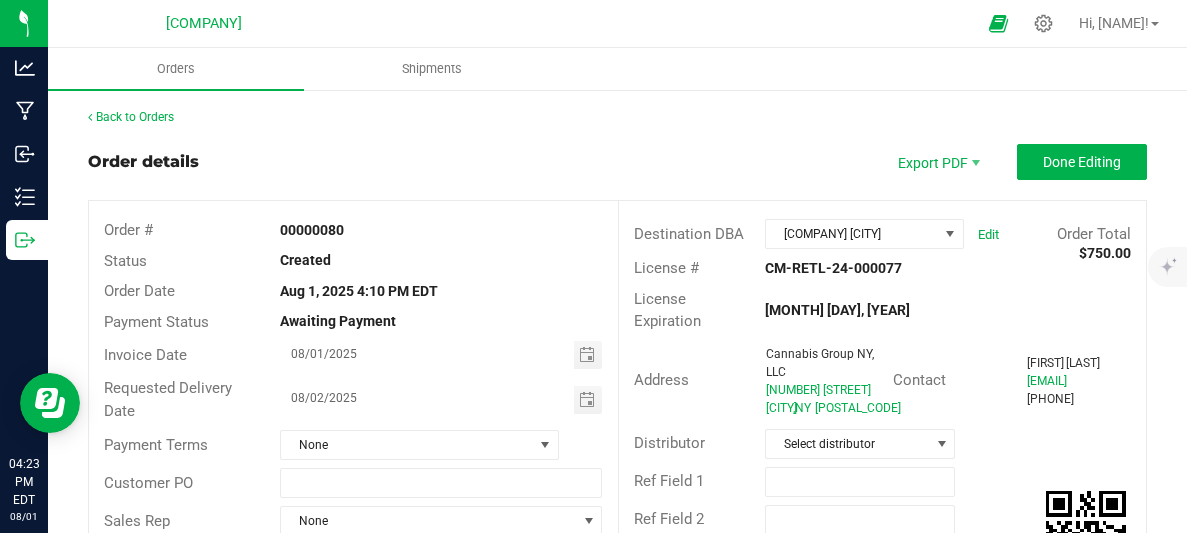 click on "Order details   Export PDF   Done Editing   Order #   00000080   Status   Created   Order Date   [DATE] [TIME] [TIMEZONE]   Payment Status   Awaiting Payment   Invoice Date   None   License #   CM-RETL-24-000077   License Expiration   [DATE]   Address  Cannabis Group NY, LLC [NUMBER] [STREET] [CITY]  ,  NY [POSTAL_CODE]  Contact  [NAME] [EMAIL]  [PHONE]   Distributor  Select distributor  Ref Field 1   Ref Field 2   Ref Field 3
Order Details Print All Labels Item  Sellable  Strain  Lot Number  Qty Ordered Qty Allocated Unit Price Line Discount Total Actions KF-TP 3.5 jar  -484 ea   Trop Cherry x Purple Punch  None 0" at bounding box center [617, 663] 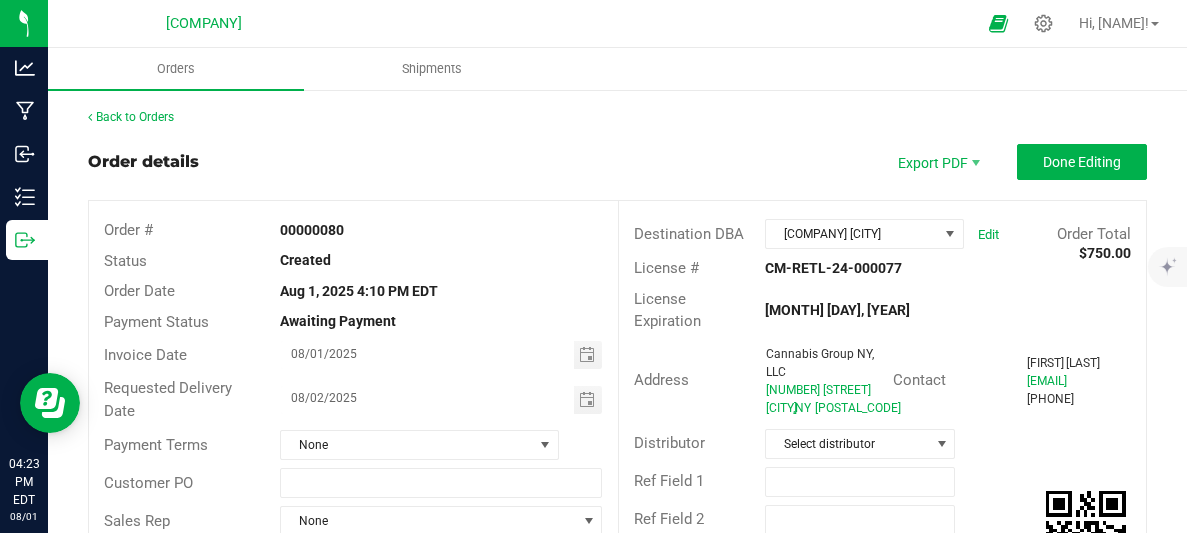 drag, startPoint x: 996, startPoint y: 190, endPoint x: 839, endPoint y: 76, distance: 194.0232 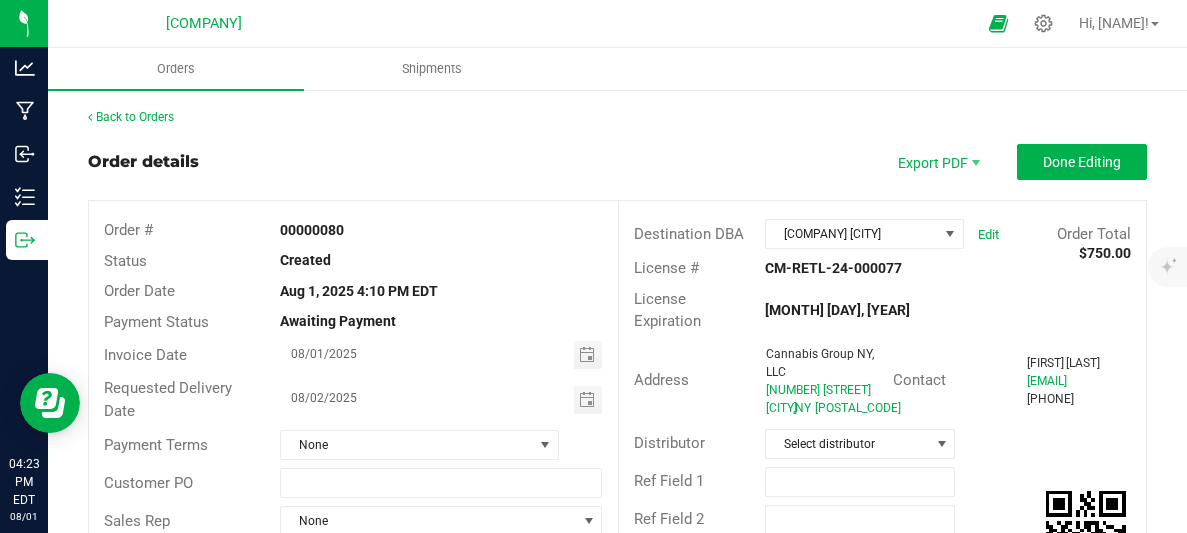 click on "Orders
Shipments
Back to Orders
Order details   Export PDF   Done Editing   Order #   00000080   Status   Created   Order Date   Aug 1, 2025 4:10 PM EDT   Payment Status   Awaiting Payment   Invoice Date  08/01/2025  Requested Delivery Date  08/02/2025  Payment Terms  None  Customer PO   Sales Rep  None  Destination DBA  Ignyte Whitestone  Edit   Order Total   $750.00   License #   CM-RETL-24-000077   License Expiration   Apr 8, 2026   Address  Cannabis Group NY, LLC 14518 14th Ave Whitestone  ,  NY 11357  Contact  Jose Valgudar jv@ignyteny.com  (929) 650-0420   Distributor  Select distributor  Ref Field 1   Ref Field 2   Ref Field 3
Order Details Print All Labels Item  Sellable  Strain  Lot Number  Qty Ordered Qty Allocated Unit Price Line Discount Total Actions TT - Vanilla Creme - 14G - Jar  -70 ea   Vanilla Creme  None 0 ea  0 ea  $67.50000 $0.00 $0.00 TT- Bling- 14g- jar  -83 ea" at bounding box center [617, 643] 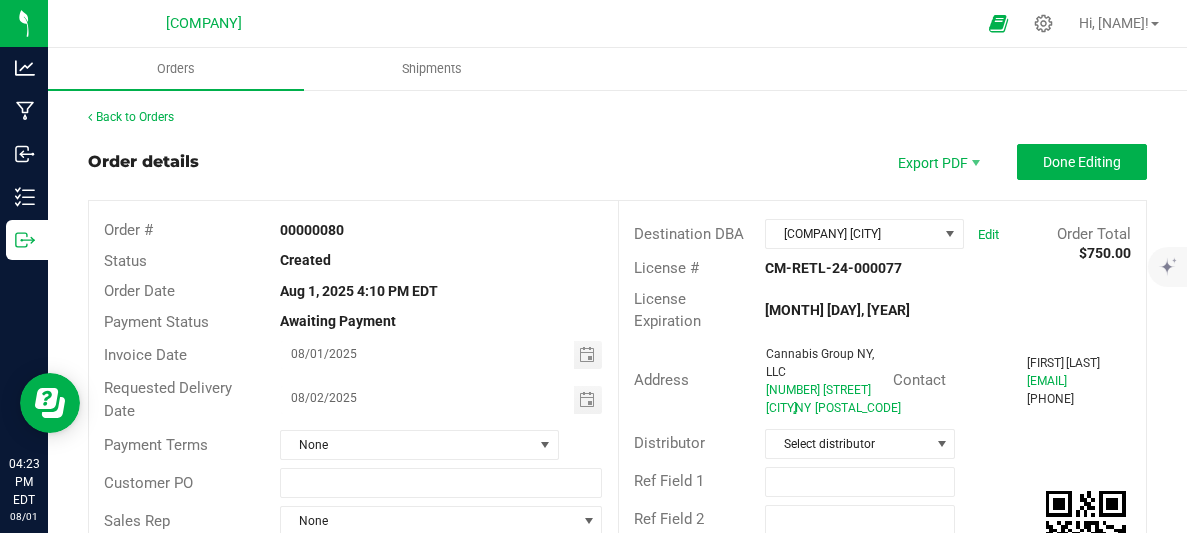 click on "Orders
Shipments" at bounding box center [641, 69] 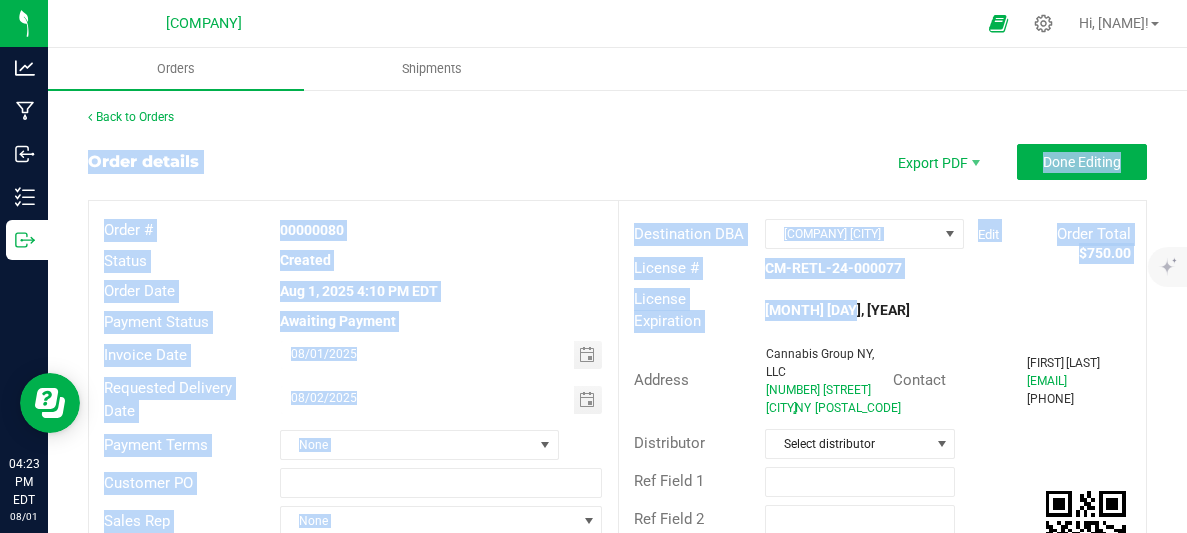drag, startPoint x: 978, startPoint y: 315, endPoint x: 540, endPoint y: 97, distance: 489.2525 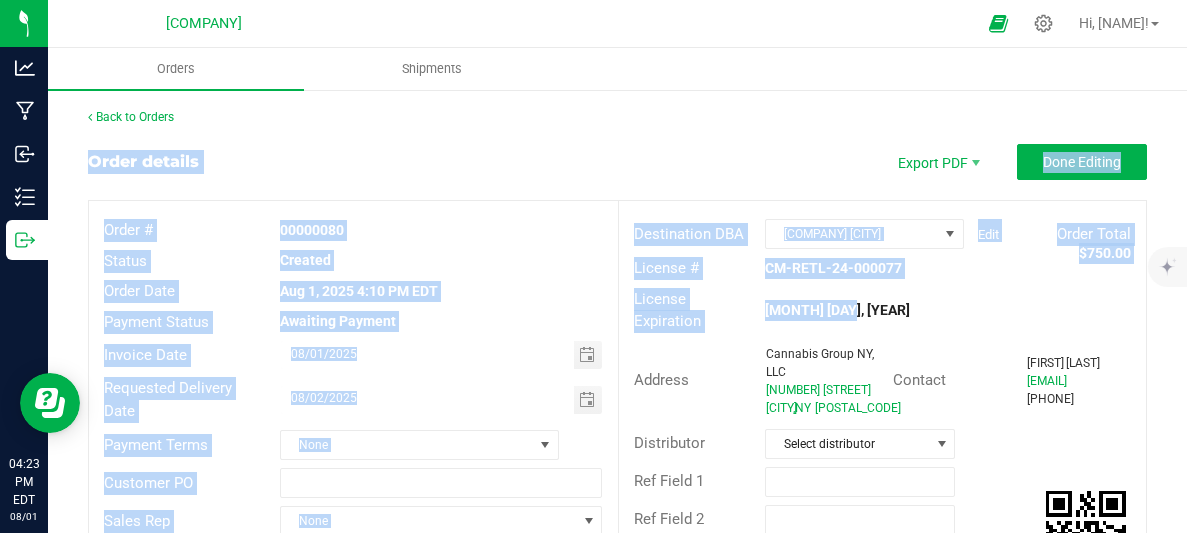 click on "Back to Orders
Order details   Export PDF   Done Editing   Order #   00000080   Status   Created   Order Date   [DATE] [TIME] [TIMEZONE]   Payment Status   Awaiting Payment   Invoice Date  [DATE]  Requested Delivery Date  [DATE]  Payment Terms  None  Customer PO   Sales Rep  None  Destination DBA  Ignyte Whitestone  Edit   Order Total   $750.00   License #   CM-RETL-24-000077   License Expiration   [DATE]   Address  Cannabis Group NY, LLC [NUMBER] [STREET] [CITY]  ,  NY [POSTAL_CODE]  Contact  [NAME] [EMAIL]  [PHONE]   Distributor  Select distributor  Ref Field 1   Ref Field 2   Ref Field 3
Order Details Print All Labels Item  Sellable  Strain  Lot Number  Qty Ordered Qty Allocated Unit Price Line Discount Total Actions KF-TP 3.5 jar  -484 ea  None 50 ea 0" at bounding box center (617, 663) 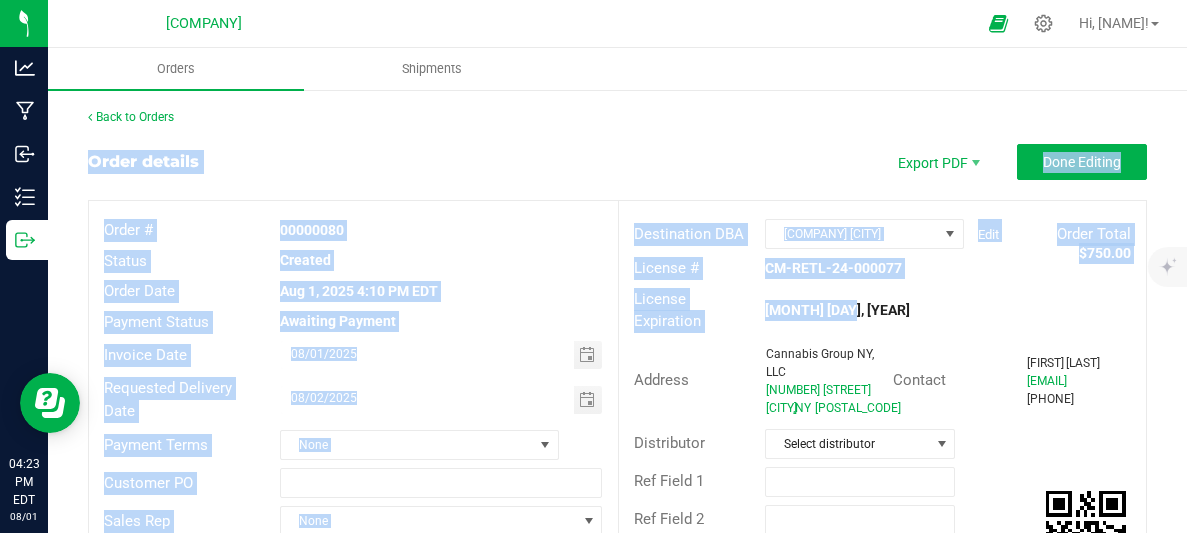 click on "Back to Orders
Order details   Export PDF   Done Editing   Order #   00000080   Status   Created   Order Date   [DATE] [TIME] [TIMEZONE]   Payment Status   Awaiting Payment   Invoice Date  [DATE]  Requested Delivery Date  [DATE]  Payment Terms  None  Customer PO   Sales Rep  None  Destination DBA  Ignyte Whitestone  Edit   Order Total   $750.00   License #   CM-RETL-24-000077   License Expiration   [DATE]   Address  Cannabis Group NY, LLC [NUMBER] [STREET] [CITY]  ,  NY [POSTAL_CODE]  Contact  [NAME] [EMAIL]  [PHONE]   Distributor  Select distributor  Ref Field 1   Ref Field 2   Ref Field 3
Order Details Print All Labels Item  Sellable  Strain  Lot Number  Qty Ordered Qty Allocated Unit Price Line Discount Total Actions KF-TP 3.5 jar  -484 ea  None 50 ea 0" at bounding box center [617, 663] 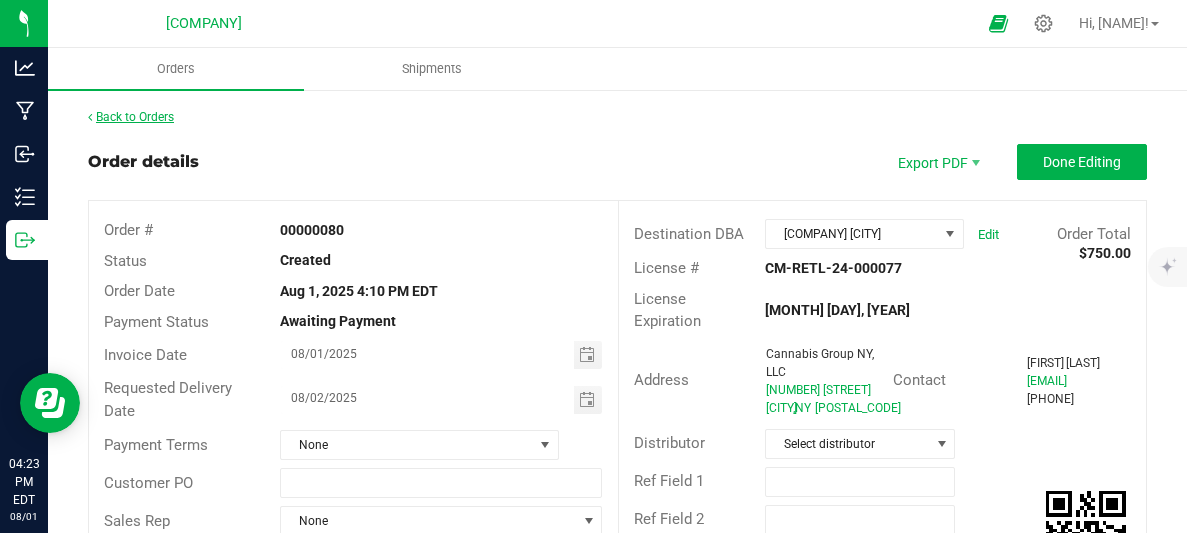 click on "Back to Orders" at bounding box center [131, 117] 